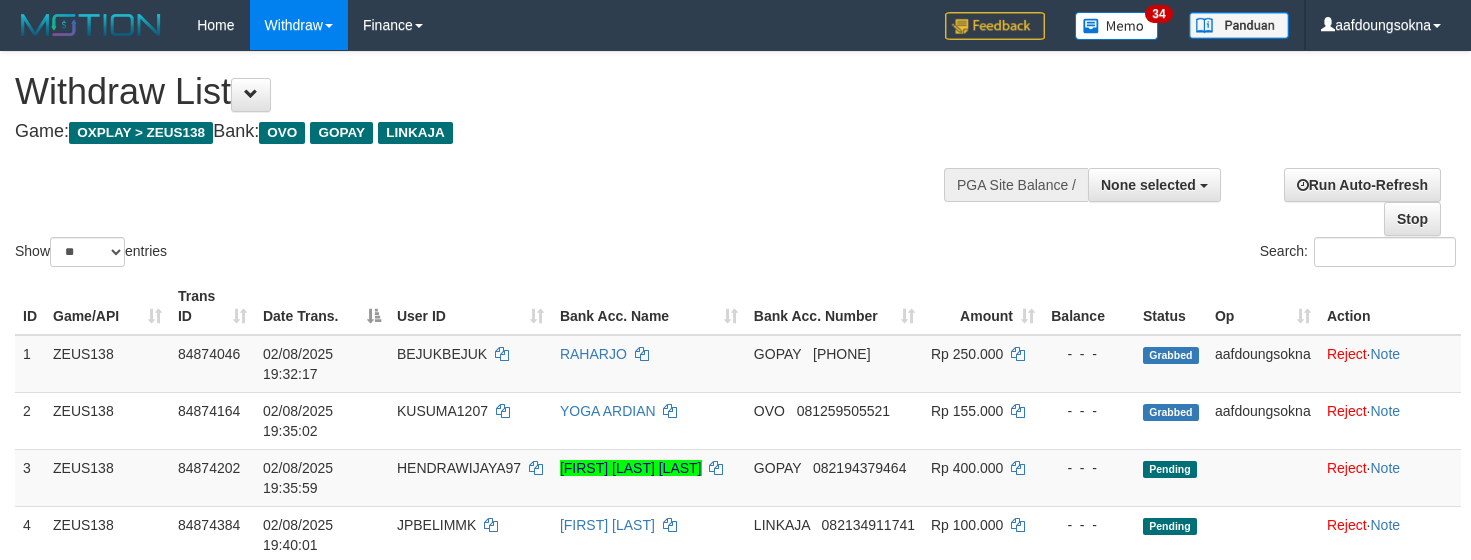 select 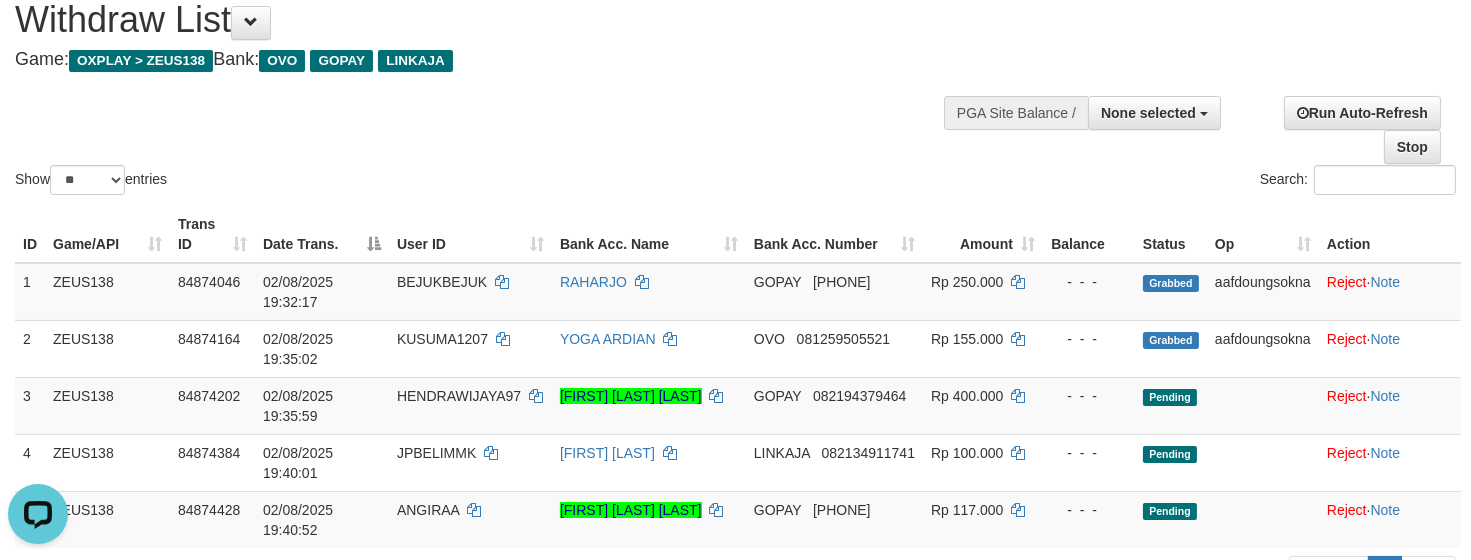 scroll, scrollTop: 0, scrollLeft: 0, axis: both 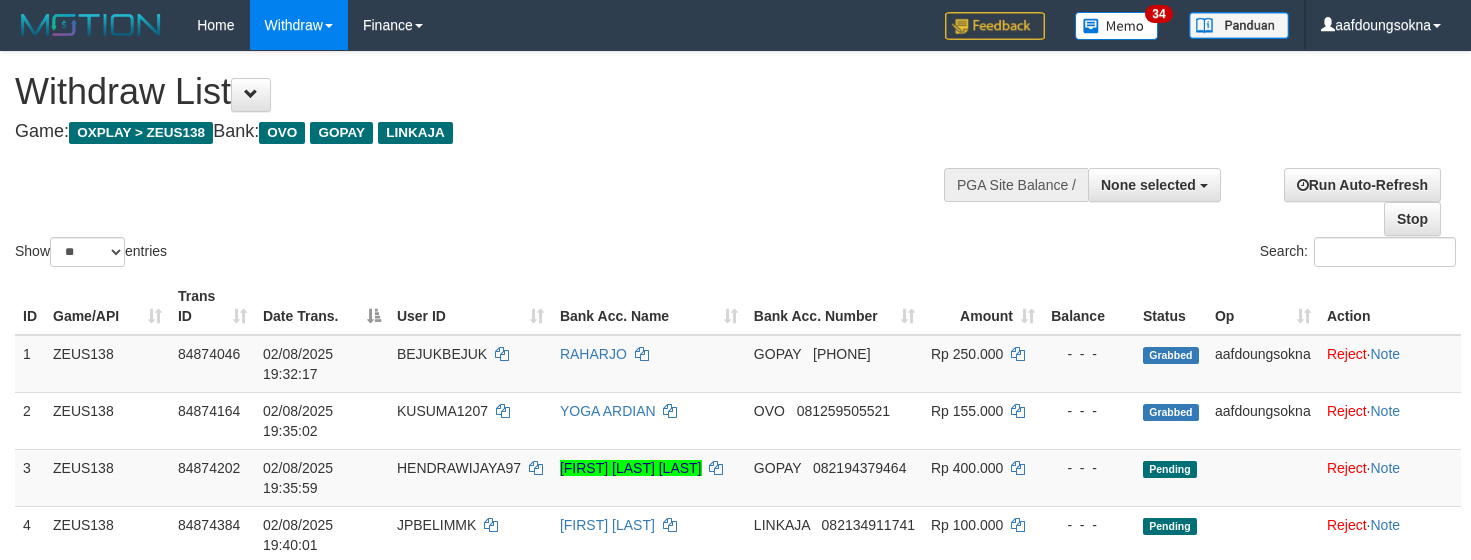 select 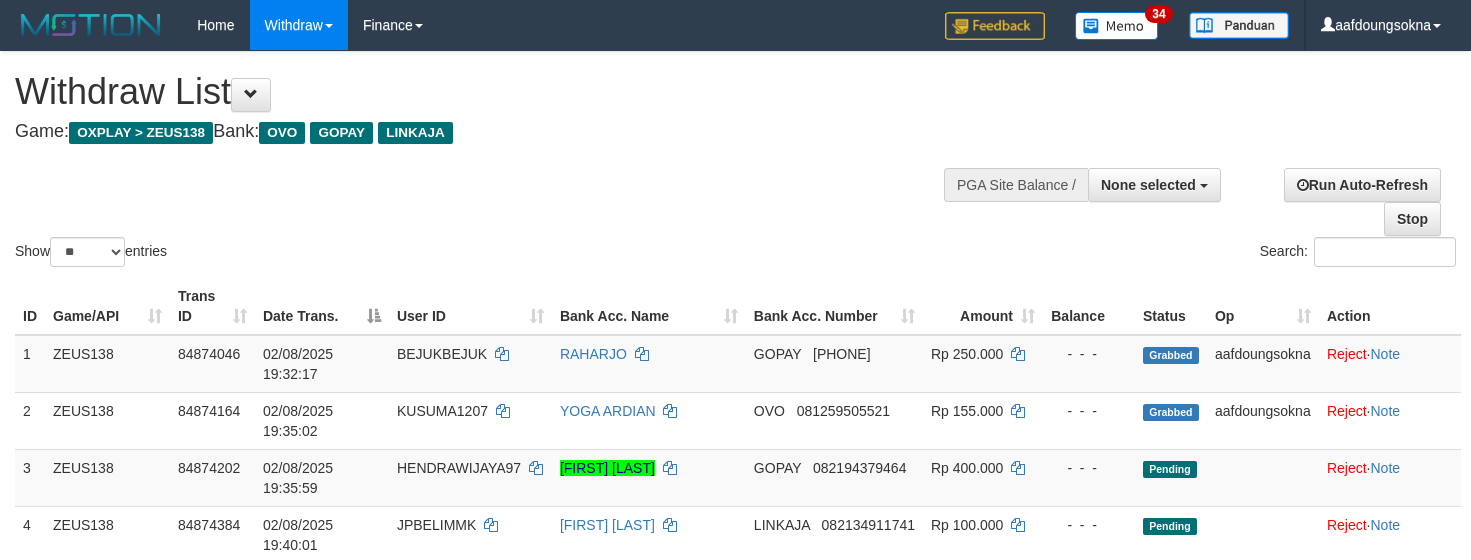 select 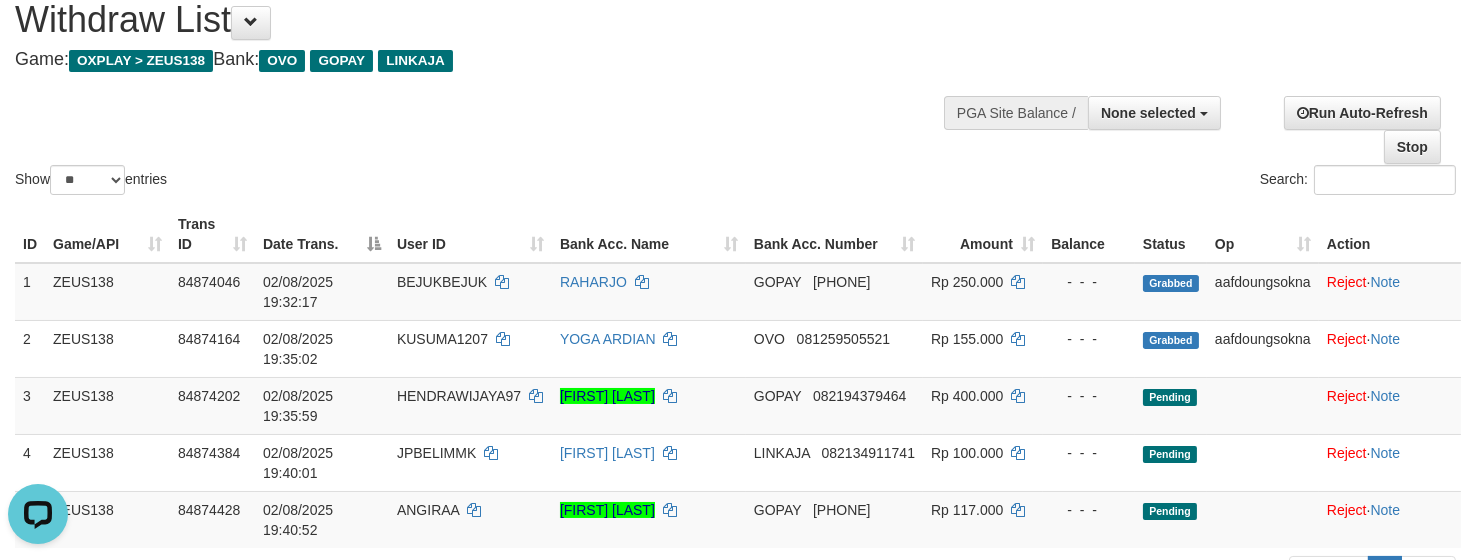 scroll, scrollTop: 0, scrollLeft: 0, axis: both 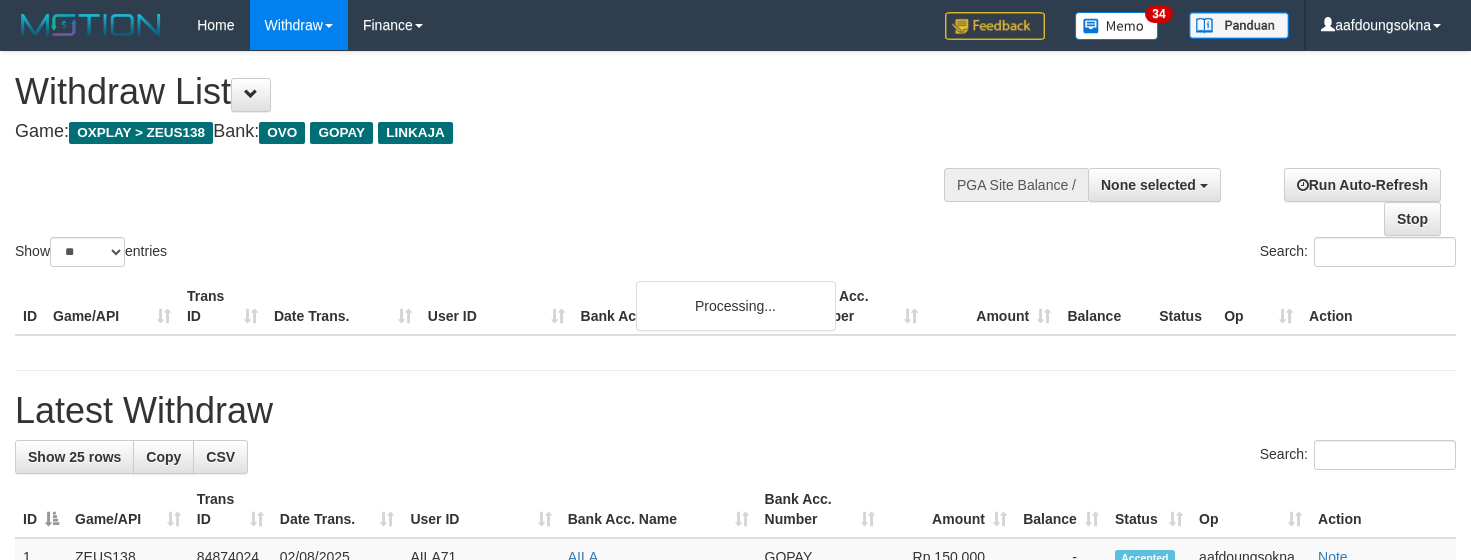 select 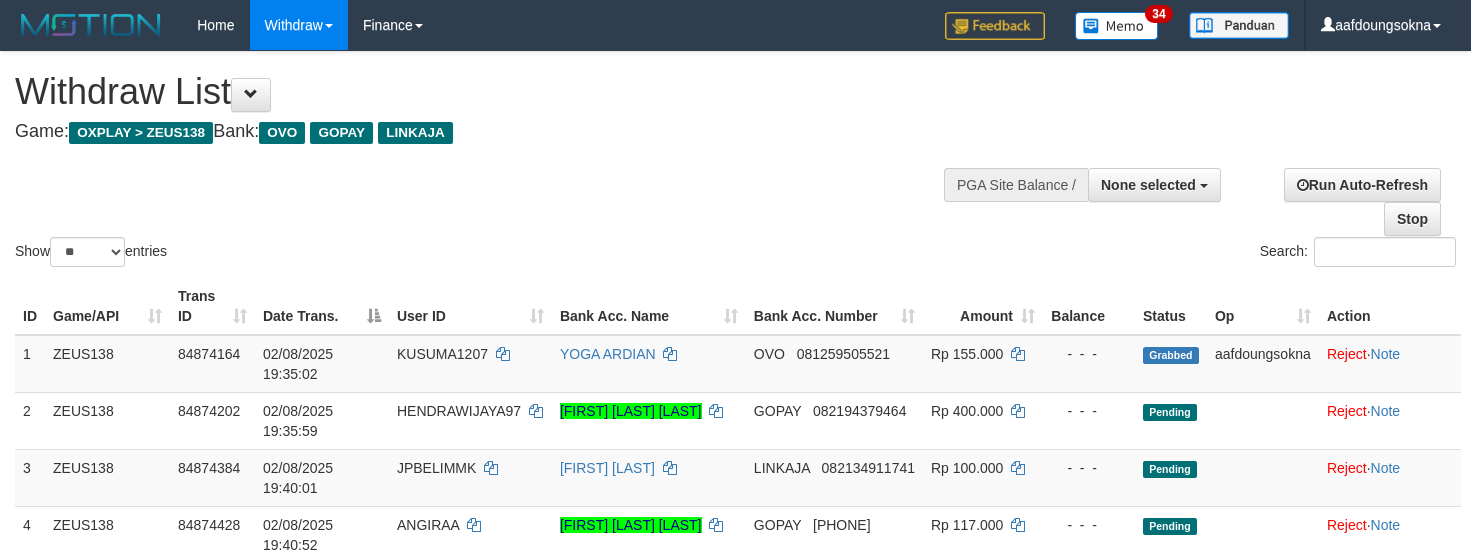 select 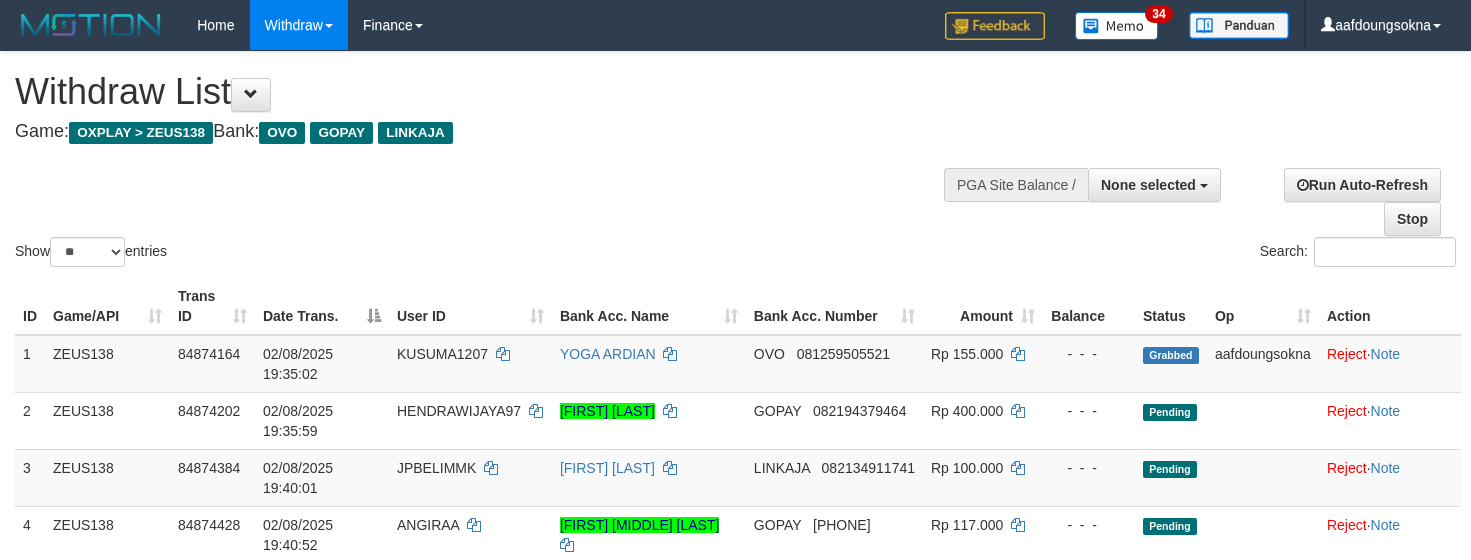 select 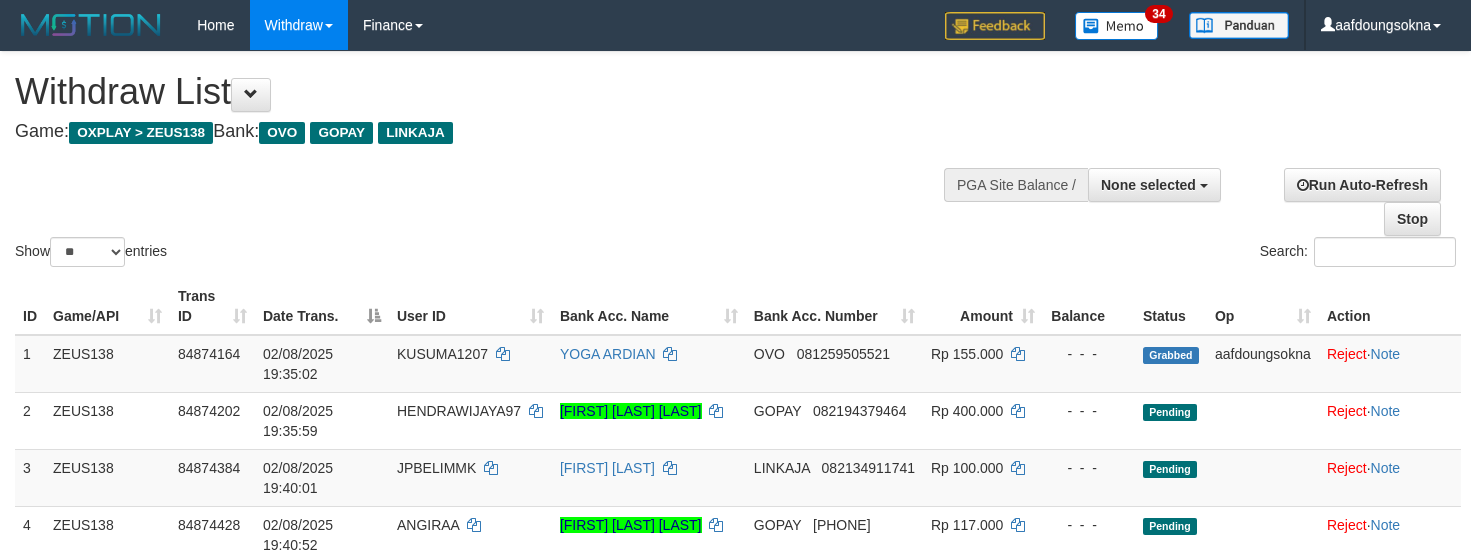 select 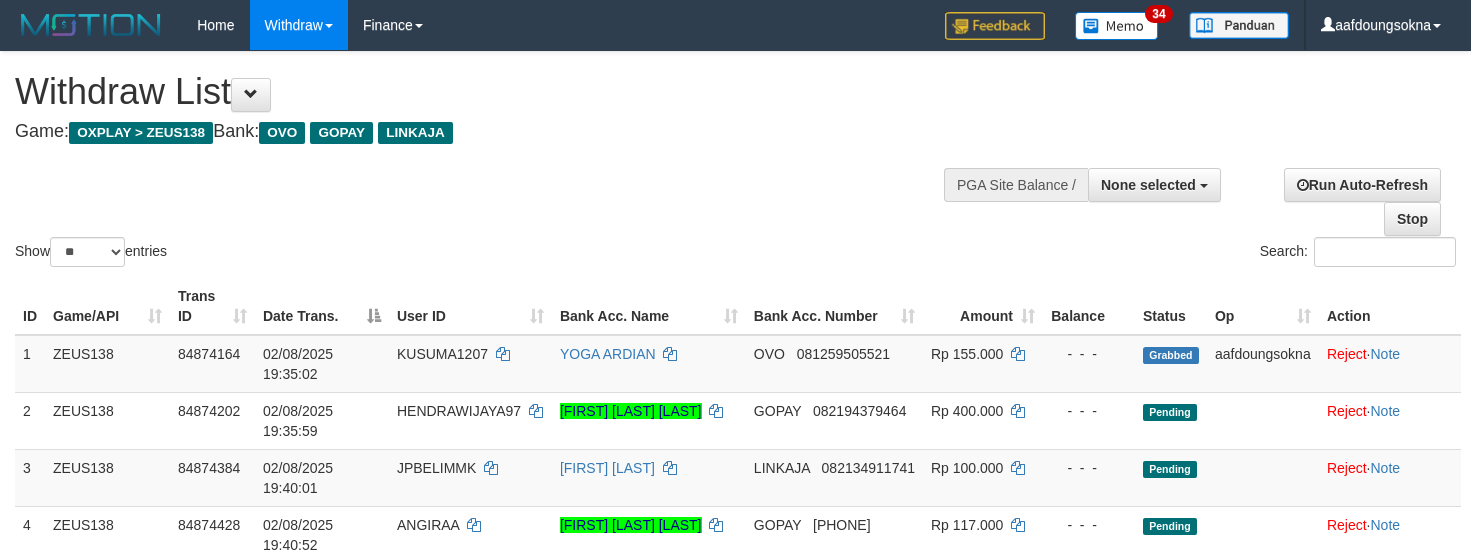 select 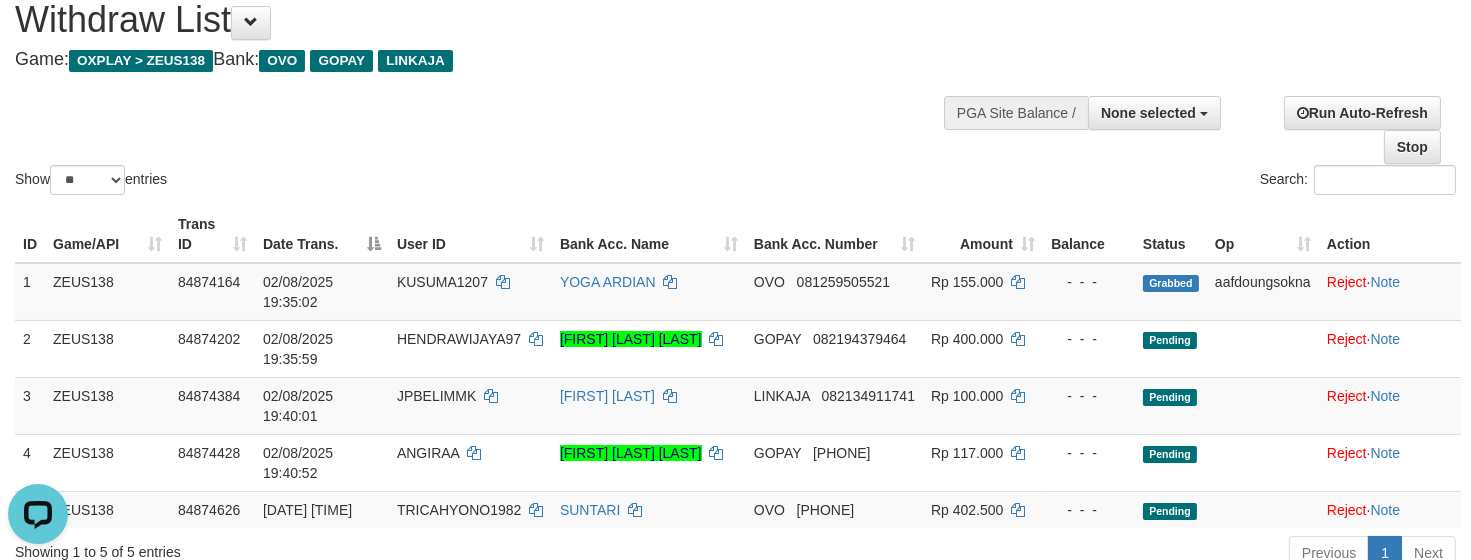 scroll, scrollTop: 0, scrollLeft: 0, axis: both 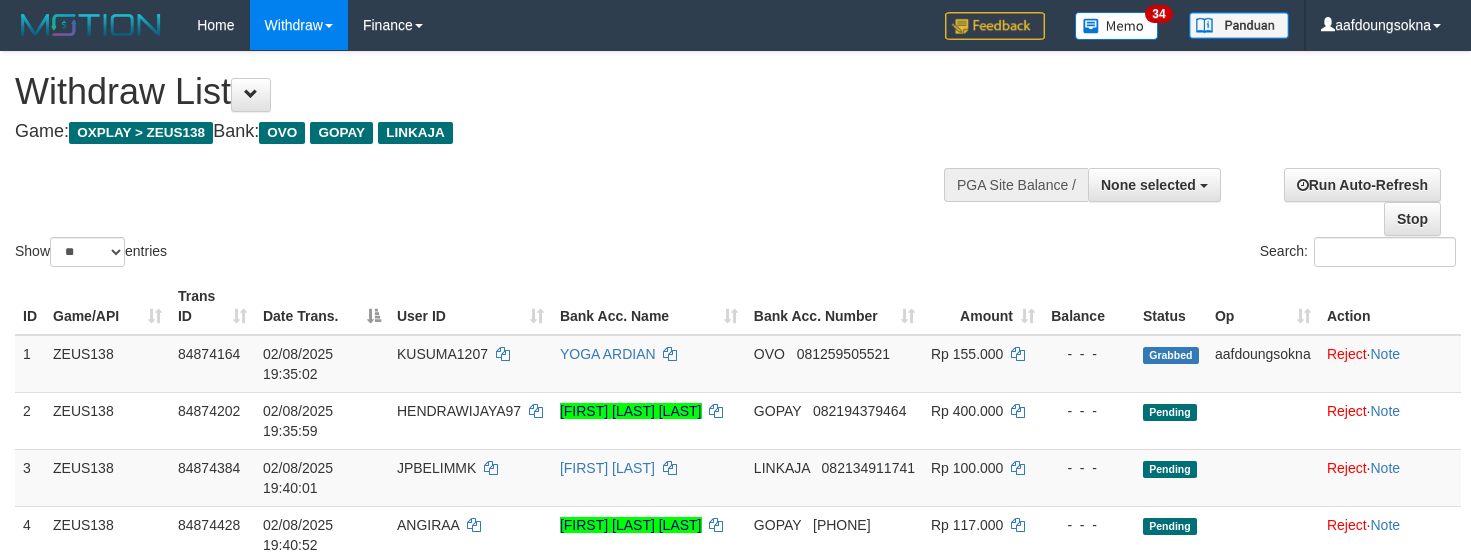select 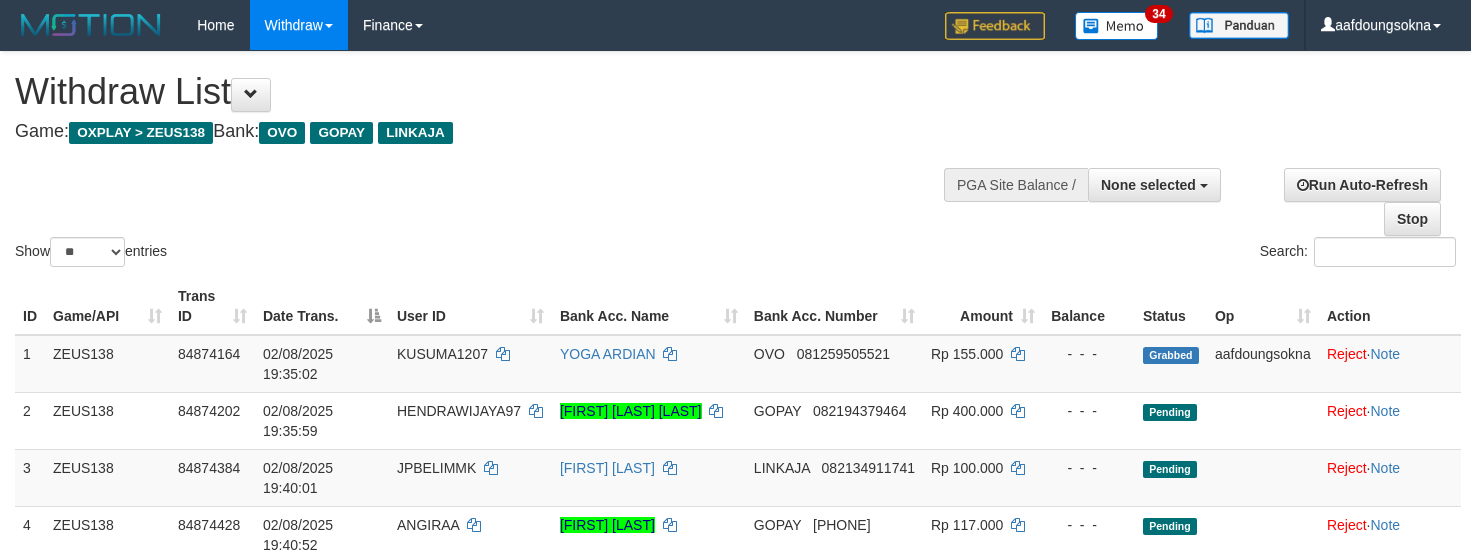 select 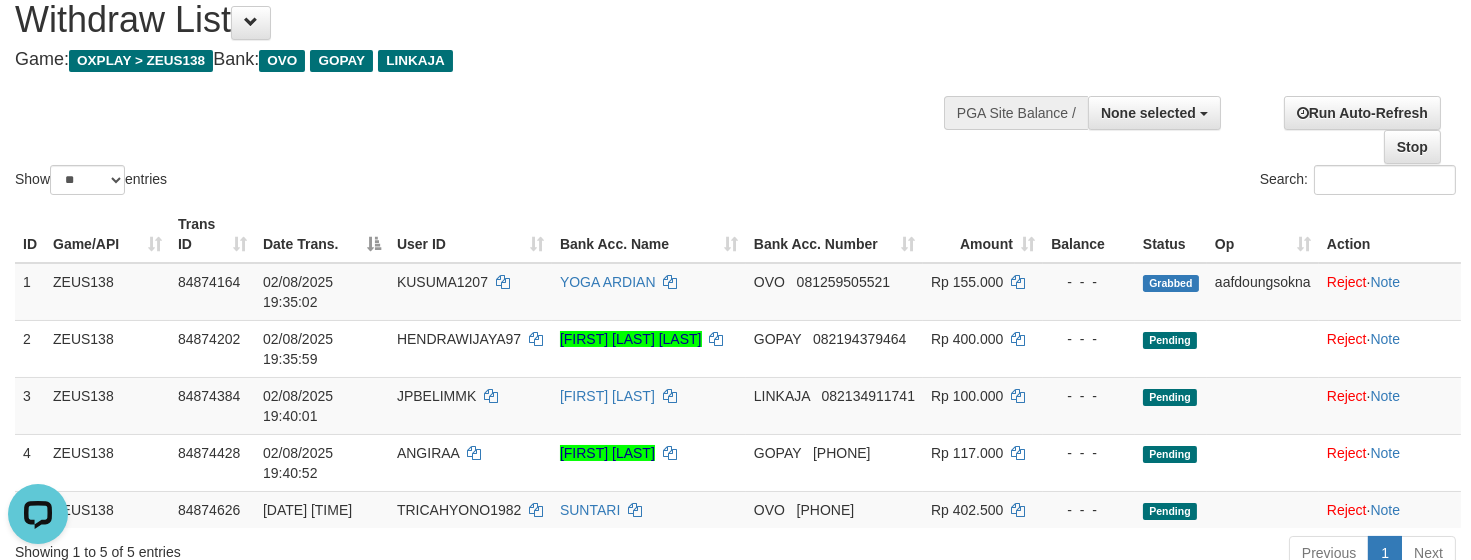 scroll, scrollTop: 0, scrollLeft: 0, axis: both 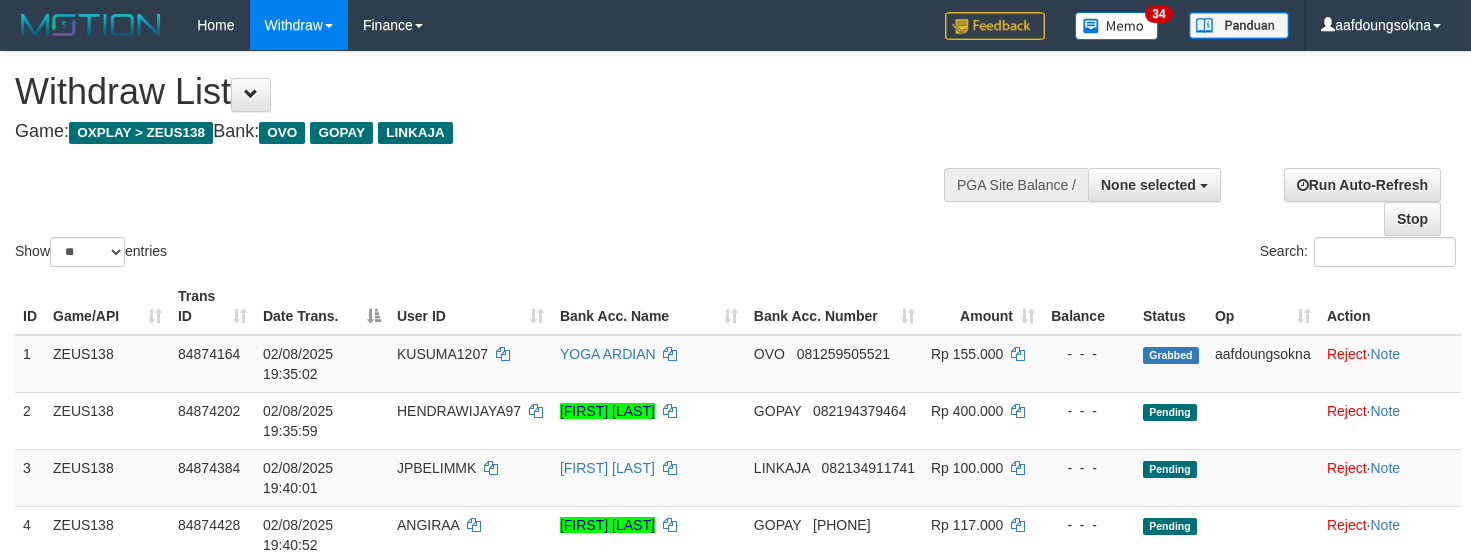 select 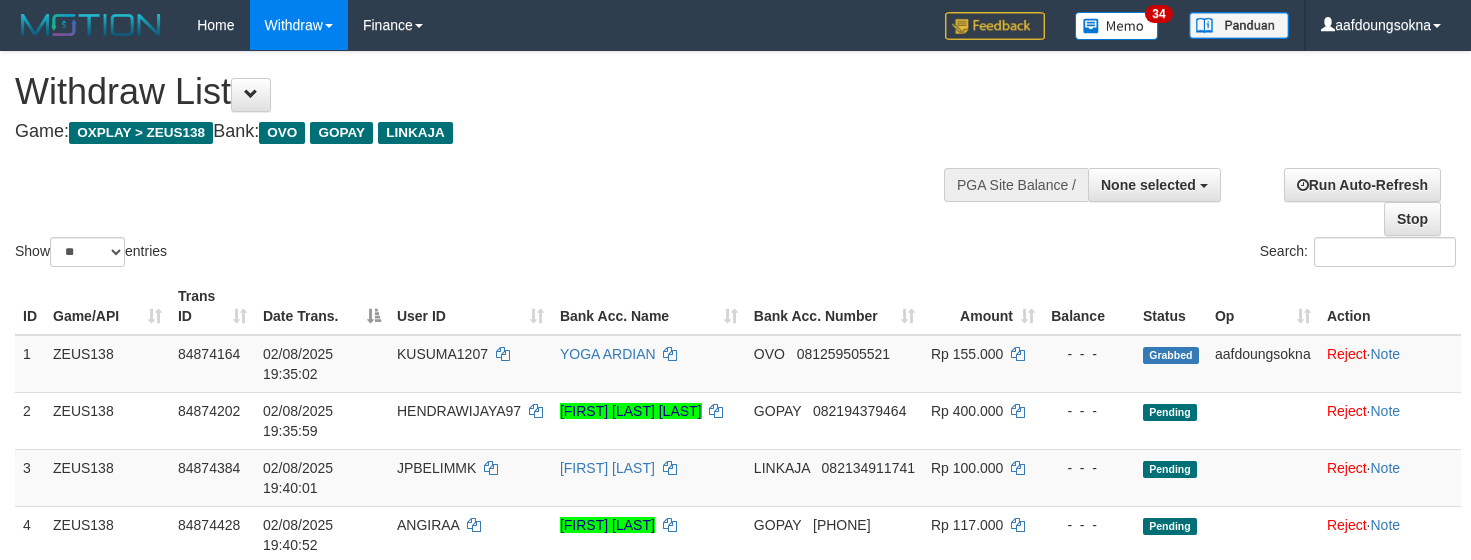 select 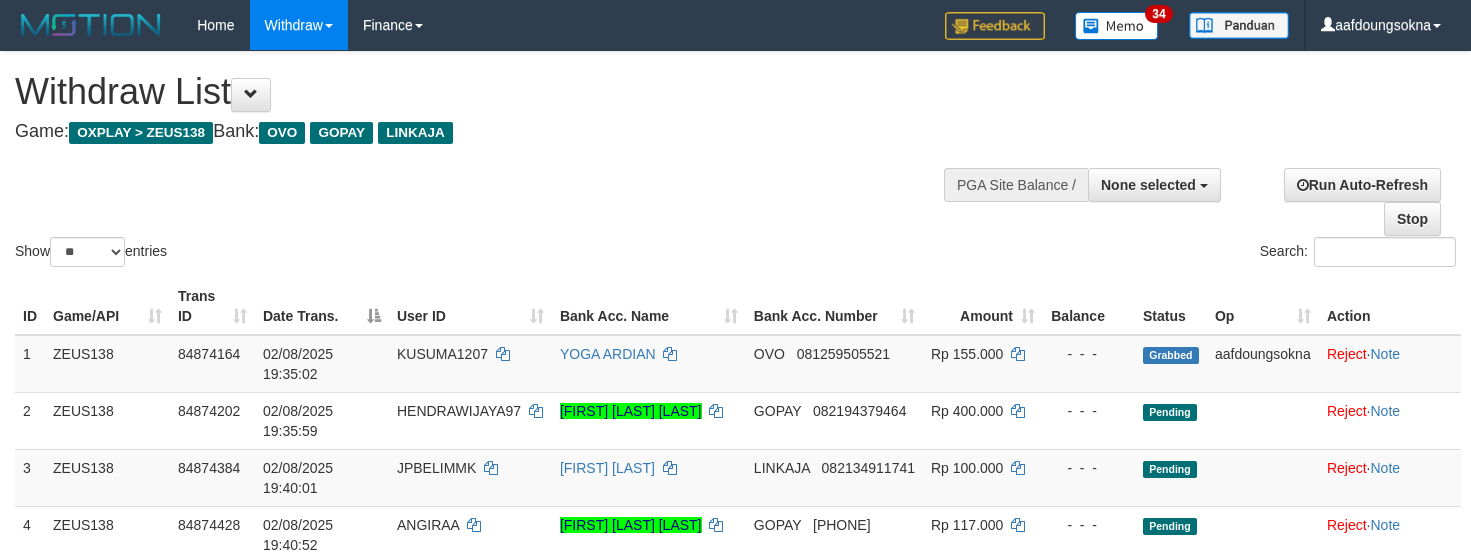 select 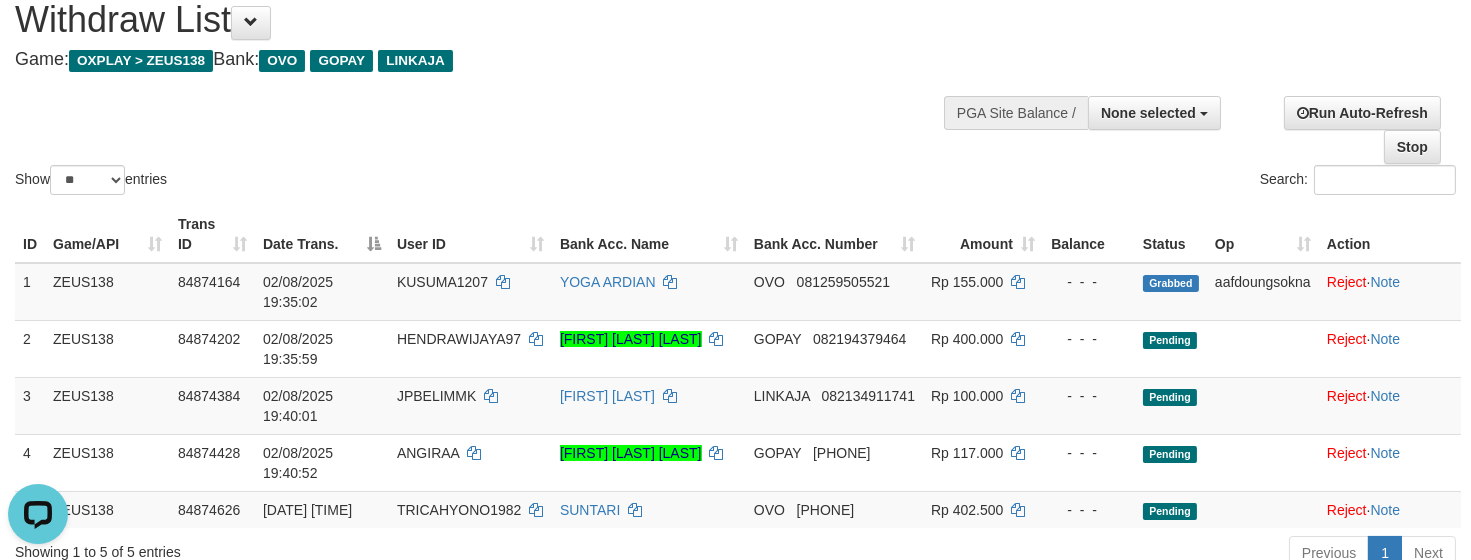 scroll, scrollTop: 0, scrollLeft: 0, axis: both 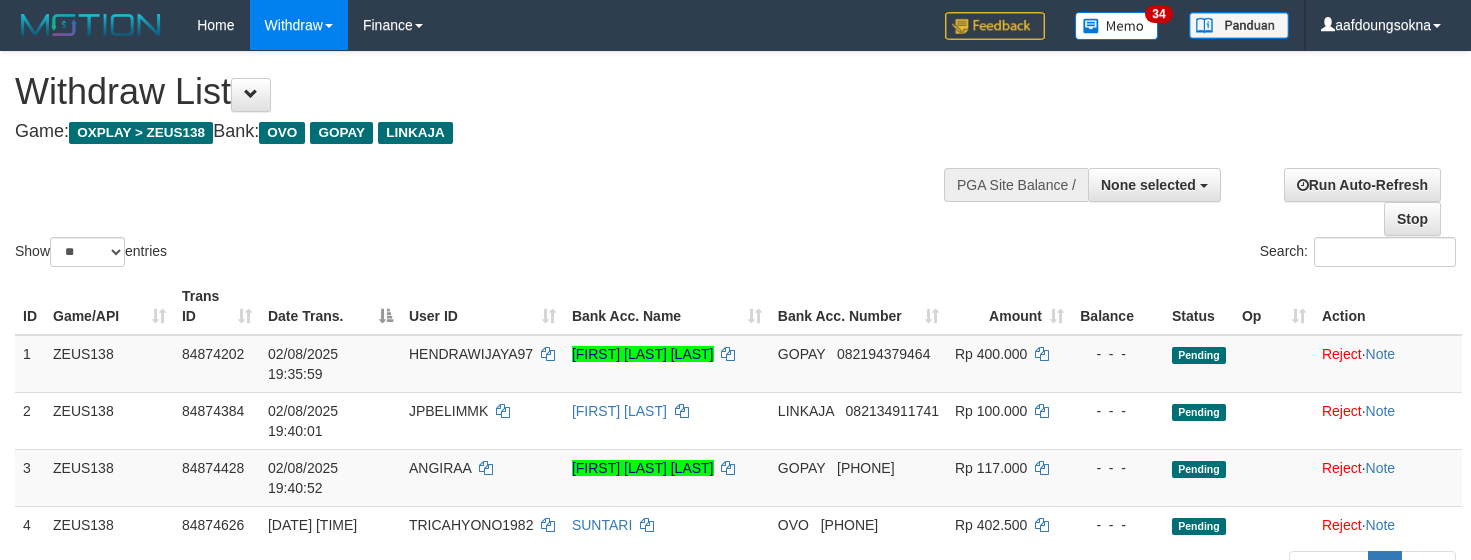 select 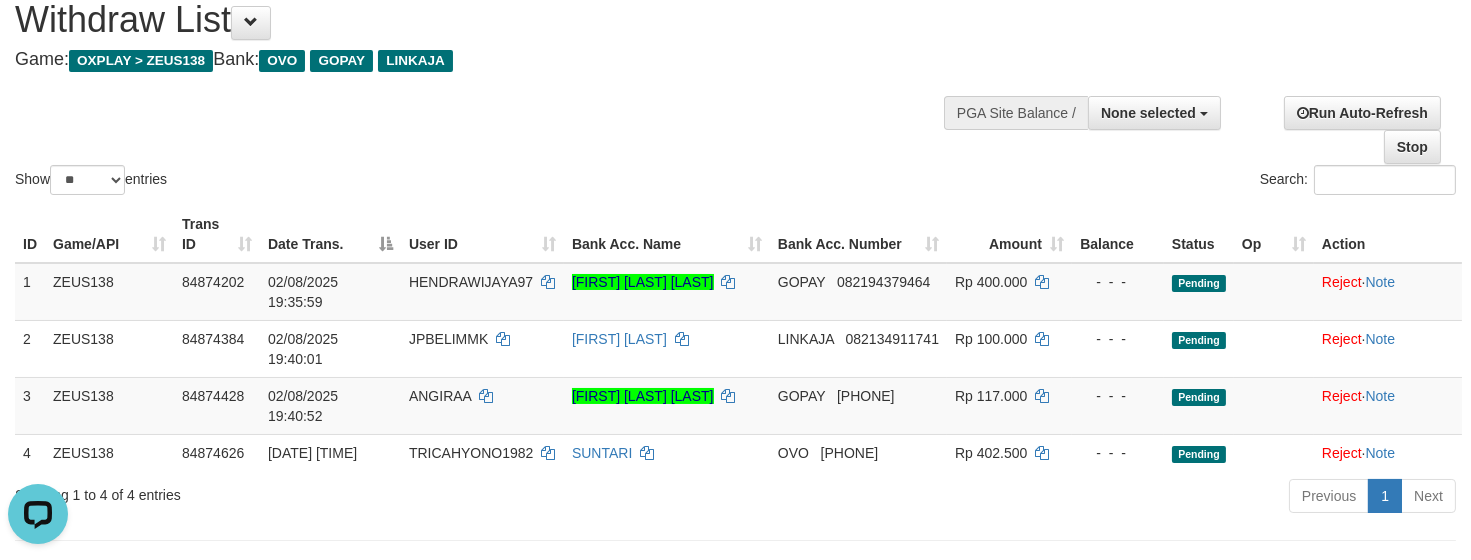 scroll, scrollTop: 0, scrollLeft: 0, axis: both 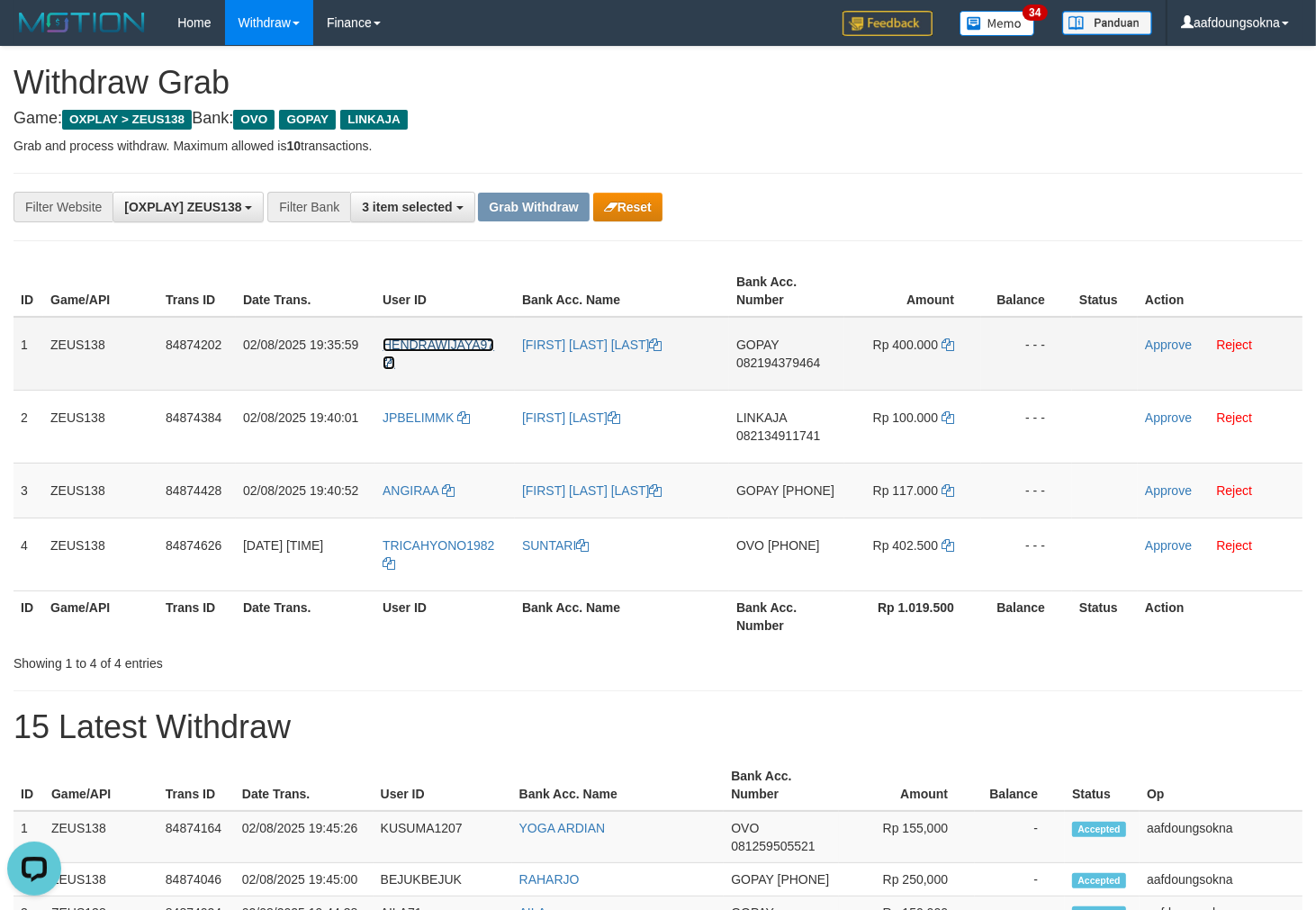 click on "HENDRAWIJAYA97" at bounding box center (438, 345) 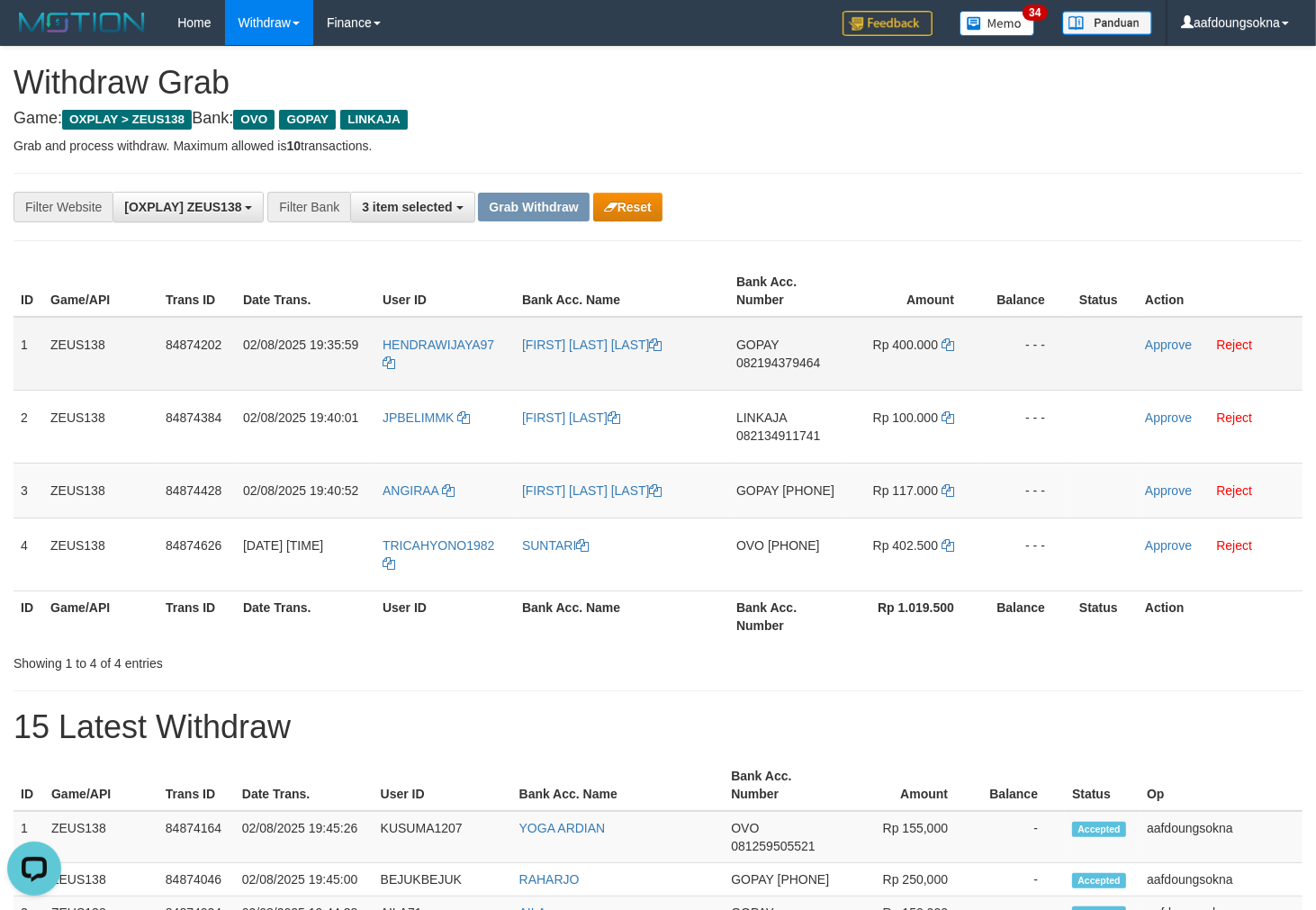 click on "HENDRAWIJAYA97" at bounding box center (445, 354) 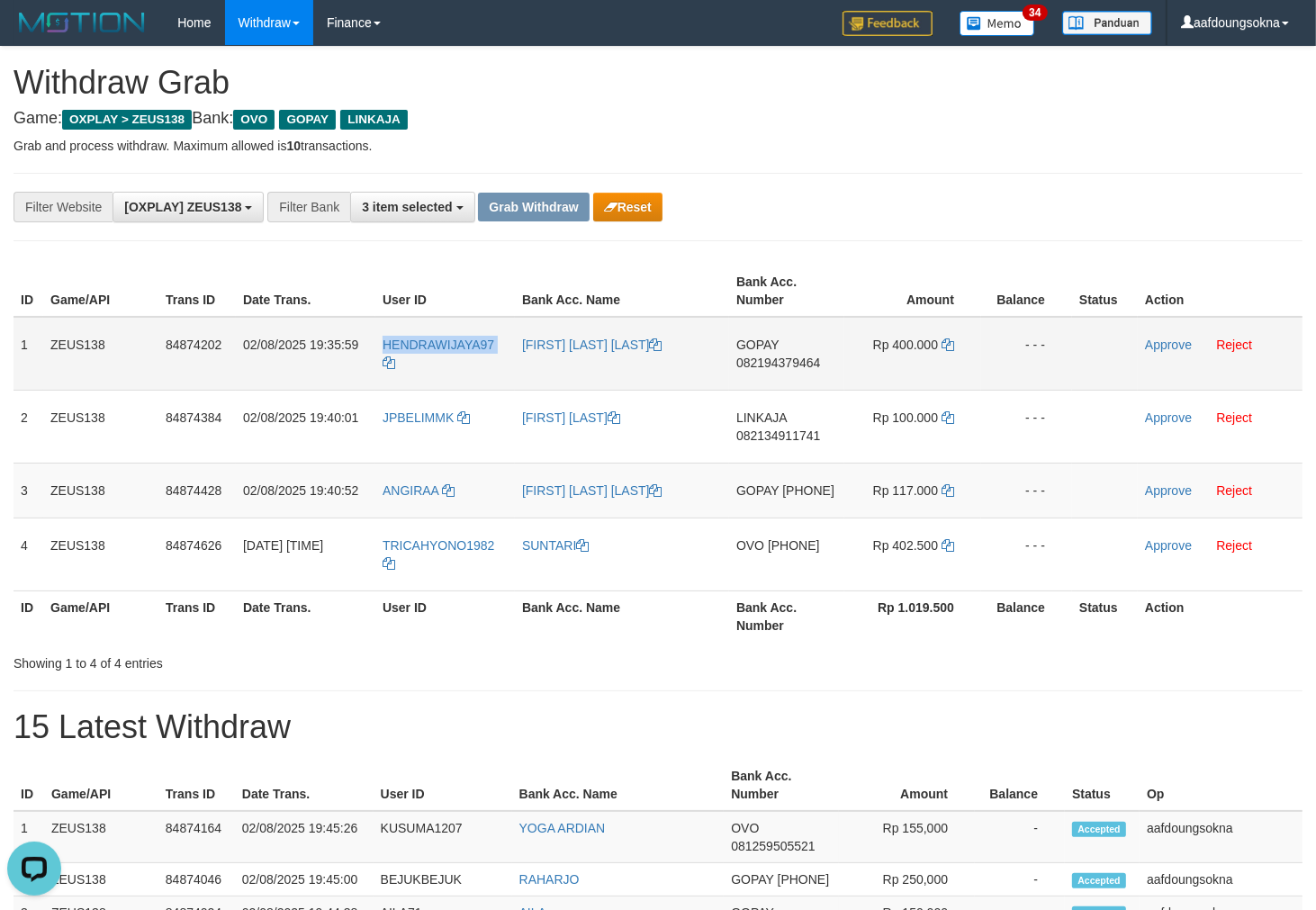 copy on "HENDRAWIJAYA97" 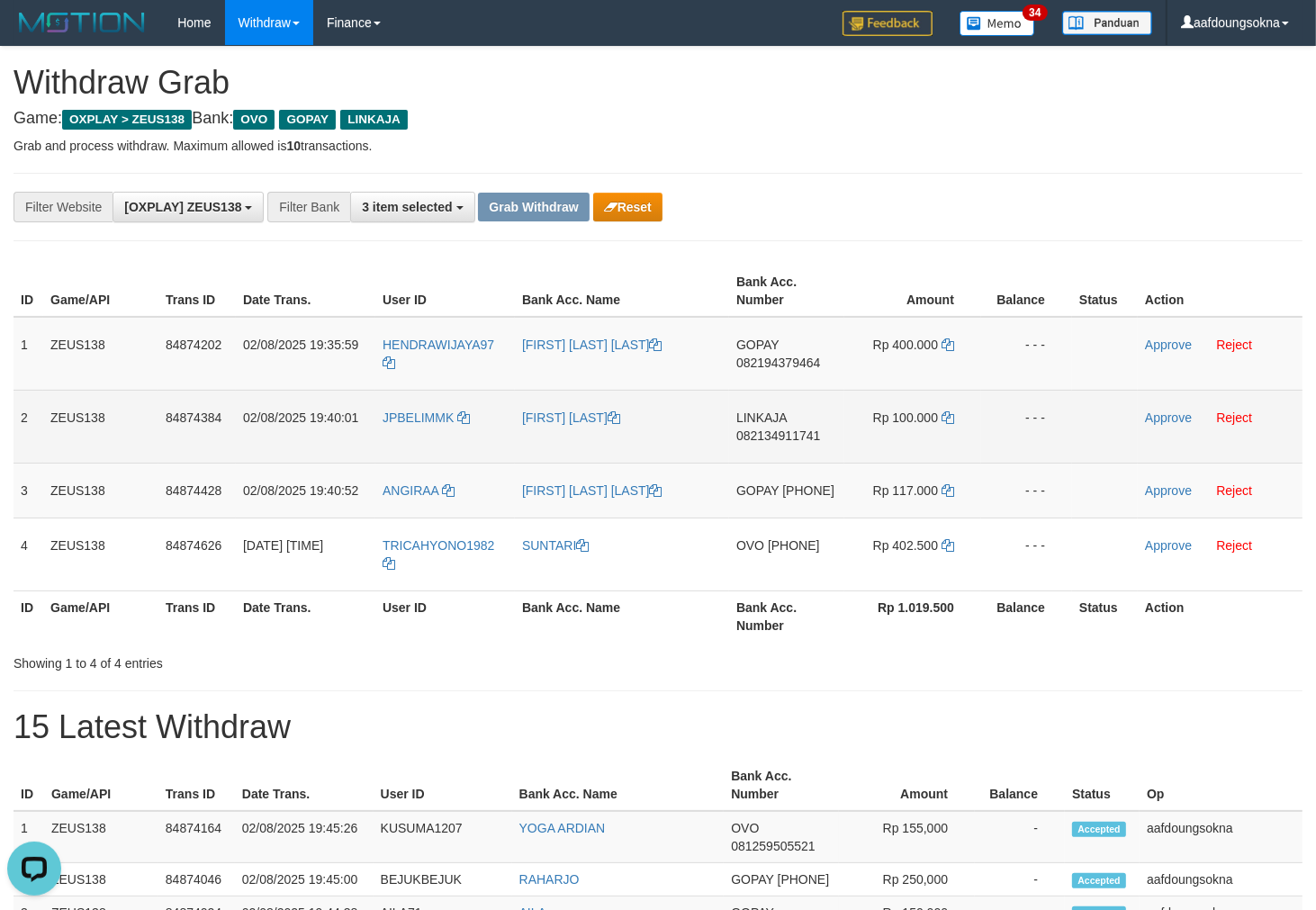click on "JPBELIMMK" at bounding box center [445, 426] 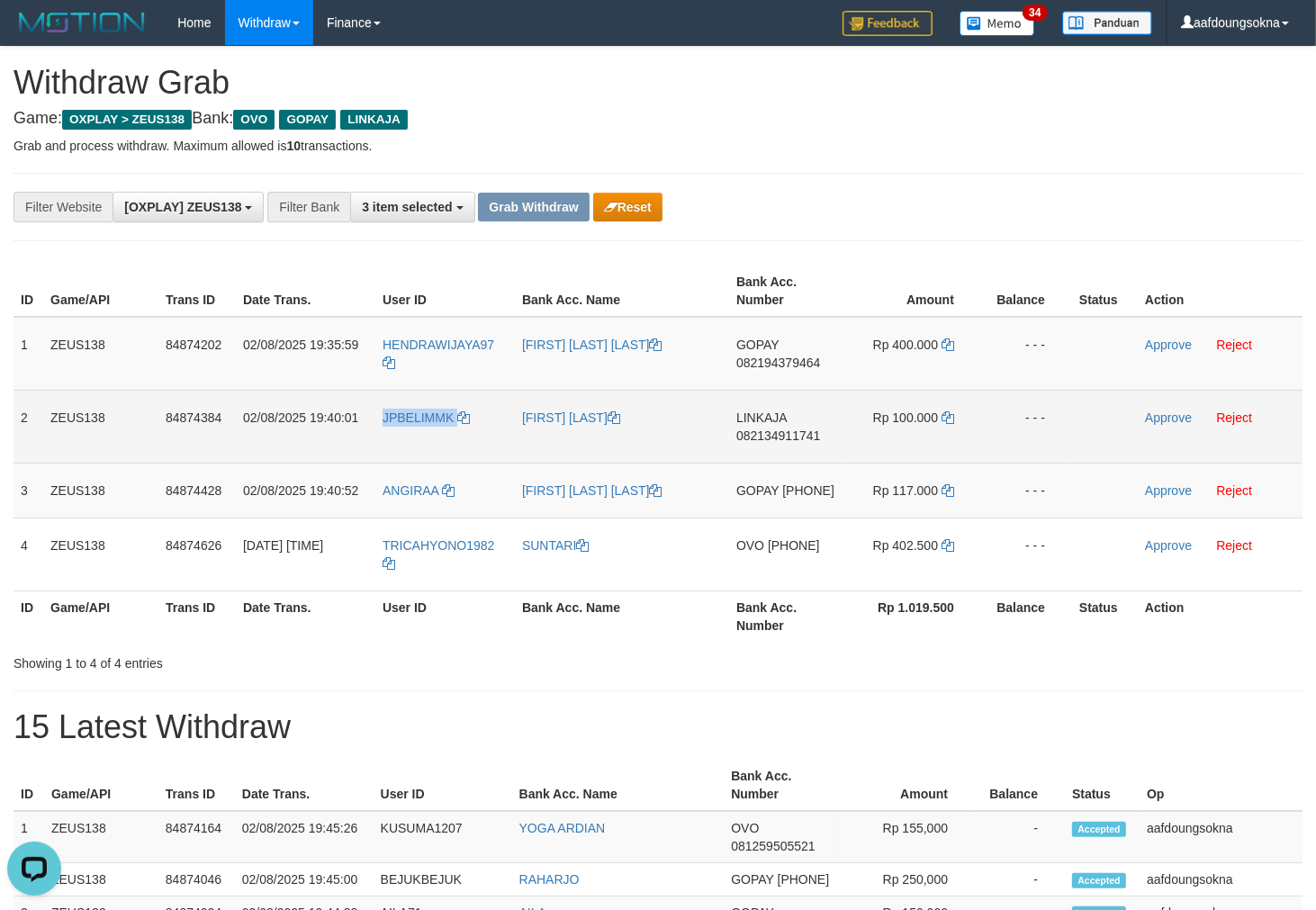 click on "JPBELIMMK" at bounding box center [445, 426] 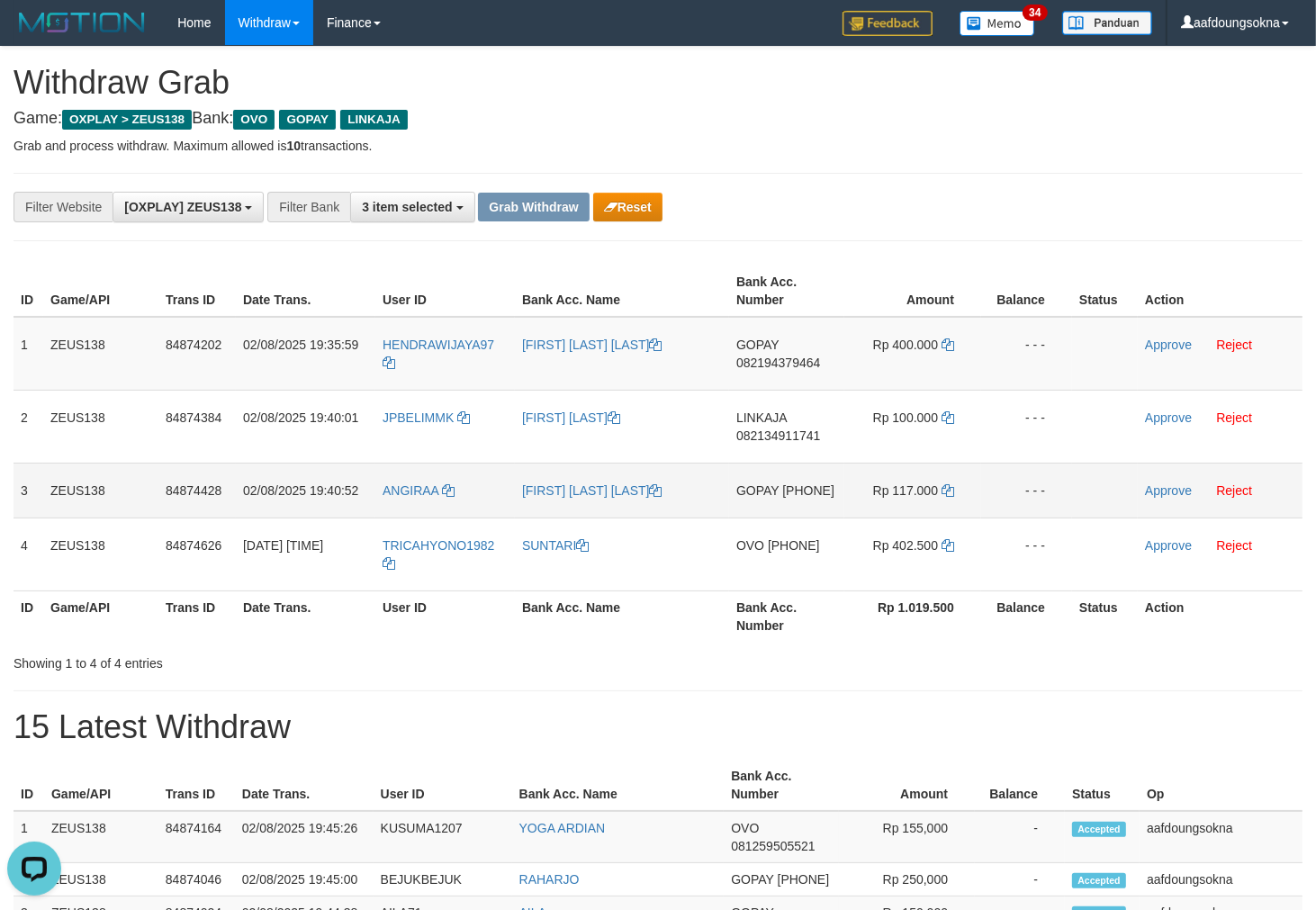 click on "ANGIRAA" at bounding box center (445, 490) 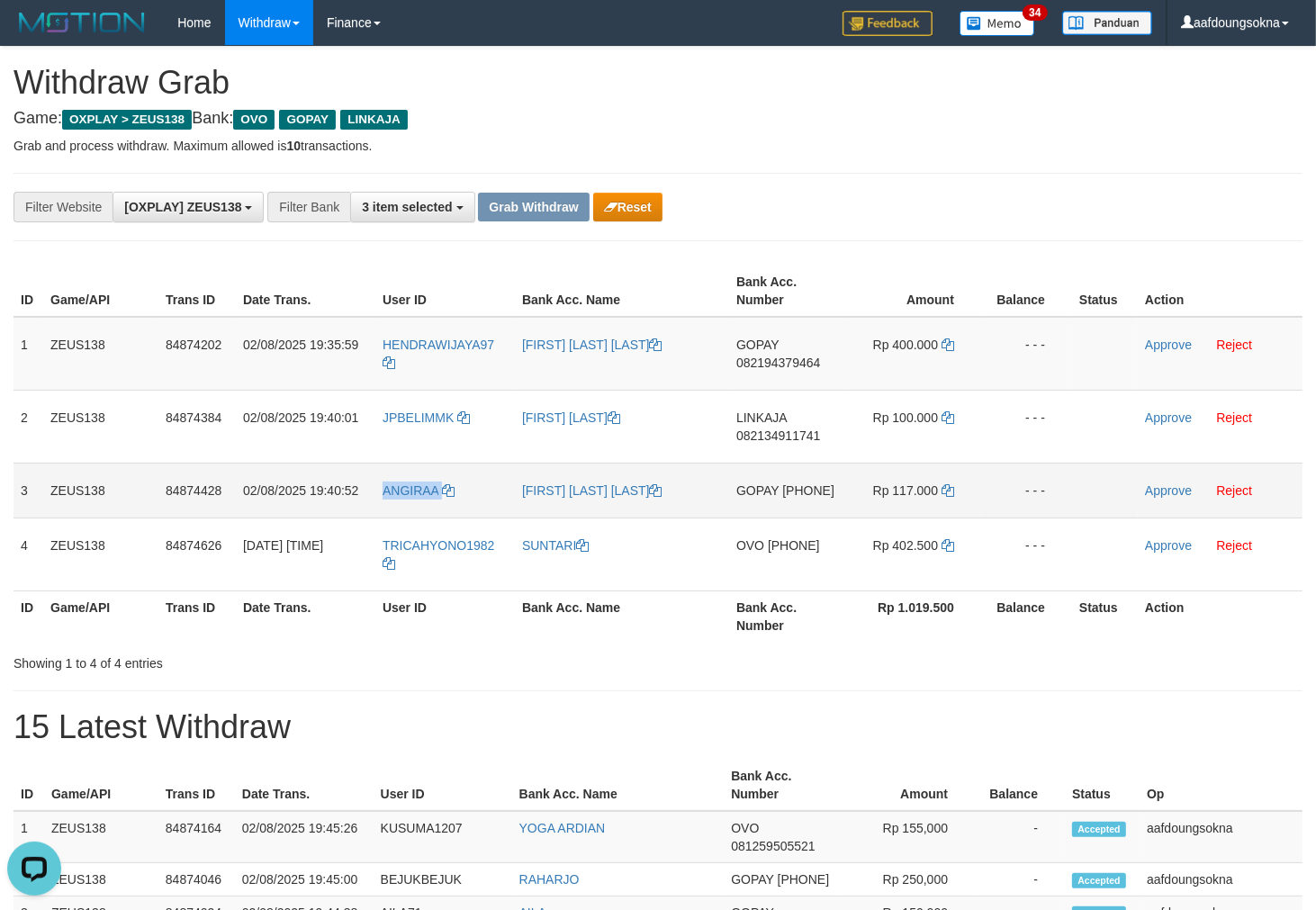 click on "ANGIRAA" at bounding box center [445, 490] 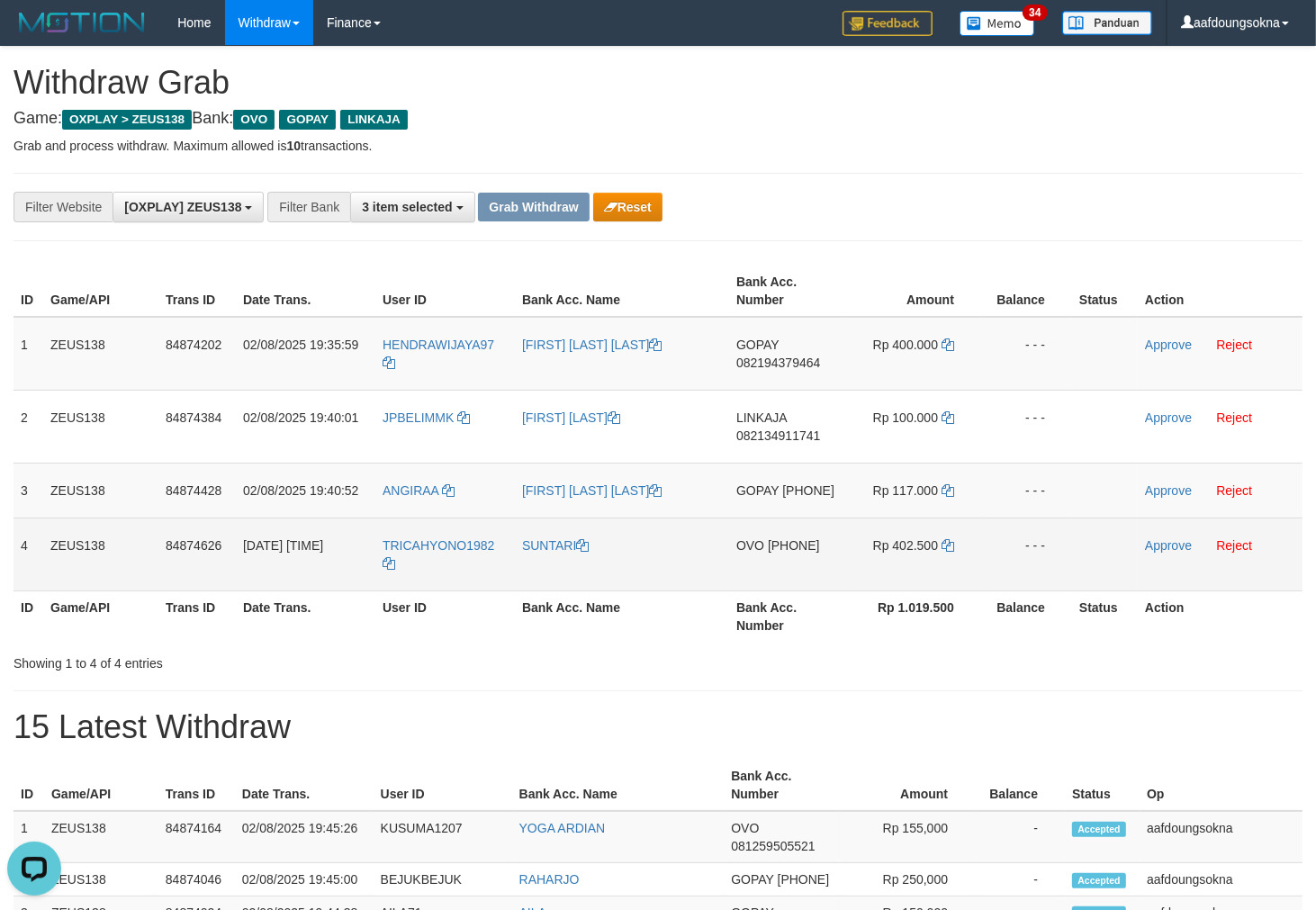 click on "TRICAHYONO1982" at bounding box center [445, 554] 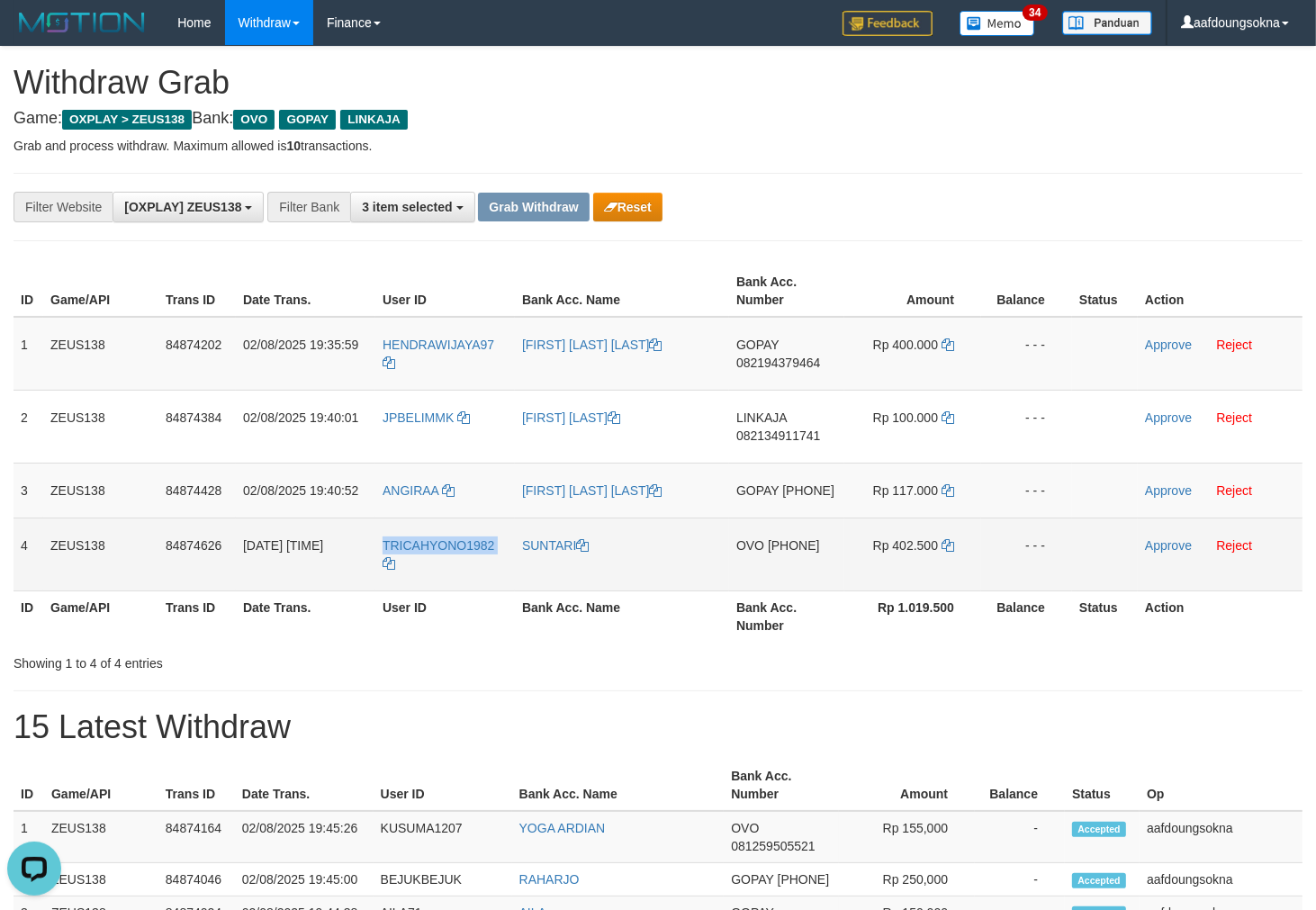 click on "TRICAHYONO1982" at bounding box center (445, 554) 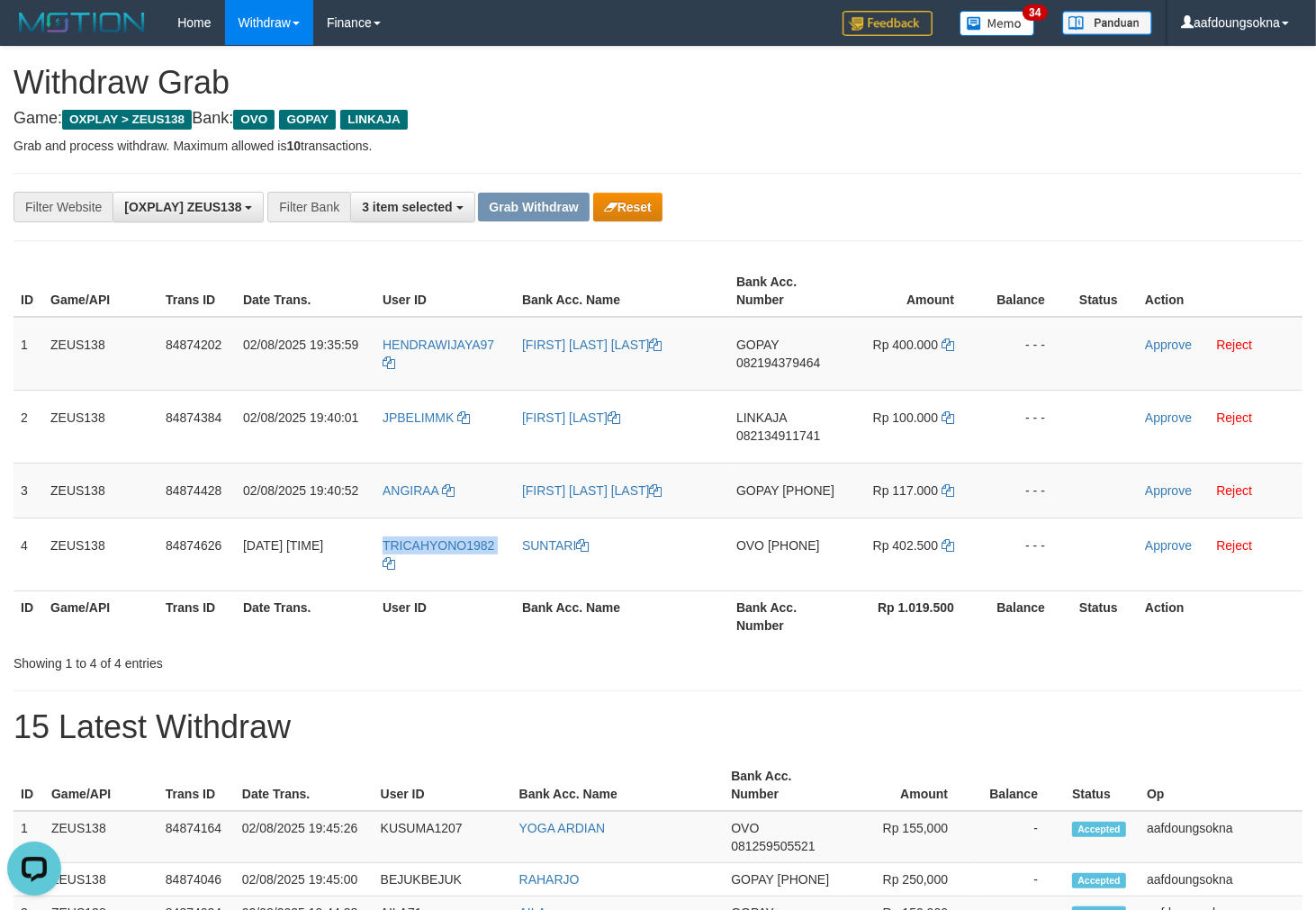 copy on "1
ZEUS138
84874202
02/08/2025 19:35:59
HENDRAWIJAYA97
HENDRA WIJAYA KUSUMA
GOPAY
082194379464
Rp 400.000
- - -
Approve
Reject
2
ZEUS138
84874384
02/08/2025 19:40:01
JPBELIMMK
ALEX KURNIAWAN
LINKAJA
082134911741
Rp 100.000
- - -
Approve
Reject
3
ZEUS138
84874428
02/08/2025 19:40:52
ANGIRAA
ANGGORO BAYU PAMBAJENG
GOPAY
0895396261111
Rp 117.000
- - -
Approve
Reject
4
ZEUS138
84874626
02/08/2025 19:45:01
TRICAHYONO1982
SUNTARI
OVO
085333114294
Rp 402.500
- - -" 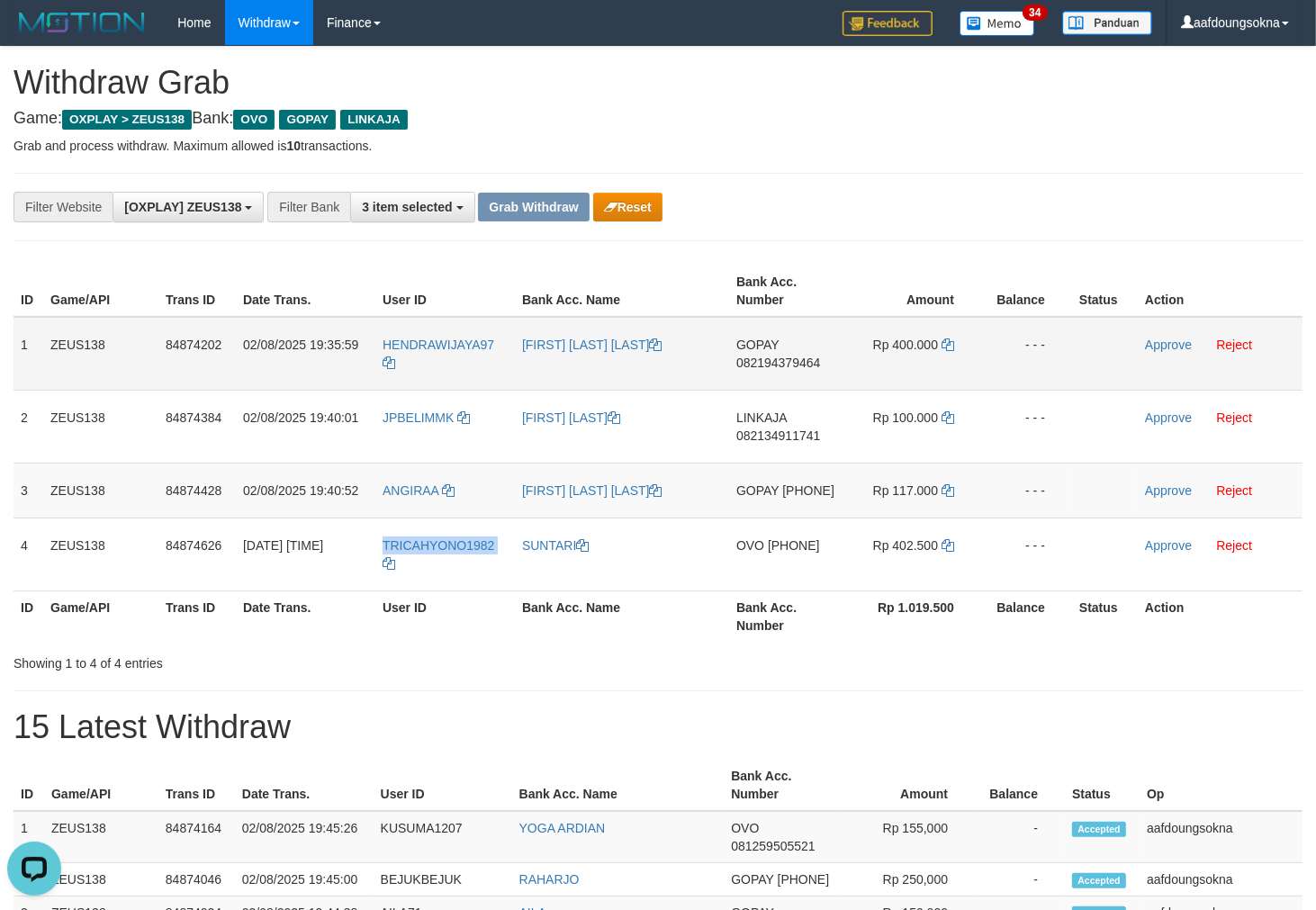 click on "082194379464" at bounding box center (778, 363) 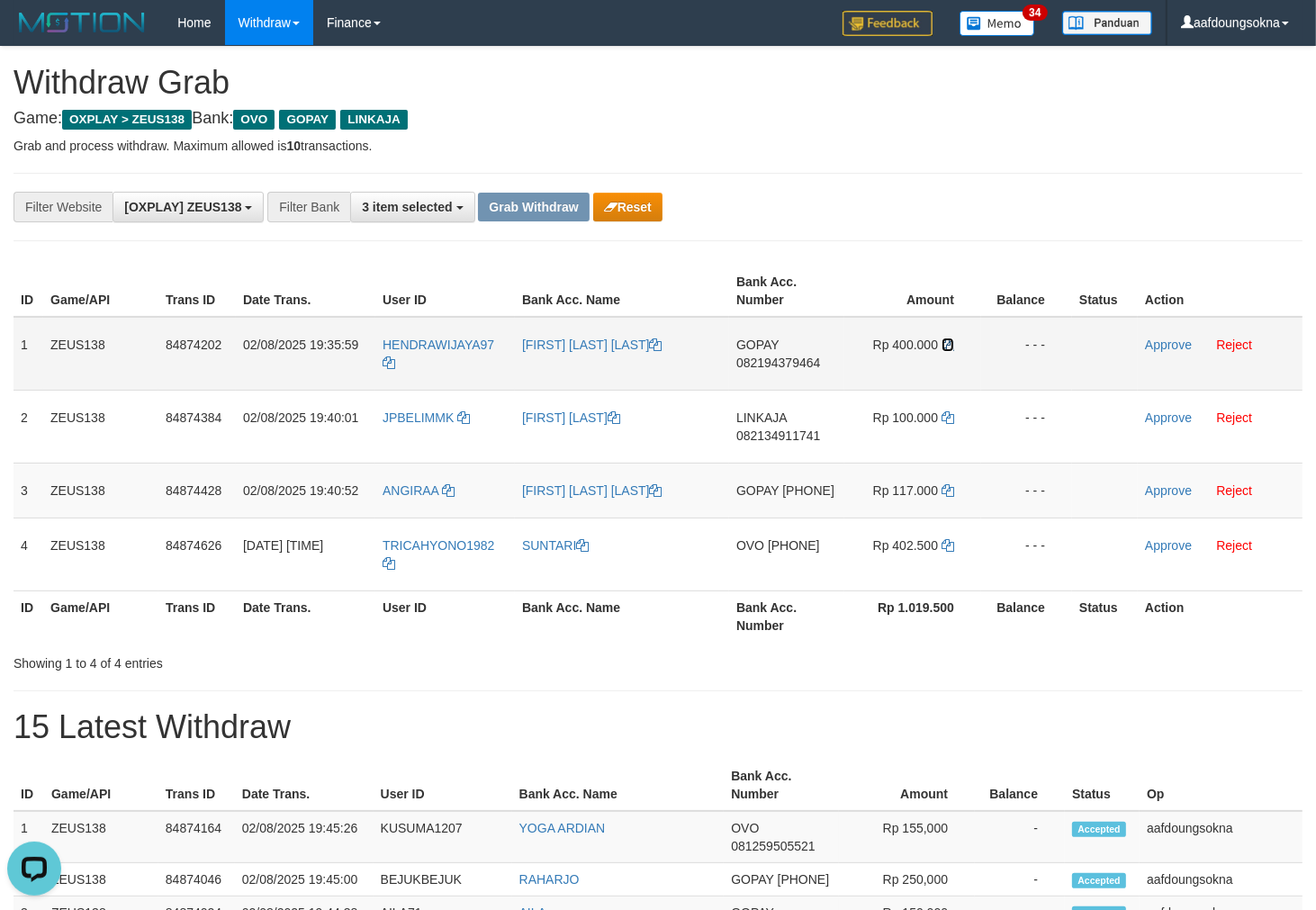 click at bounding box center (948, 345) 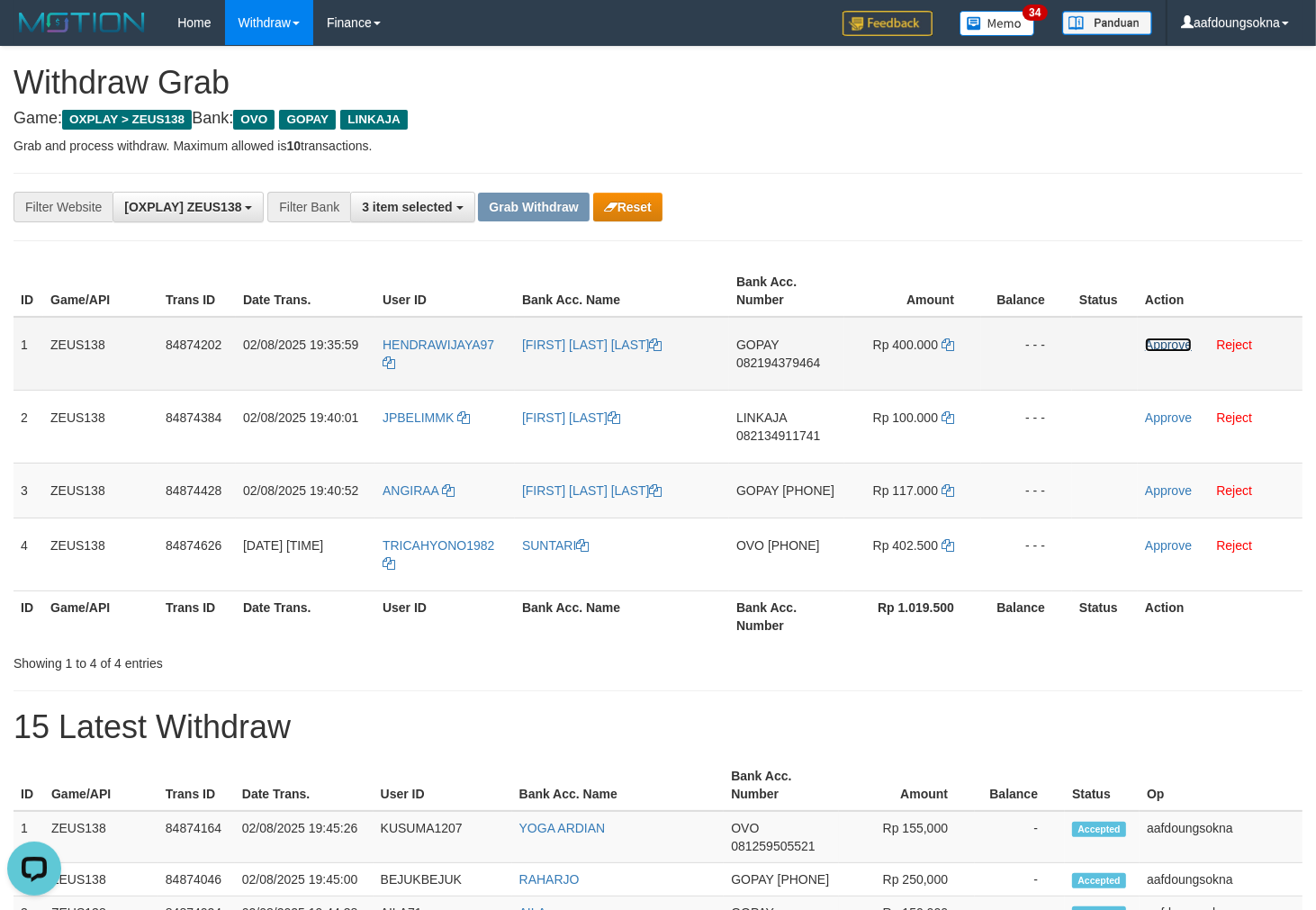 click on "Approve" at bounding box center [1168, 345] 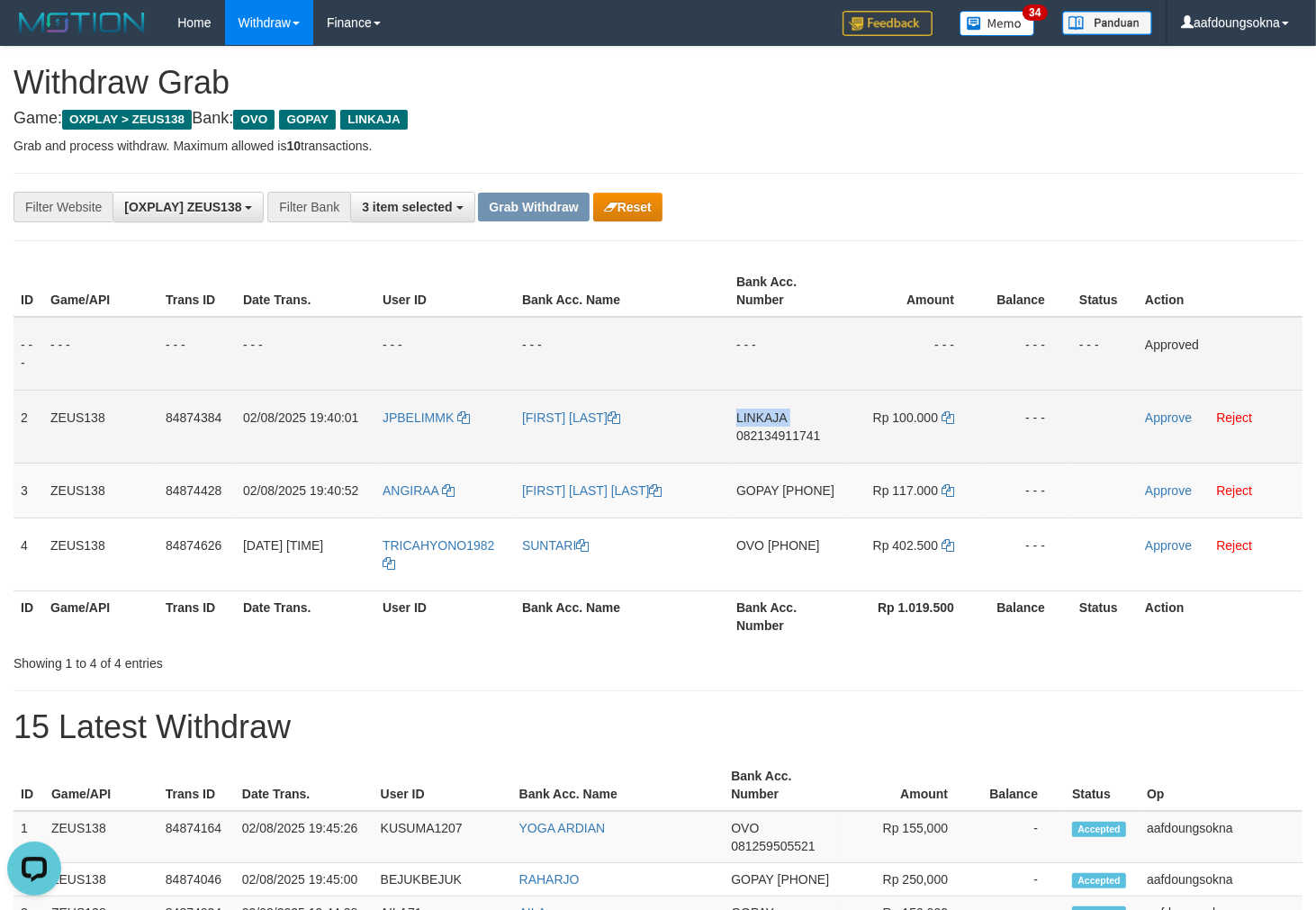 click on "LINKAJA
082134911741" at bounding box center [787, 426] 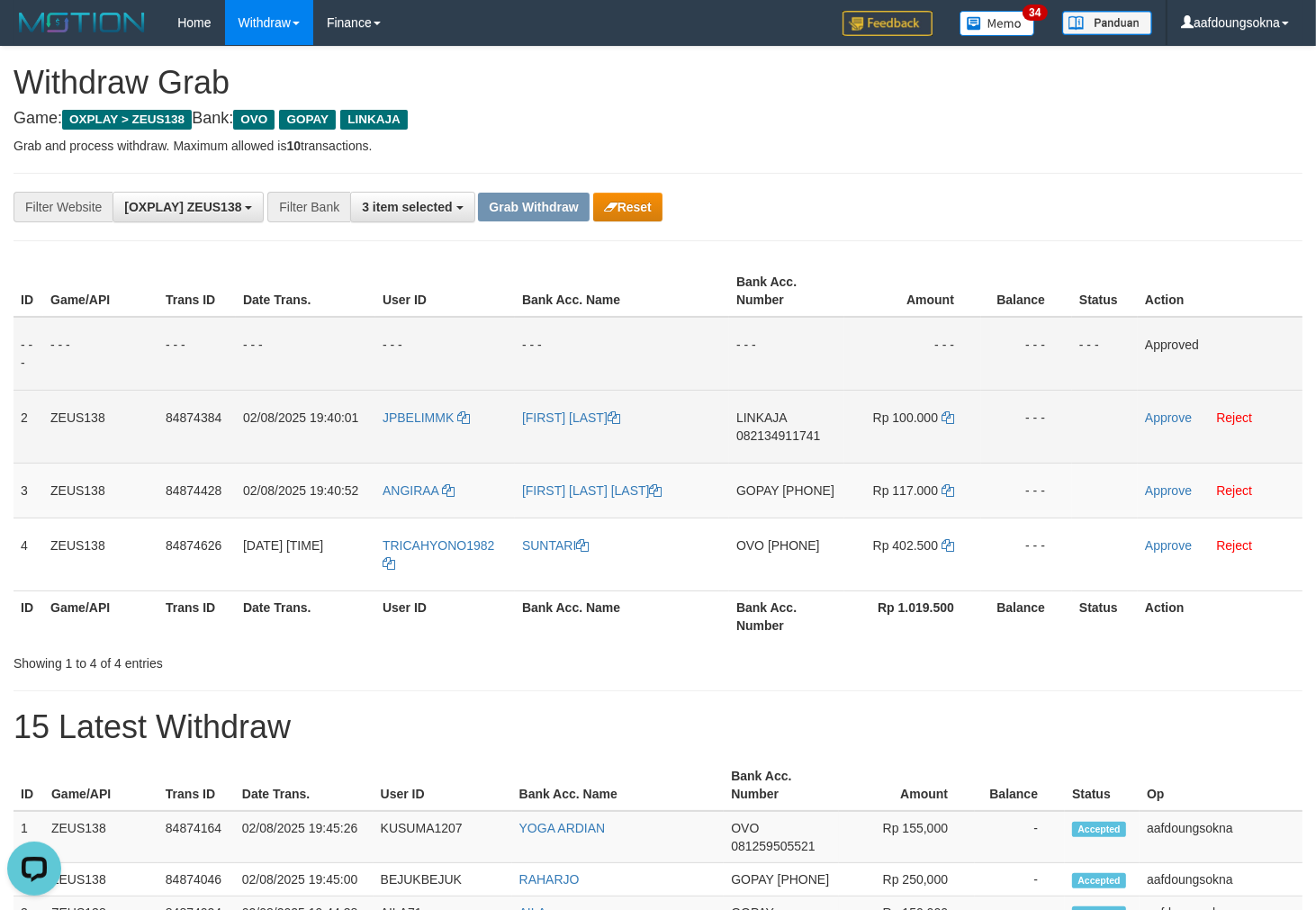 click on "082134911741" at bounding box center [778, 436] 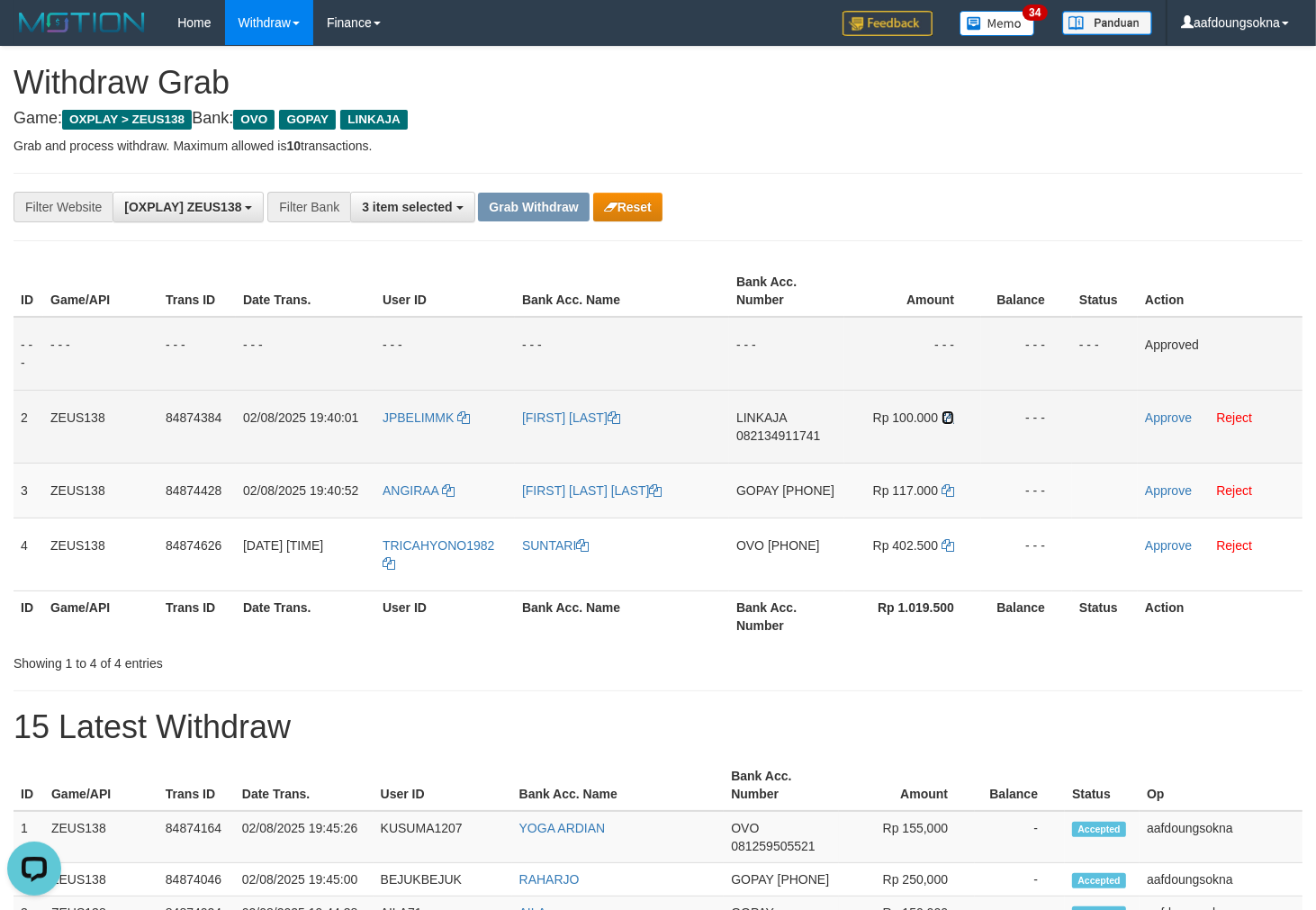 click at bounding box center [948, 418] 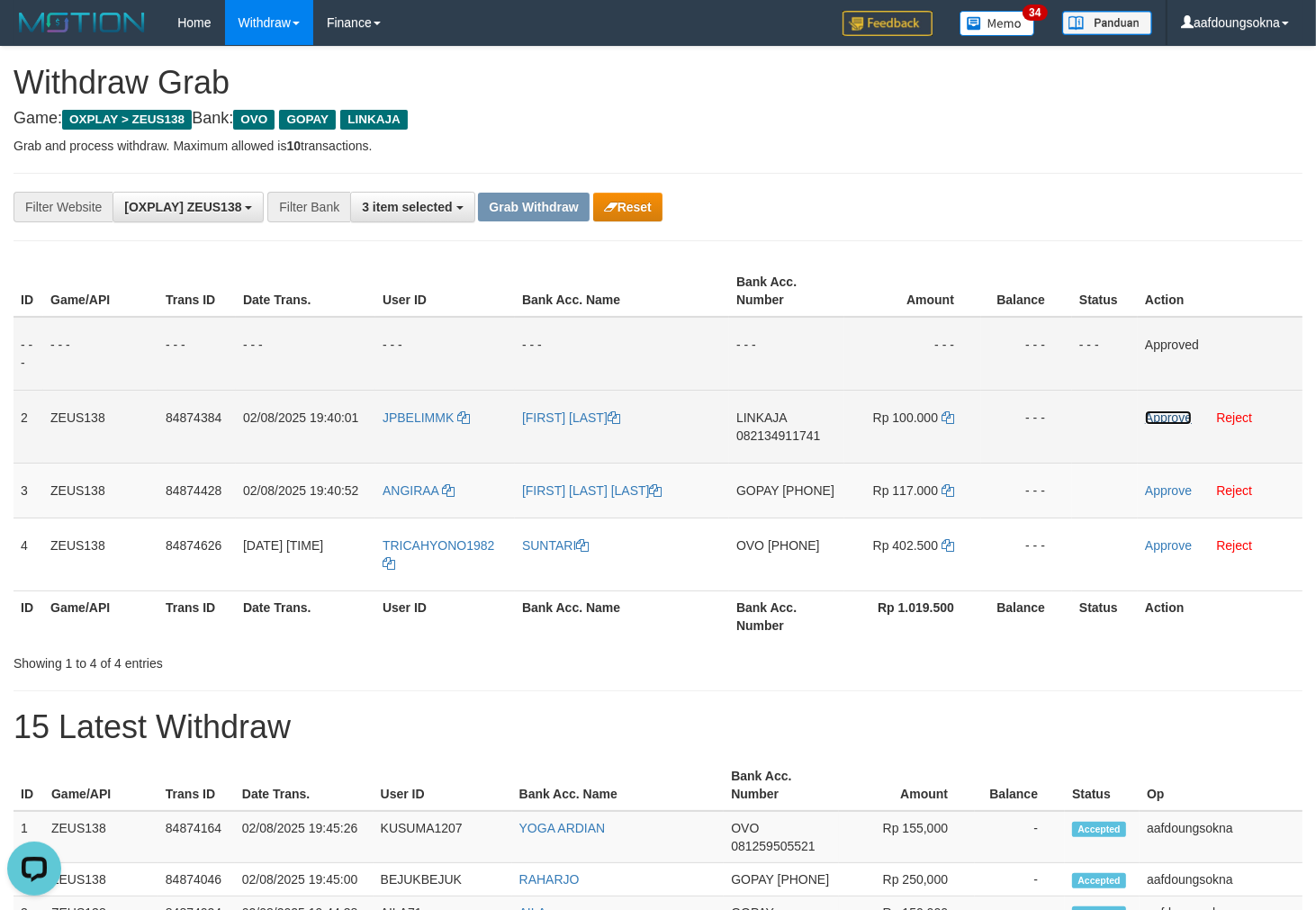 click on "Approve" at bounding box center (1168, 418) 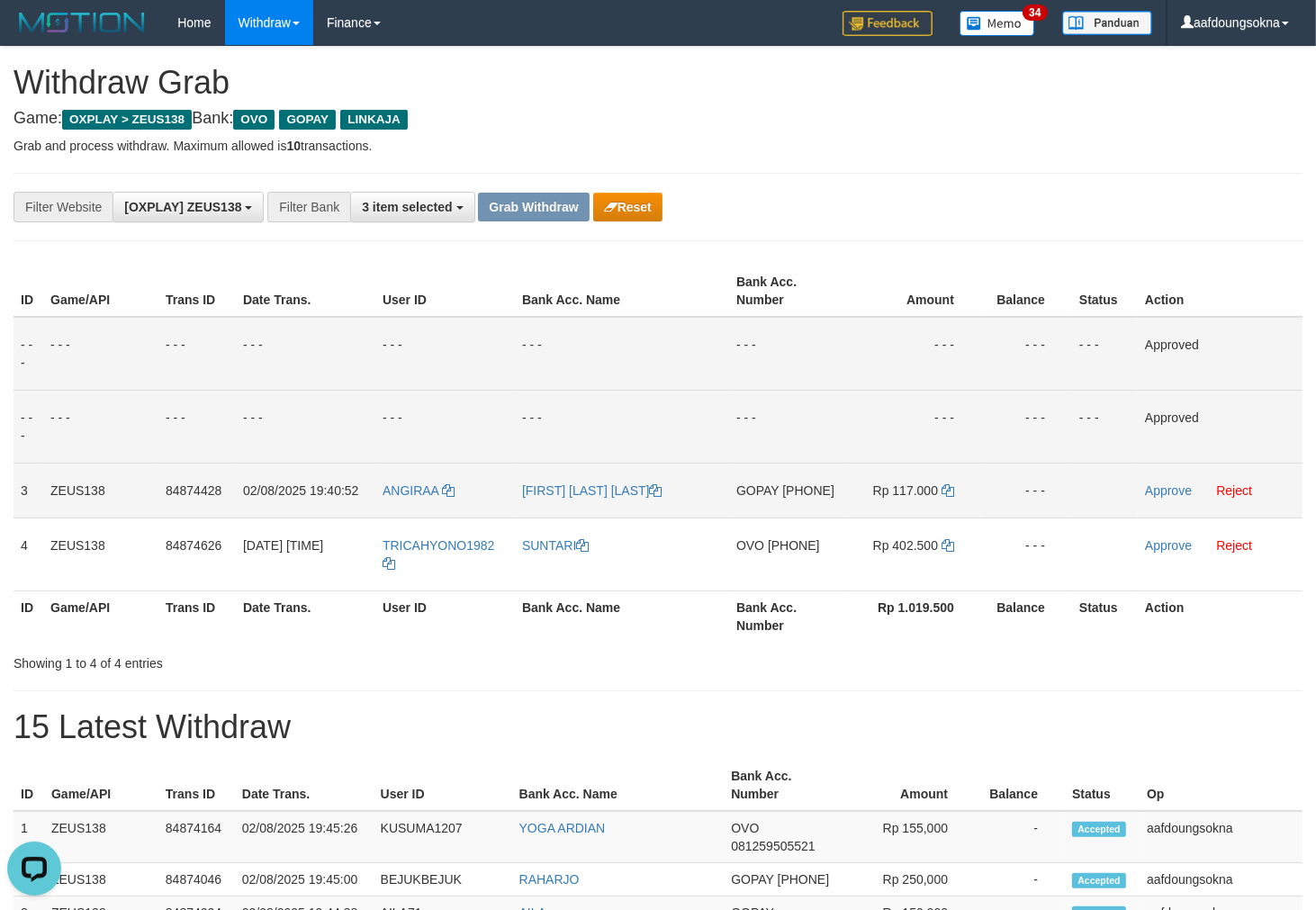 click on "[PHONE]" at bounding box center (808, 491) 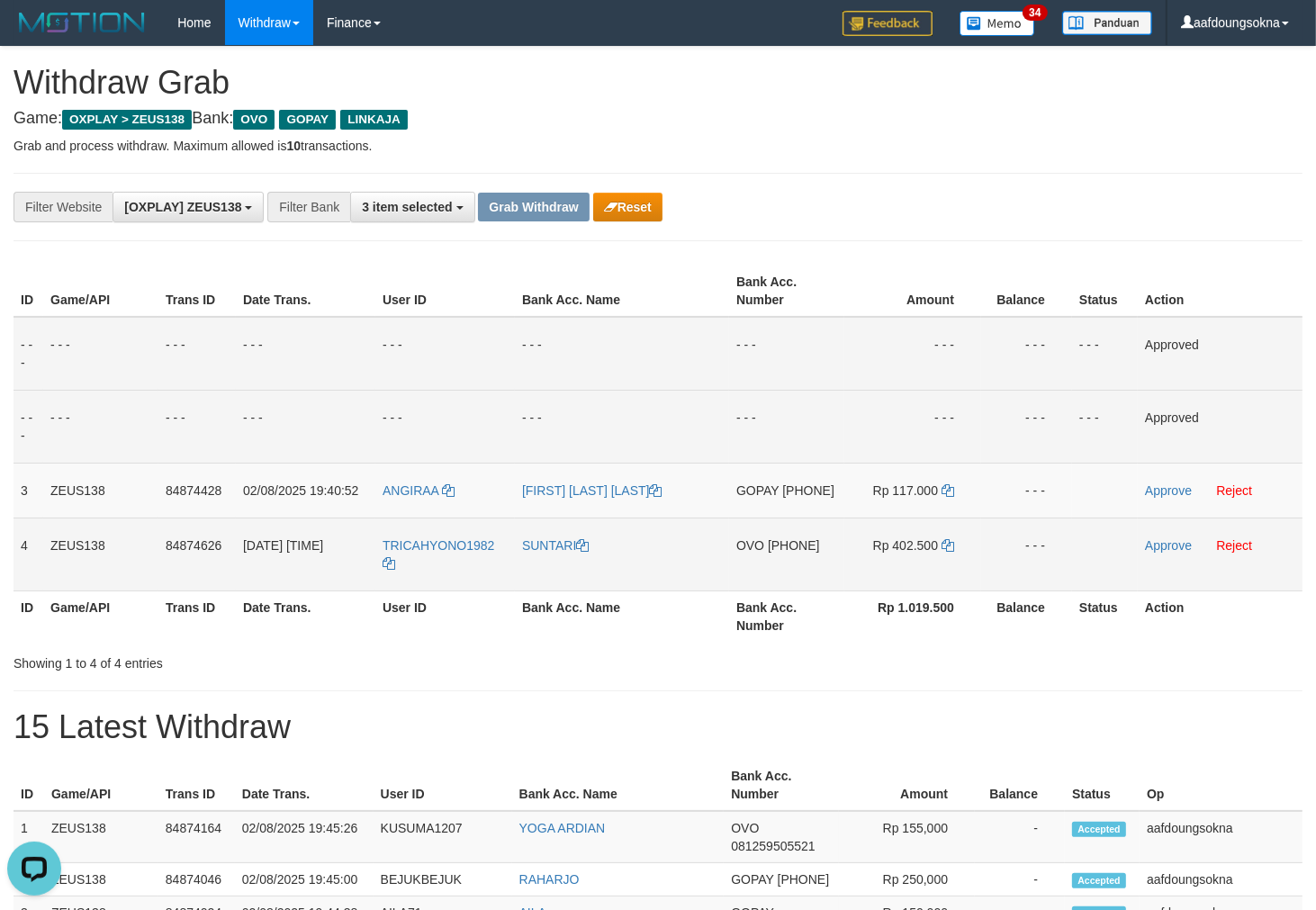 drag, startPoint x: 635, startPoint y: 688, endPoint x: 1082, endPoint y: 601, distance: 455.38775 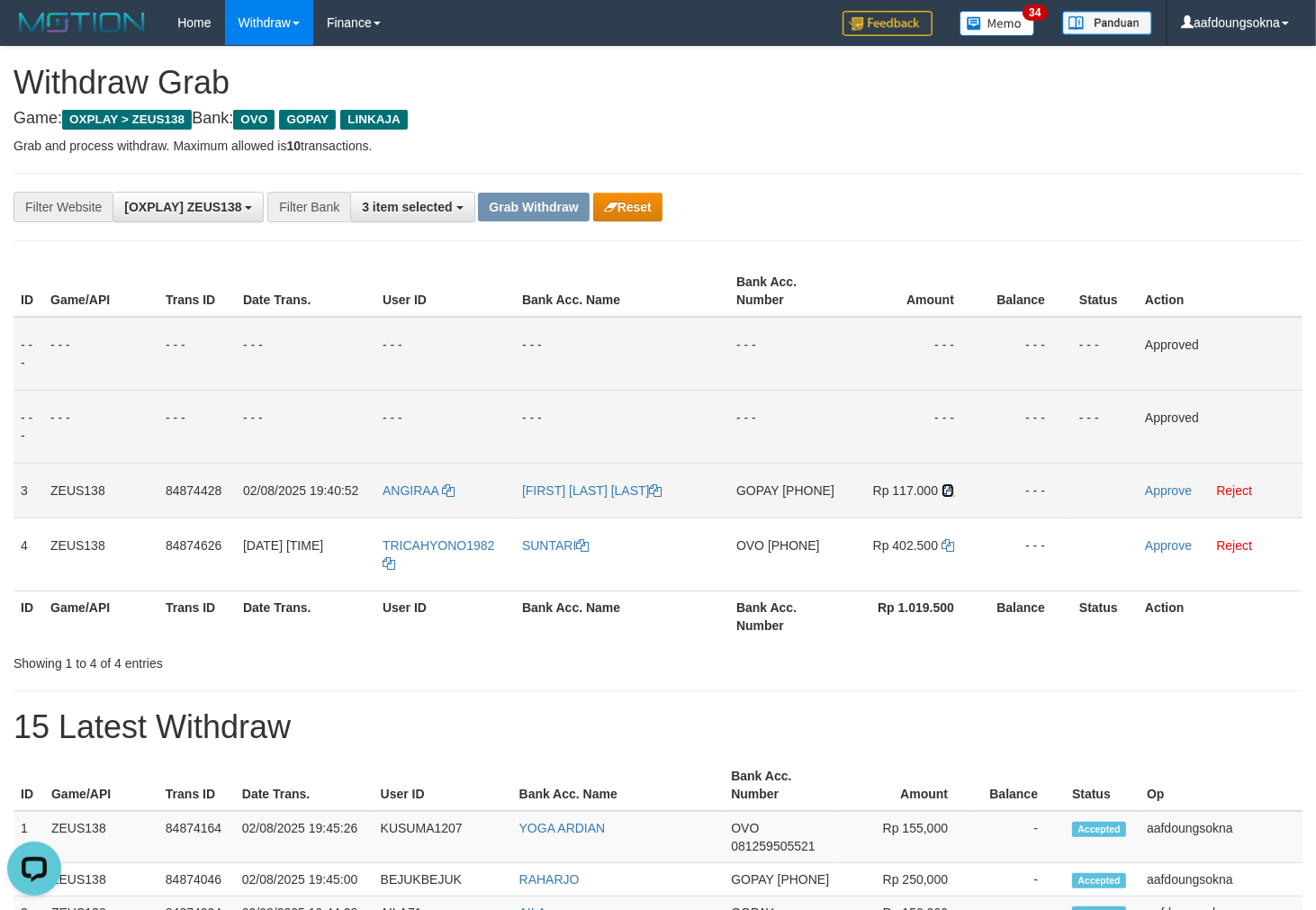 click at bounding box center [948, 491] 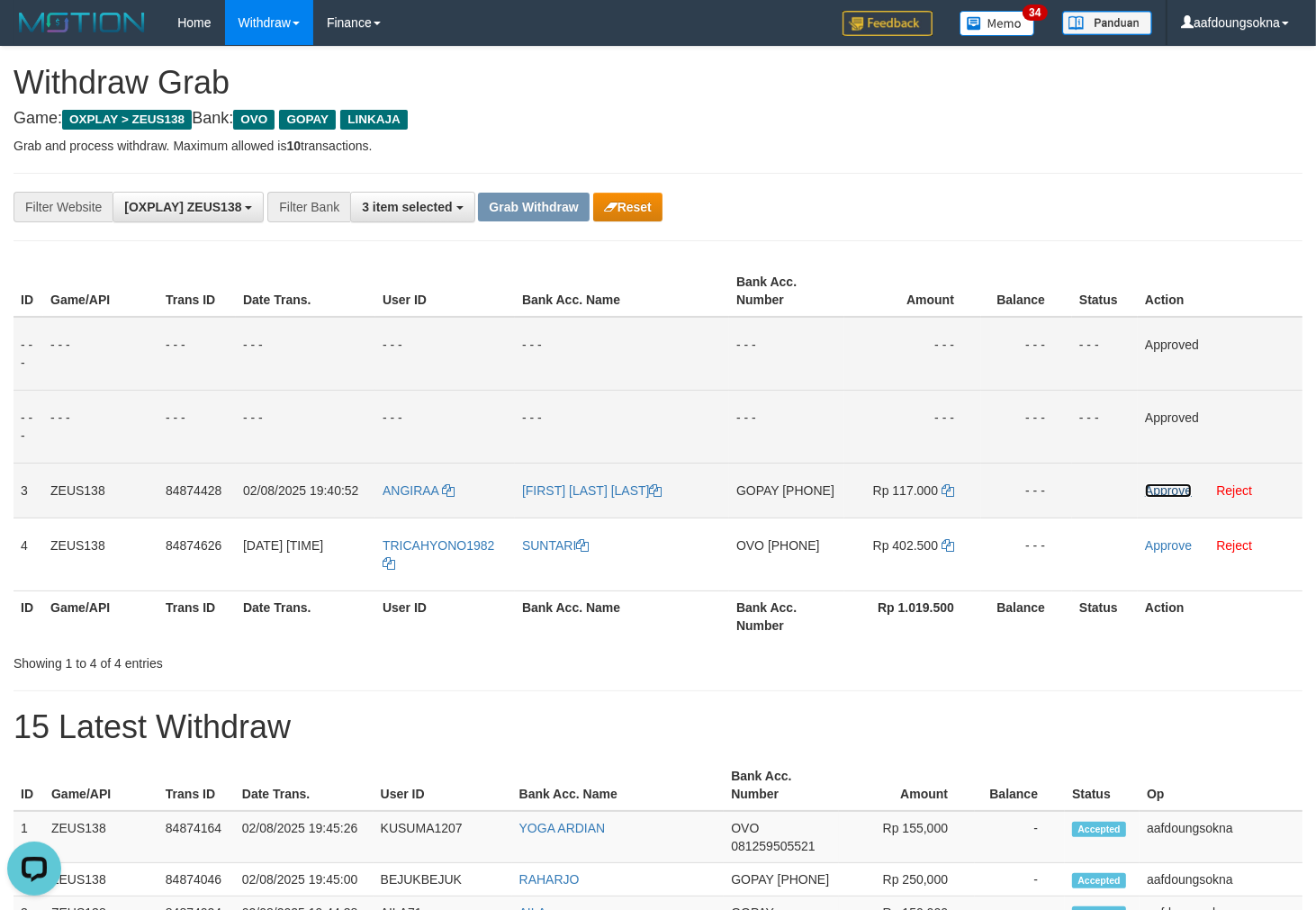click on "Approve" at bounding box center [1168, 491] 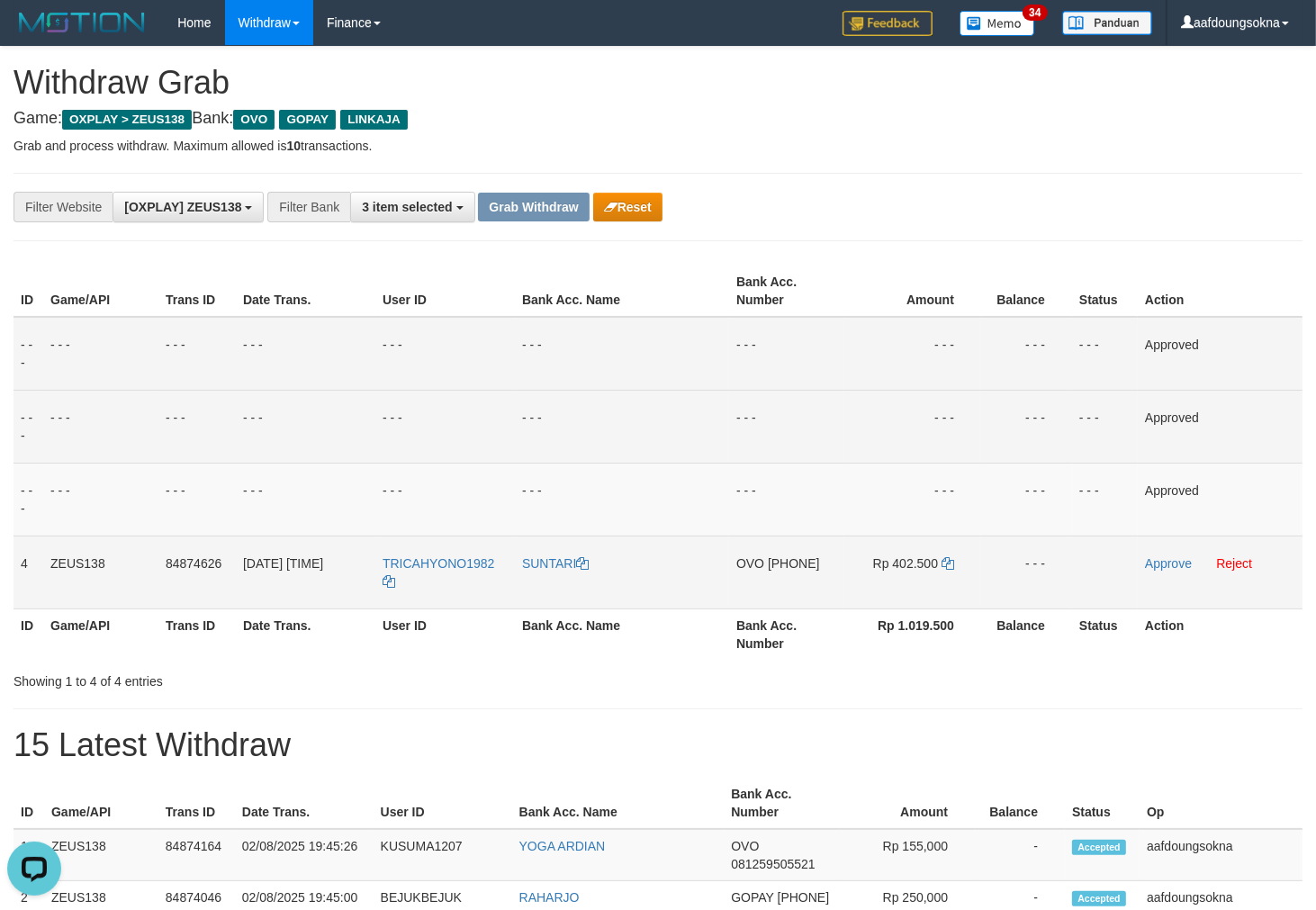 click on "[PHONE]" at bounding box center (794, 563) 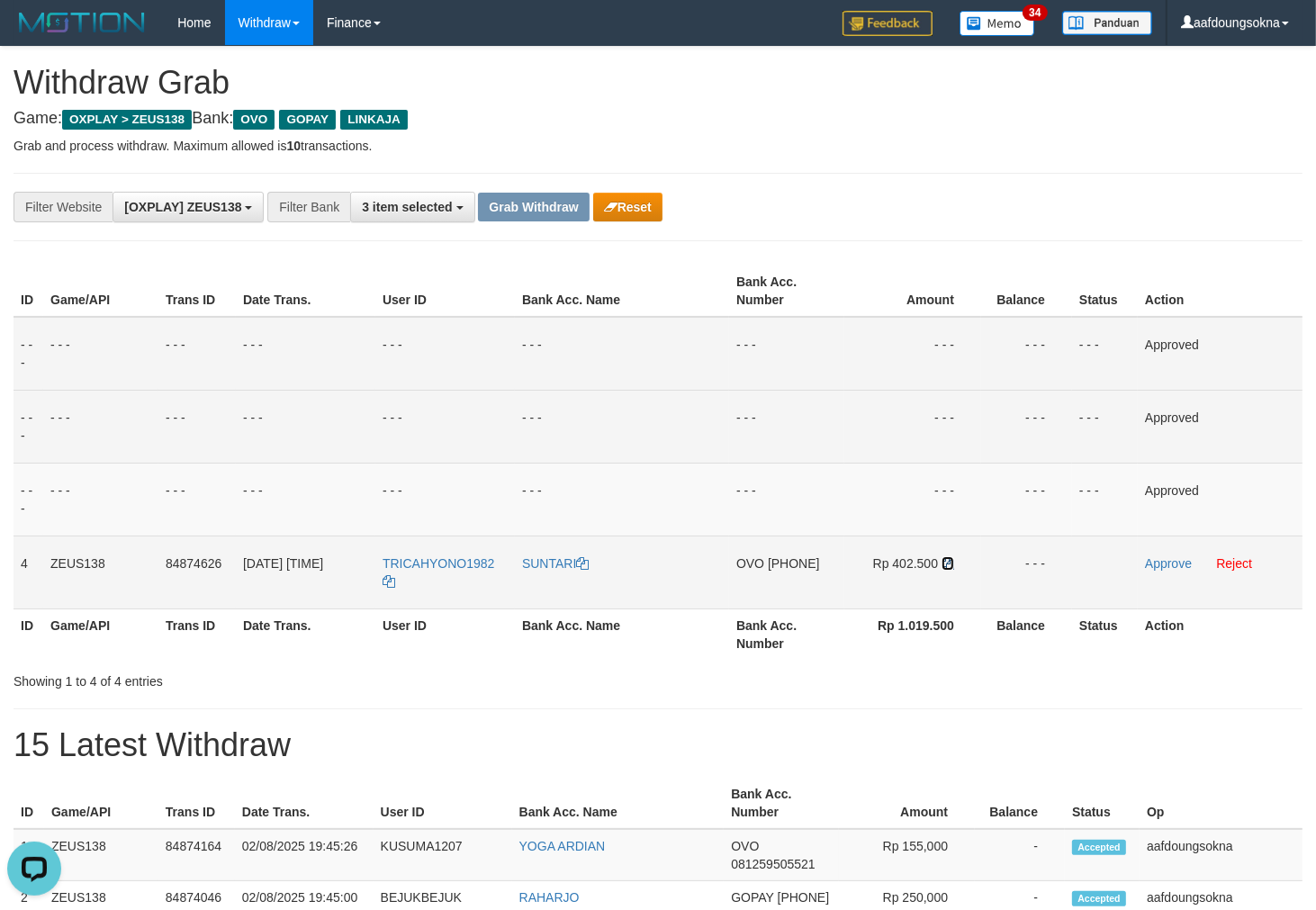 click at bounding box center (948, 563) 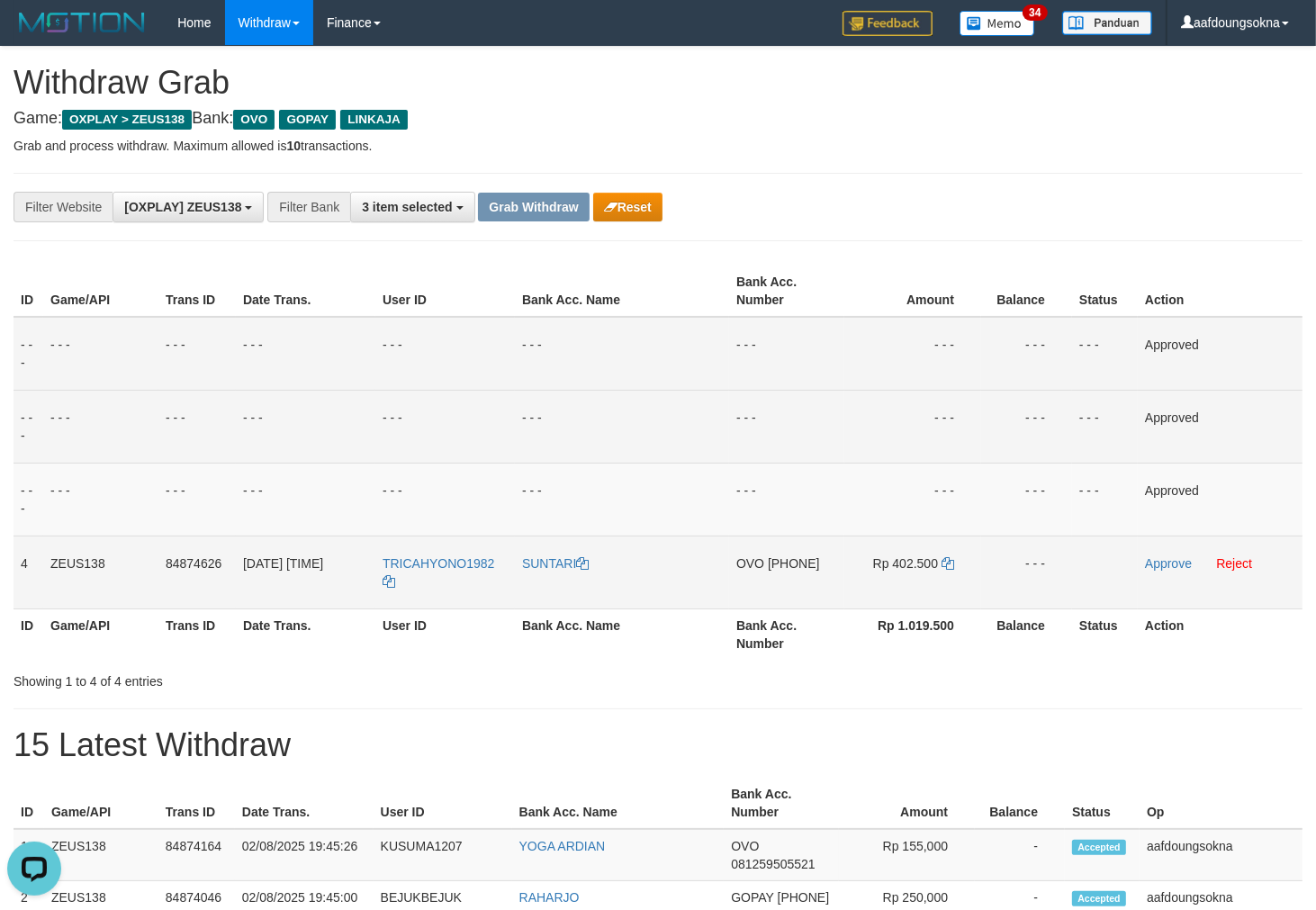 click on "Approve
Reject" at bounding box center [1220, 572] 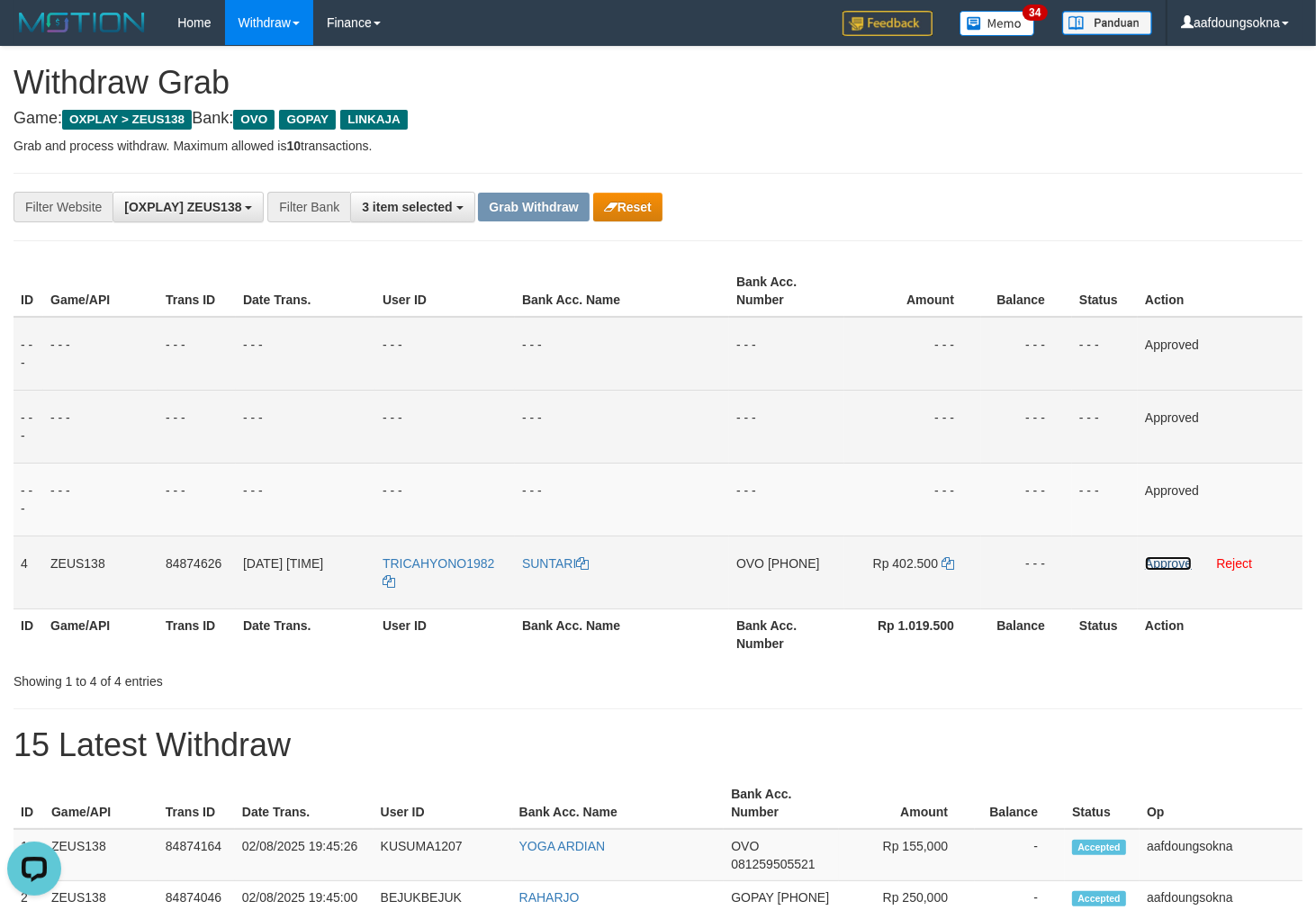 click on "Approve" at bounding box center (1168, 563) 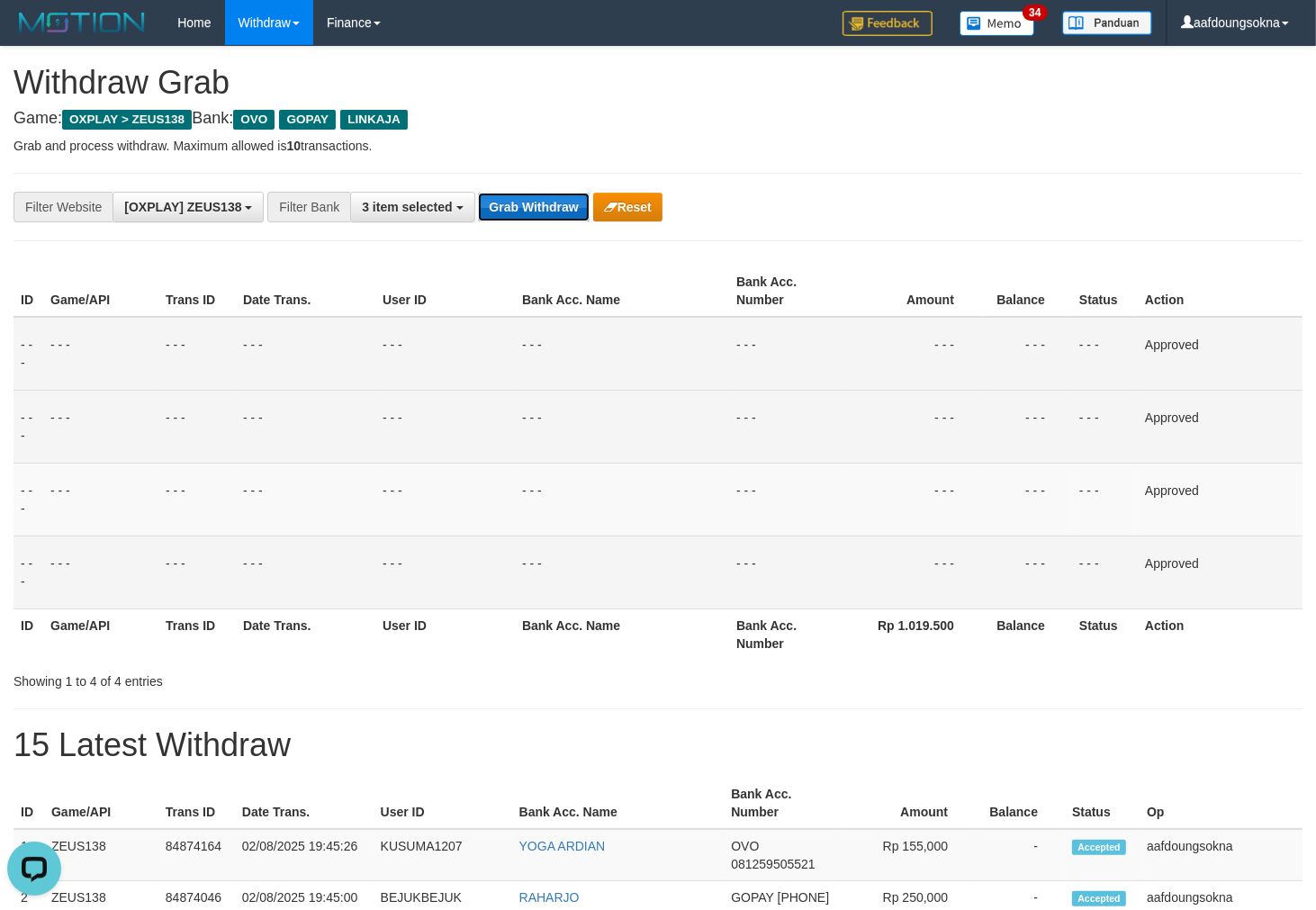 click on "Grab Withdraw" at bounding box center (533, 207) 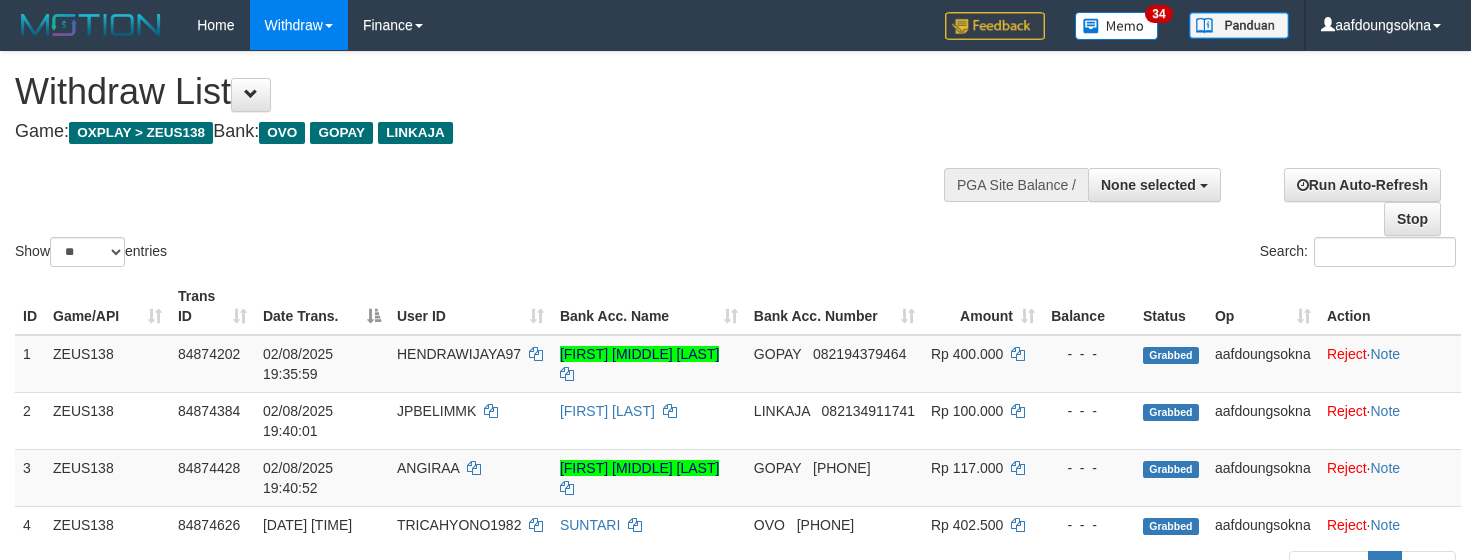 select 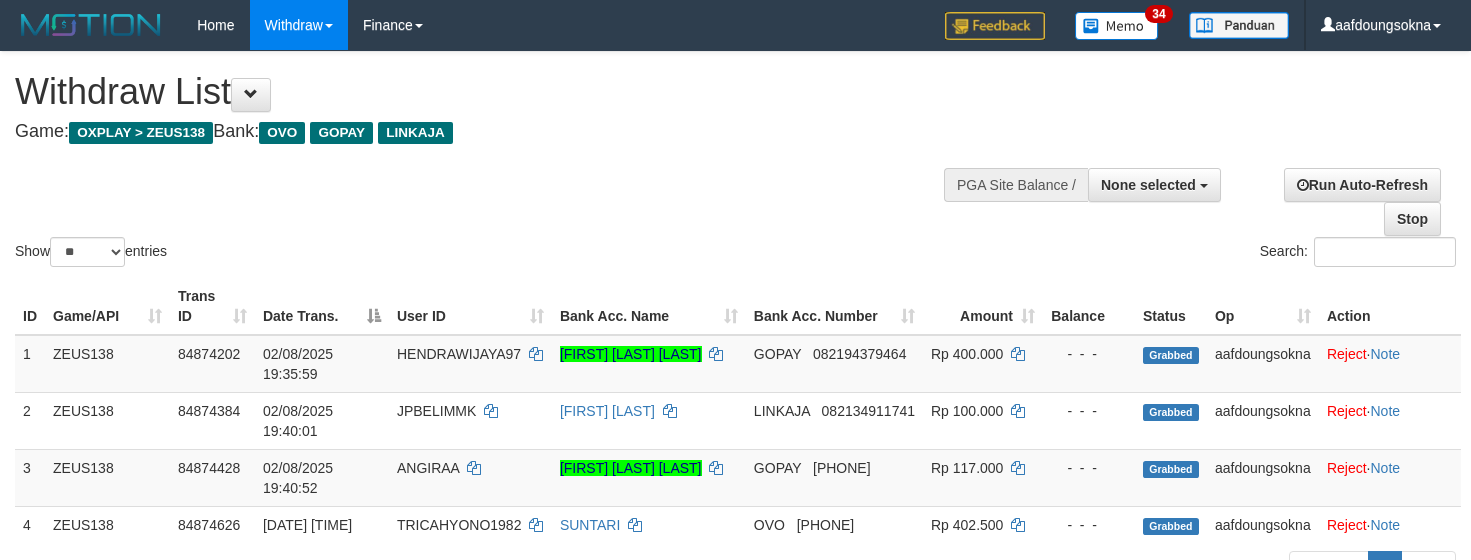 select 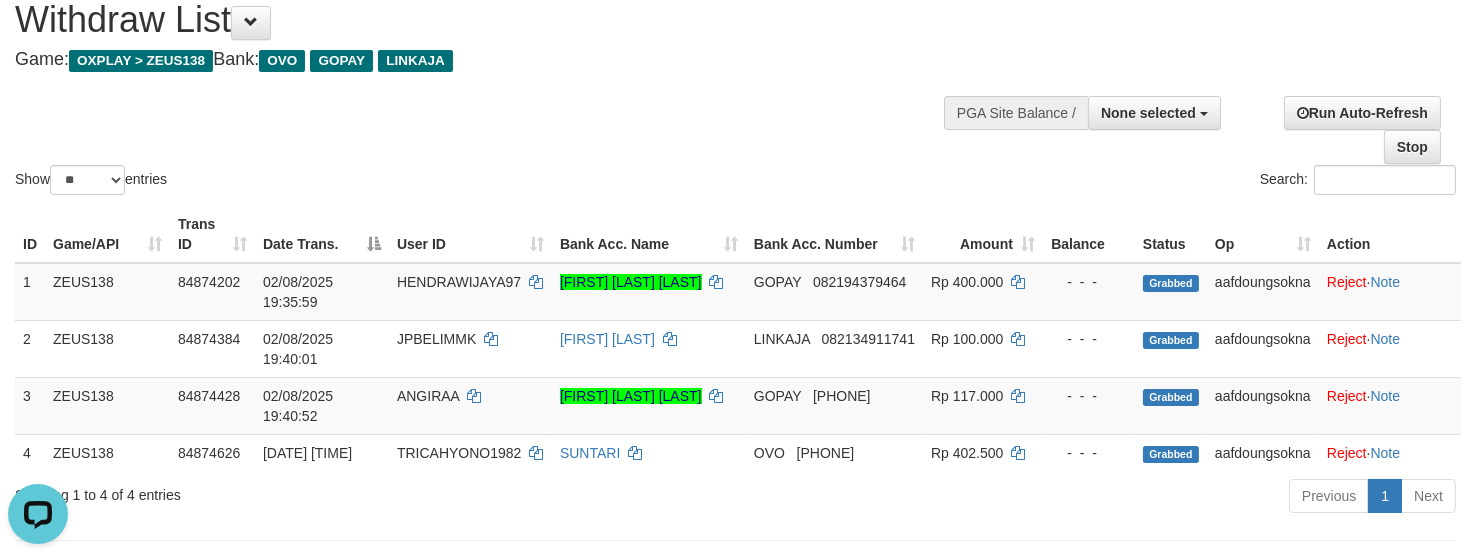 scroll, scrollTop: 0, scrollLeft: 0, axis: both 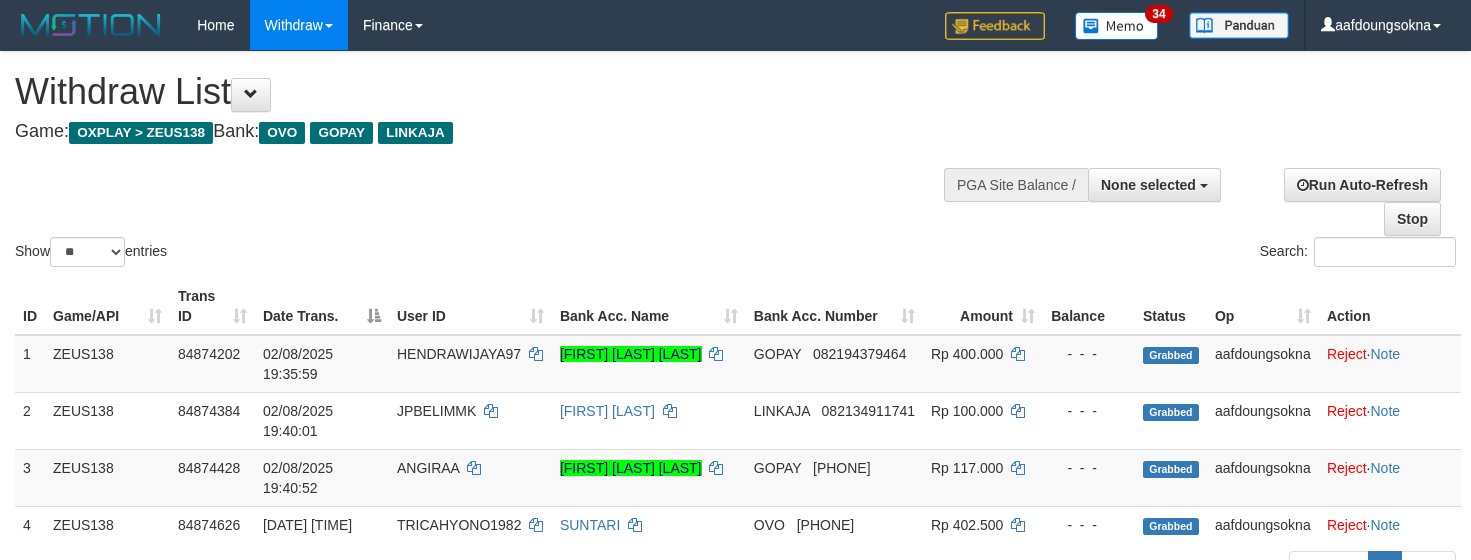 select 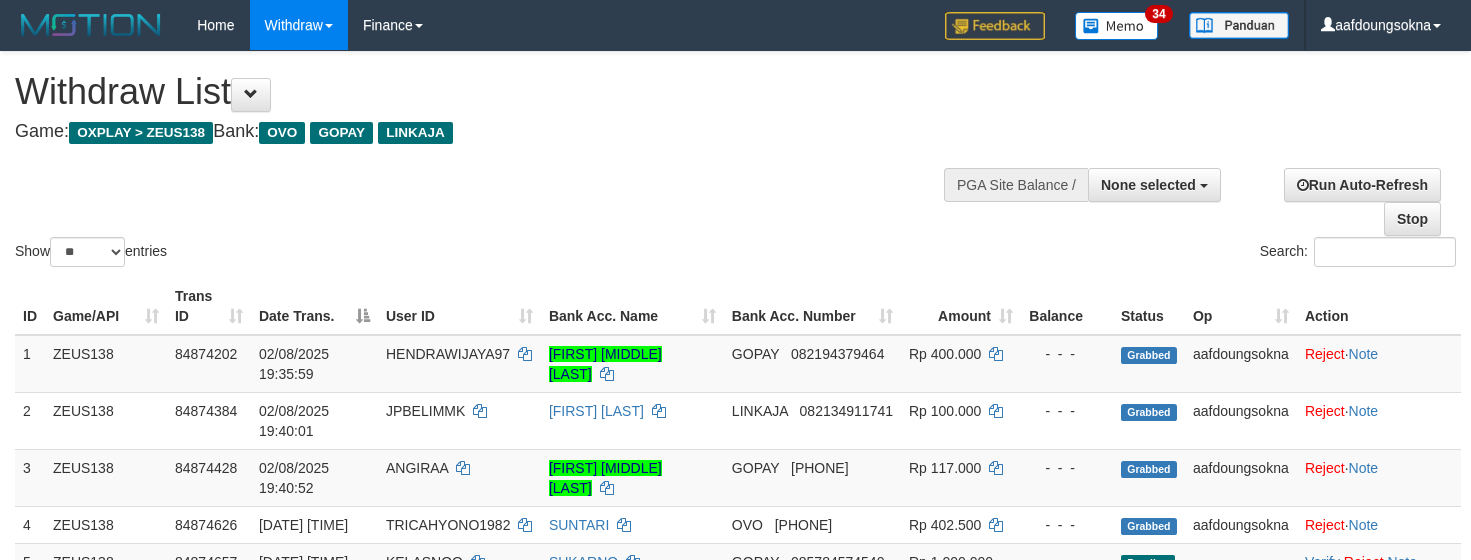 select 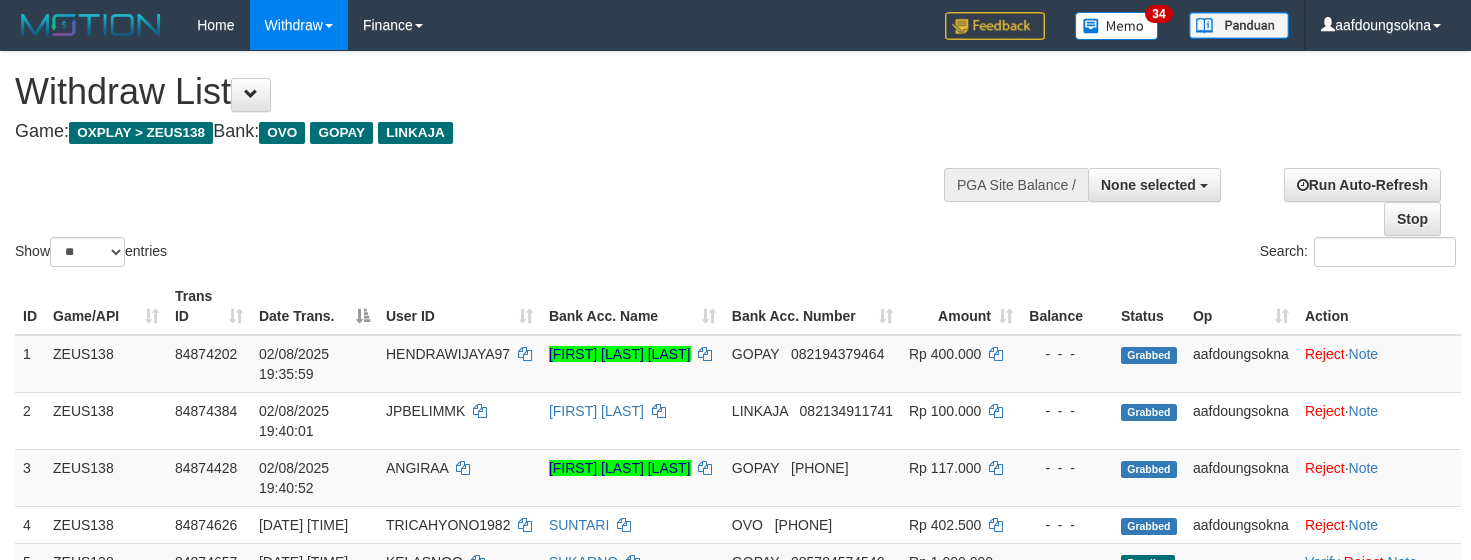 select 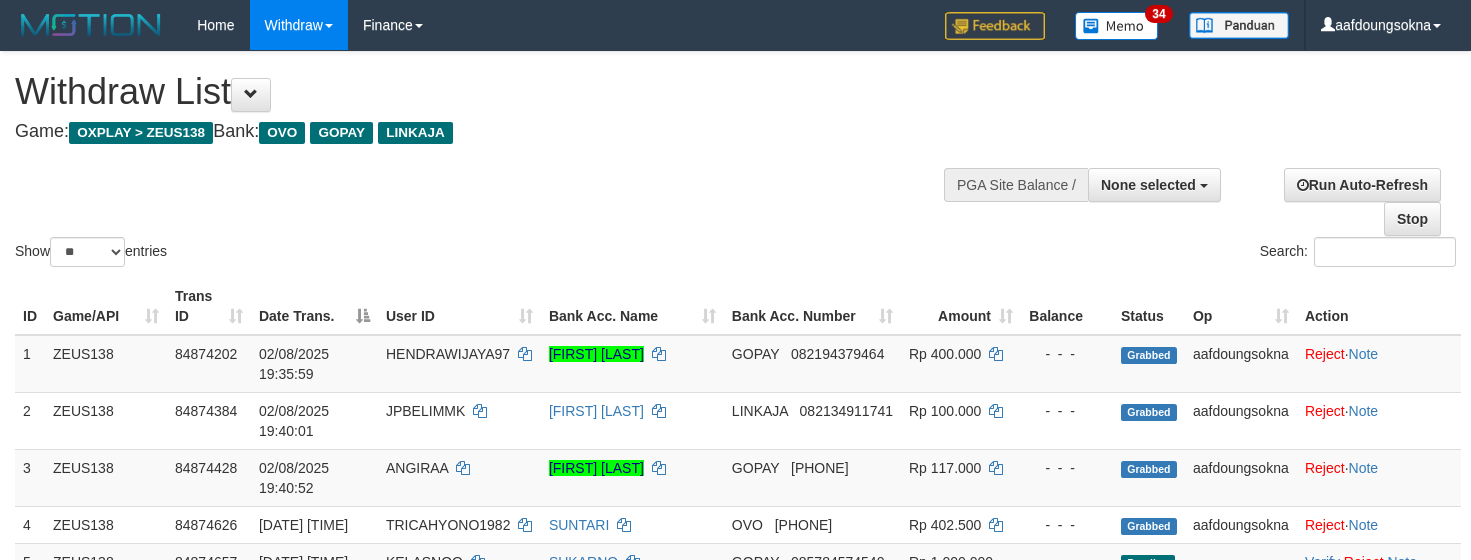 select 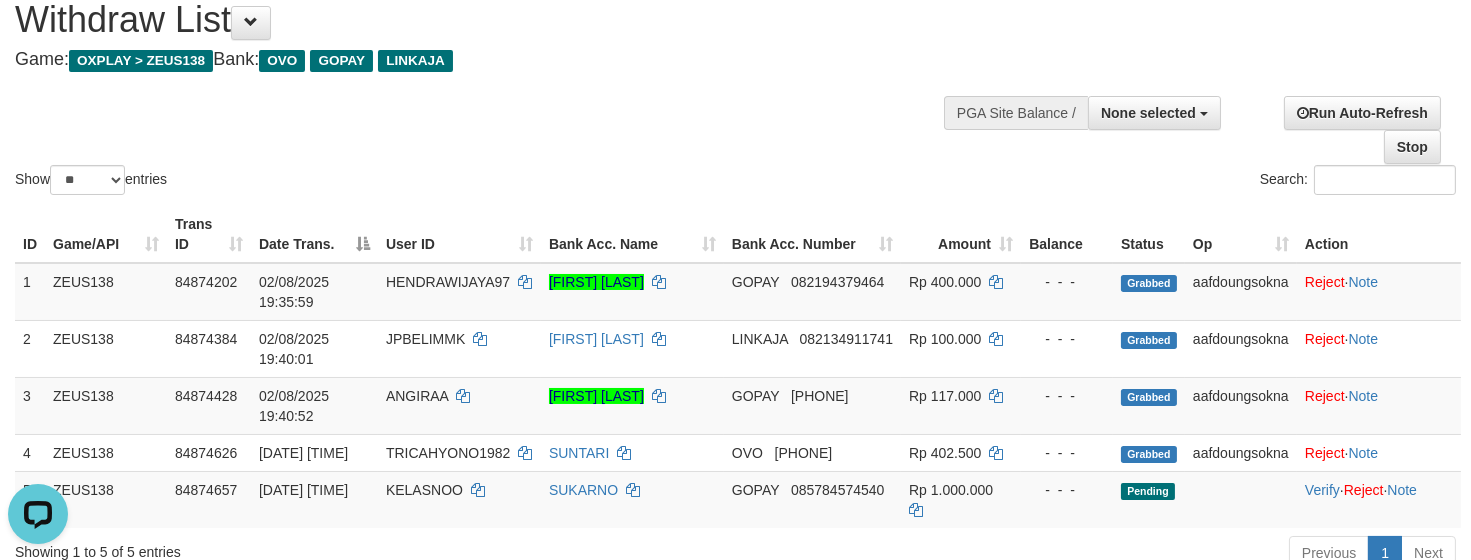 scroll, scrollTop: 0, scrollLeft: 0, axis: both 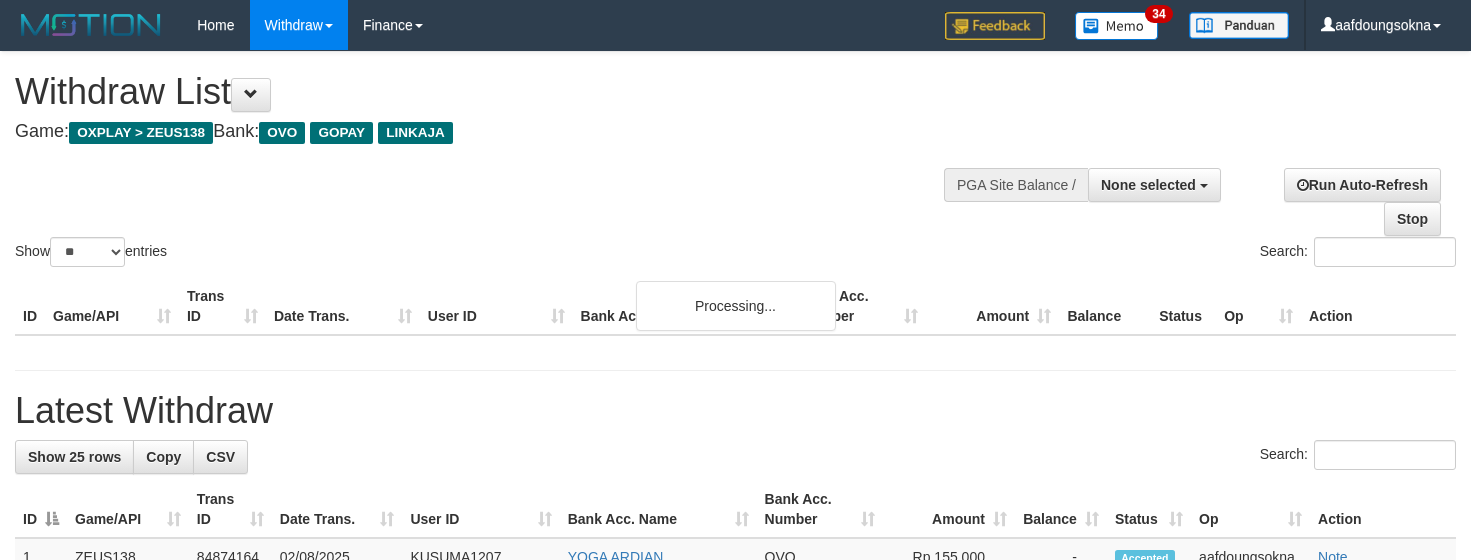 select 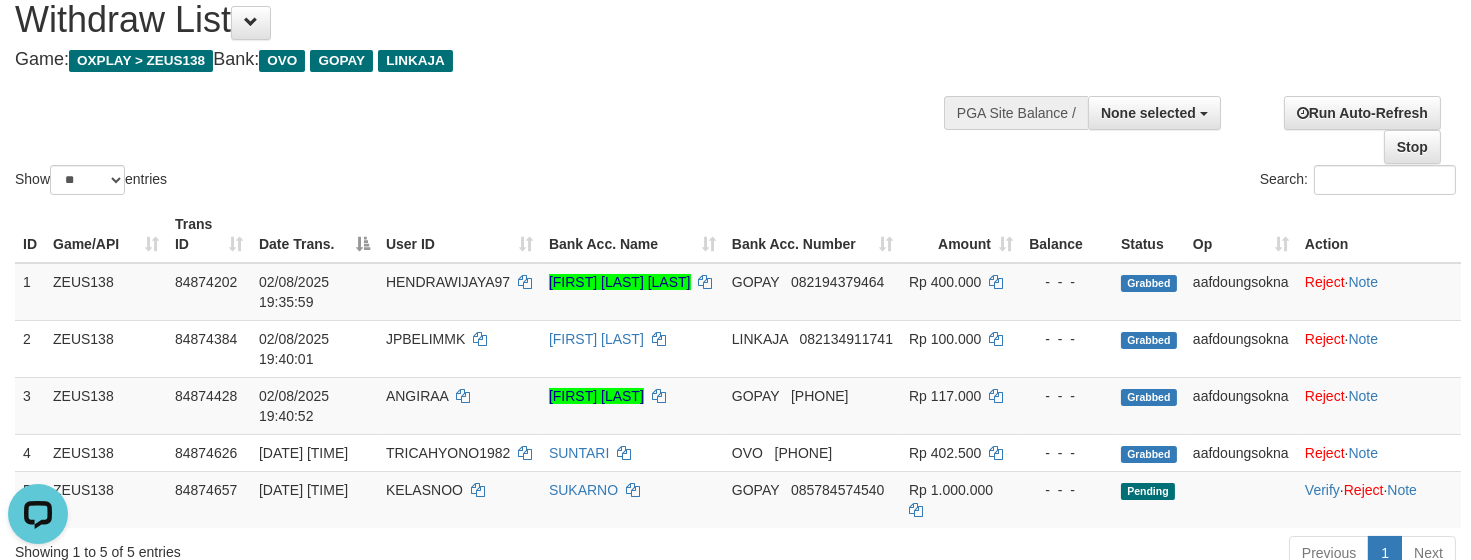 scroll, scrollTop: 0, scrollLeft: 0, axis: both 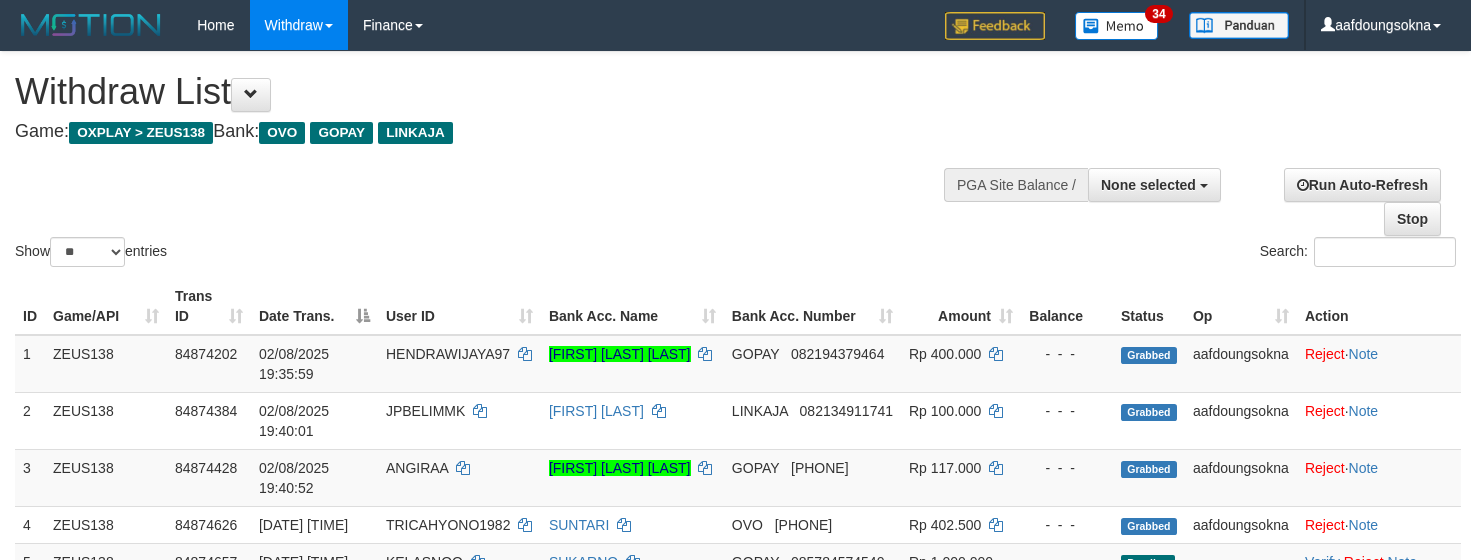 select 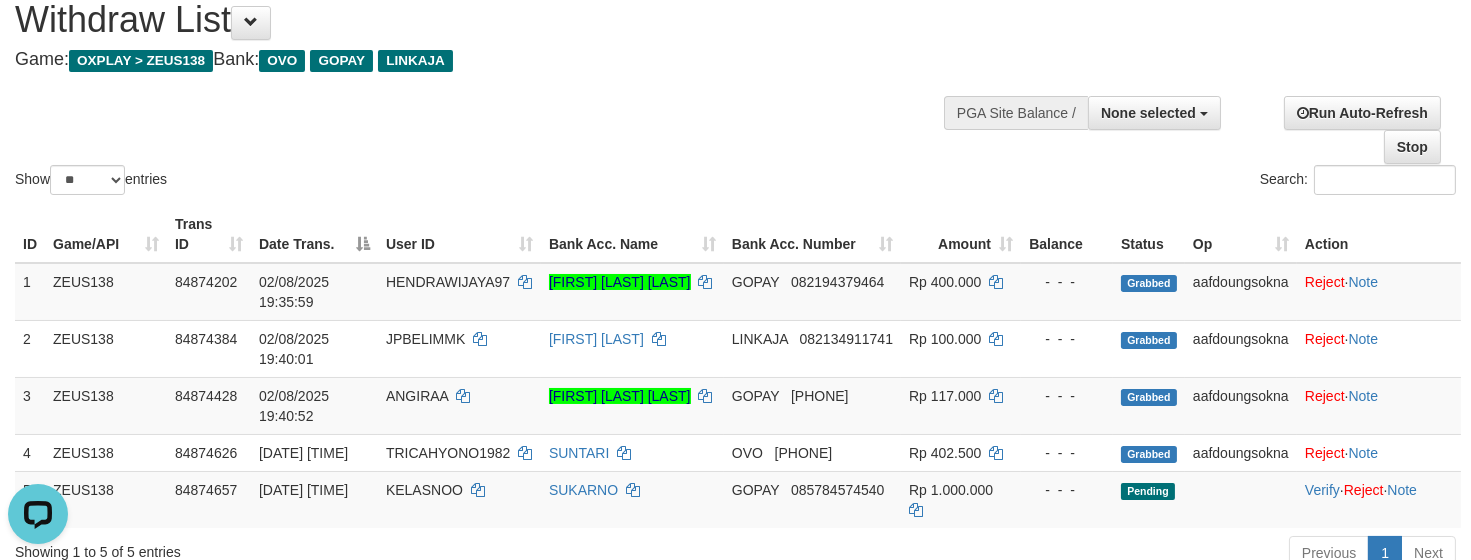 scroll, scrollTop: 0, scrollLeft: 0, axis: both 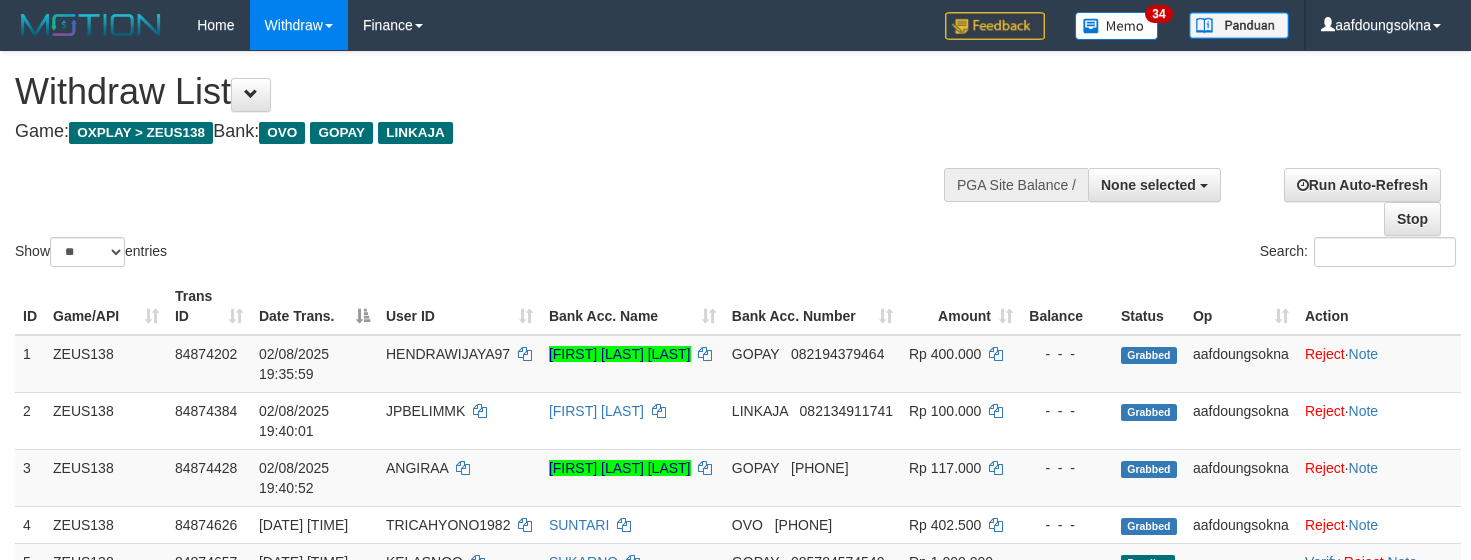 select 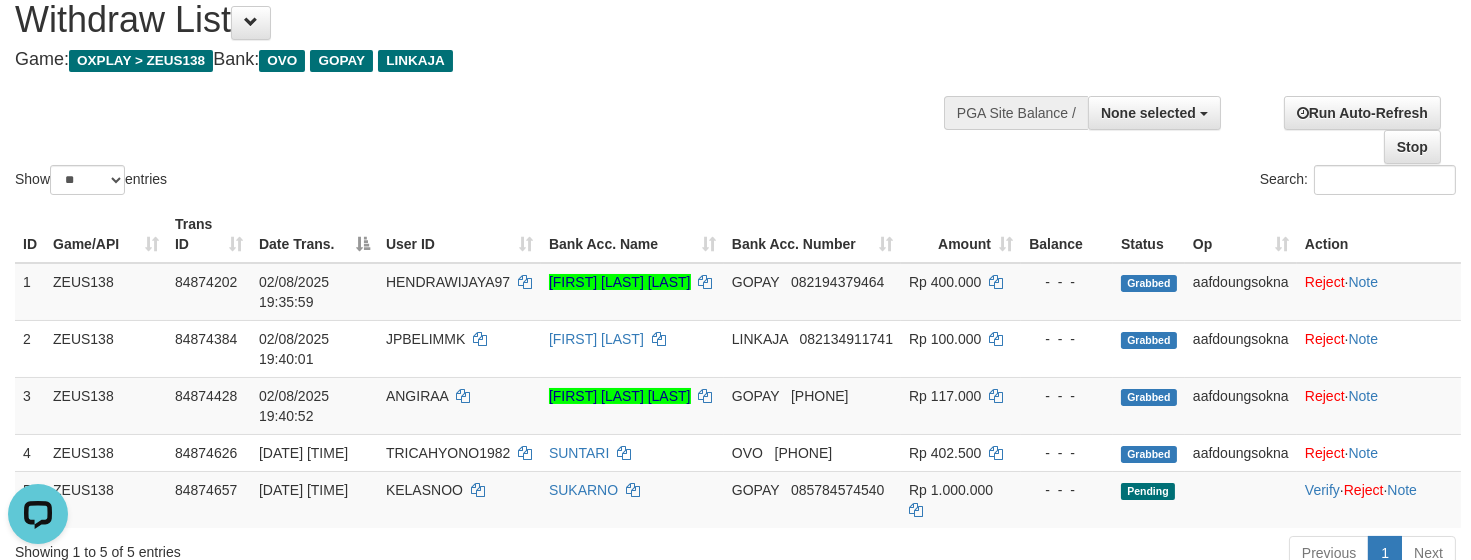 scroll, scrollTop: 0, scrollLeft: 0, axis: both 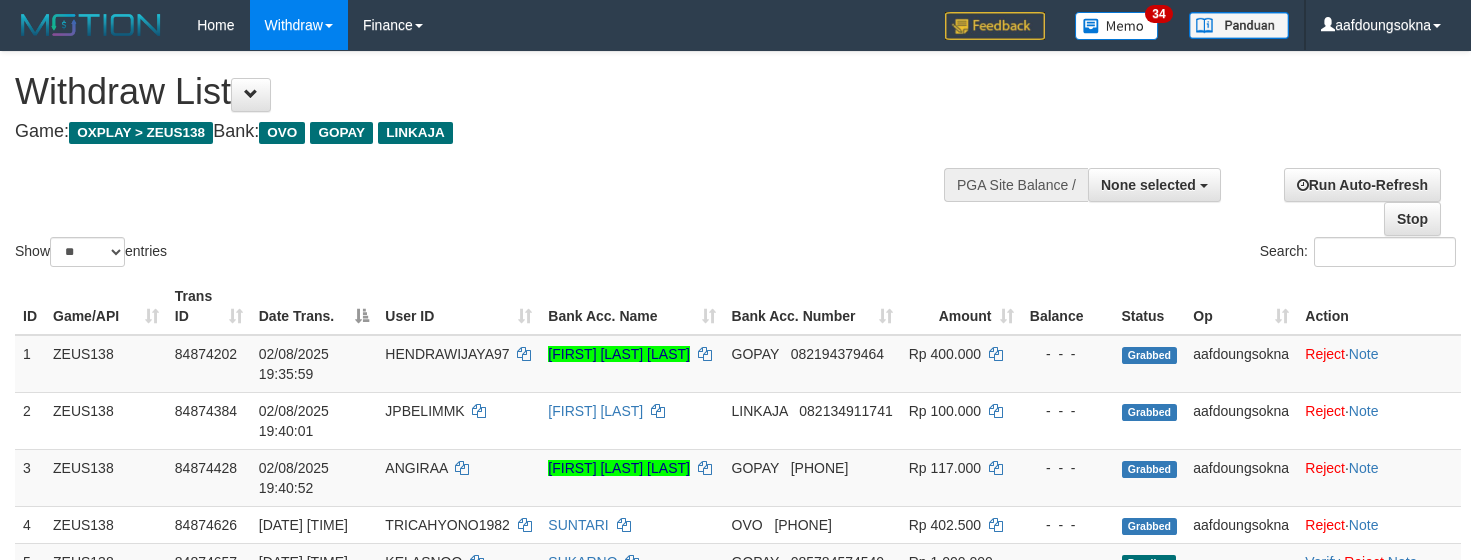 select 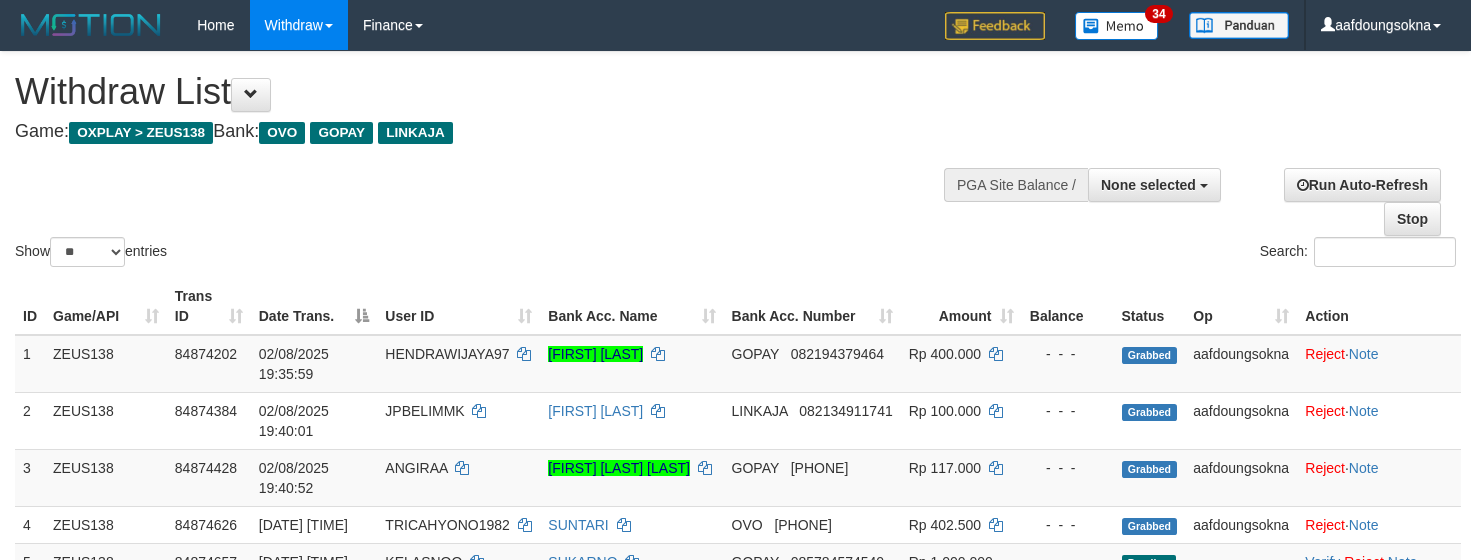 select 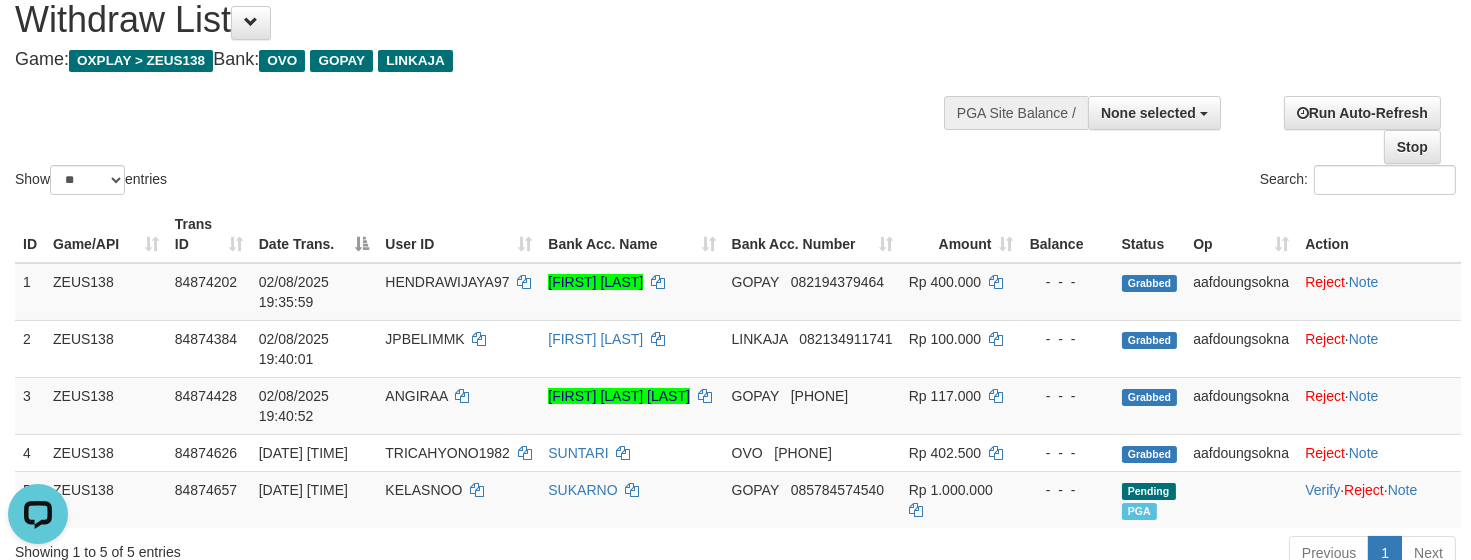 scroll, scrollTop: 0, scrollLeft: 0, axis: both 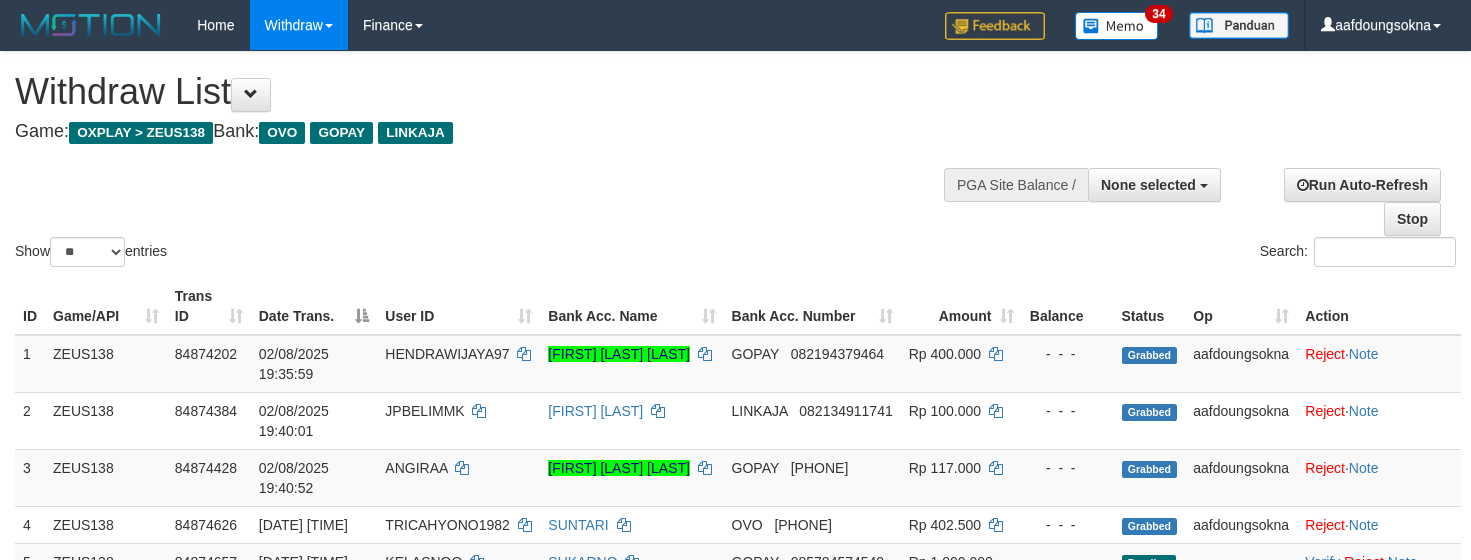 select 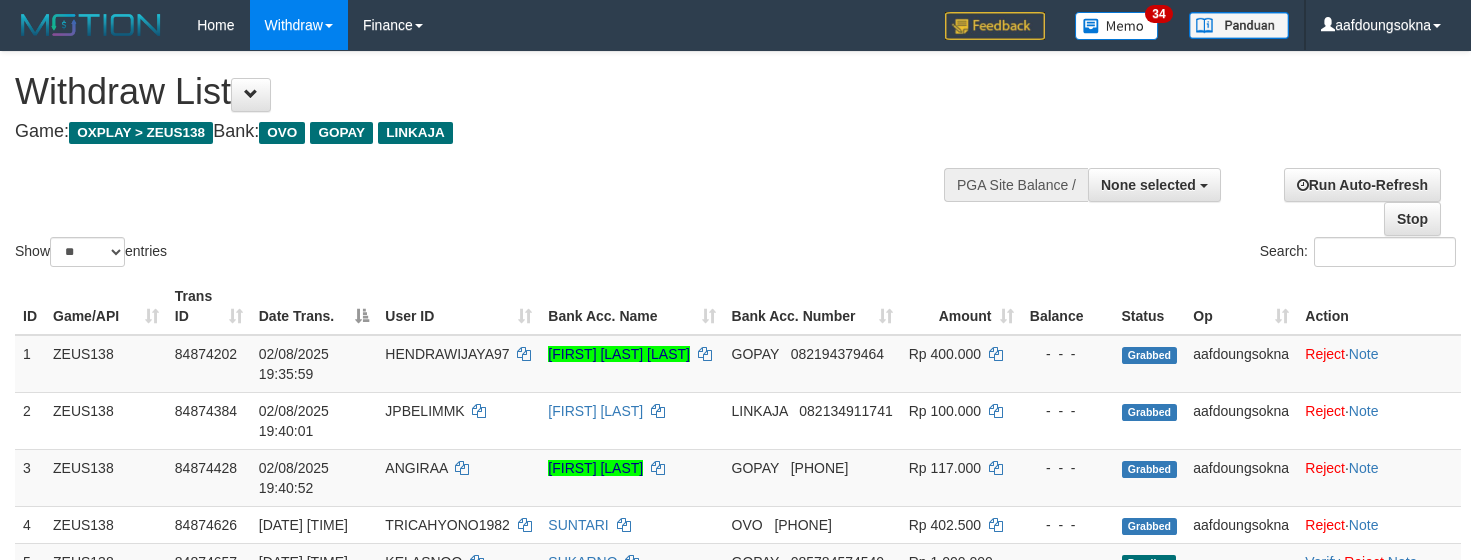 select 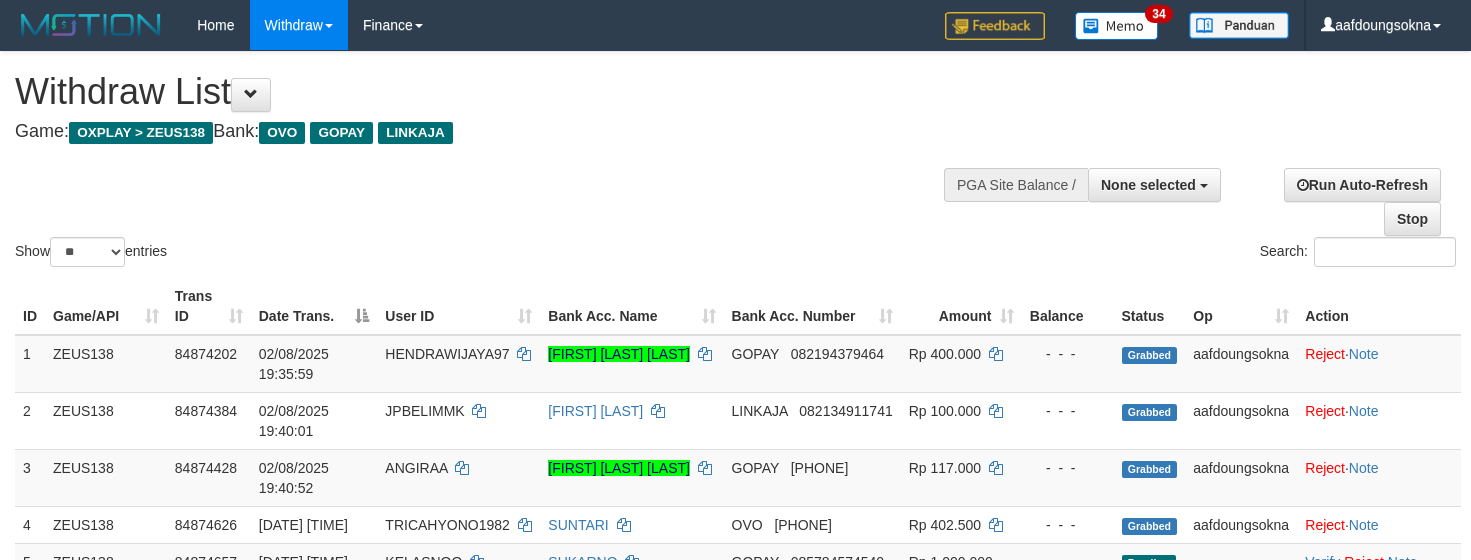 select 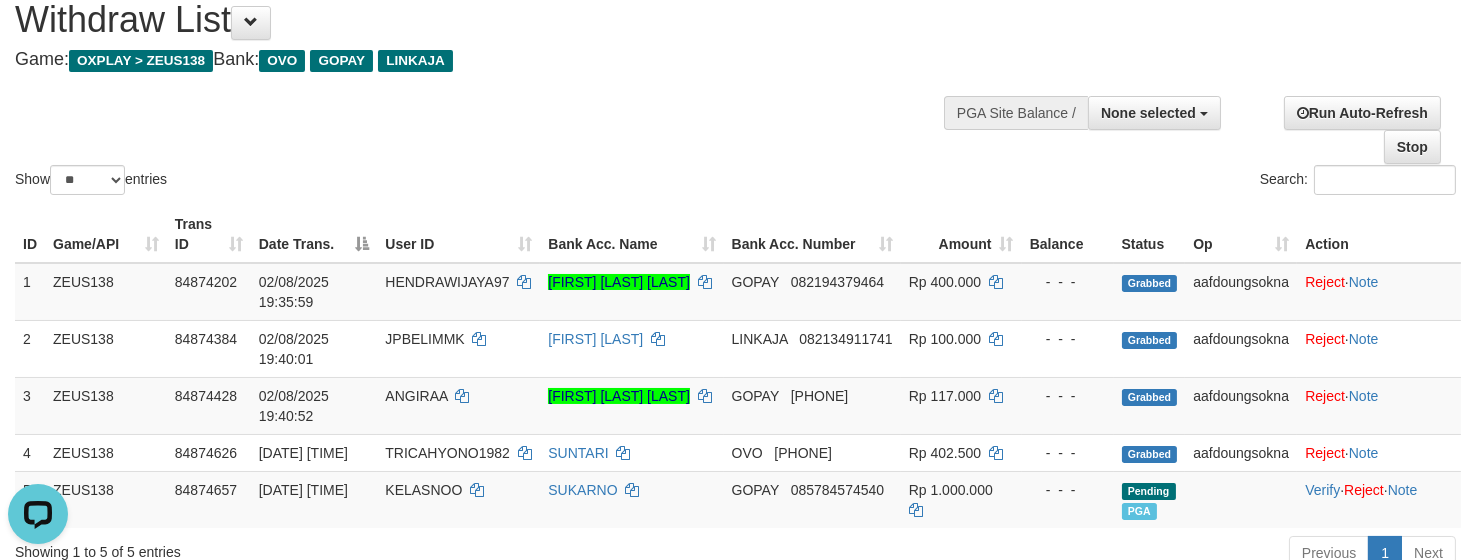 scroll, scrollTop: 0, scrollLeft: 0, axis: both 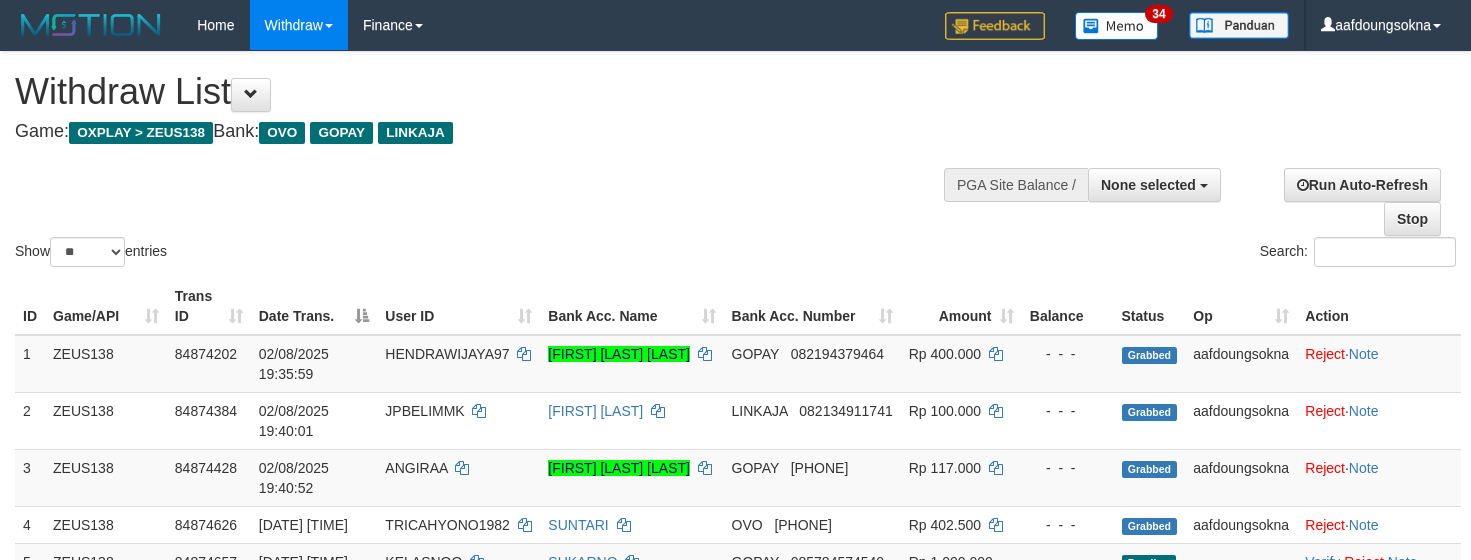 select 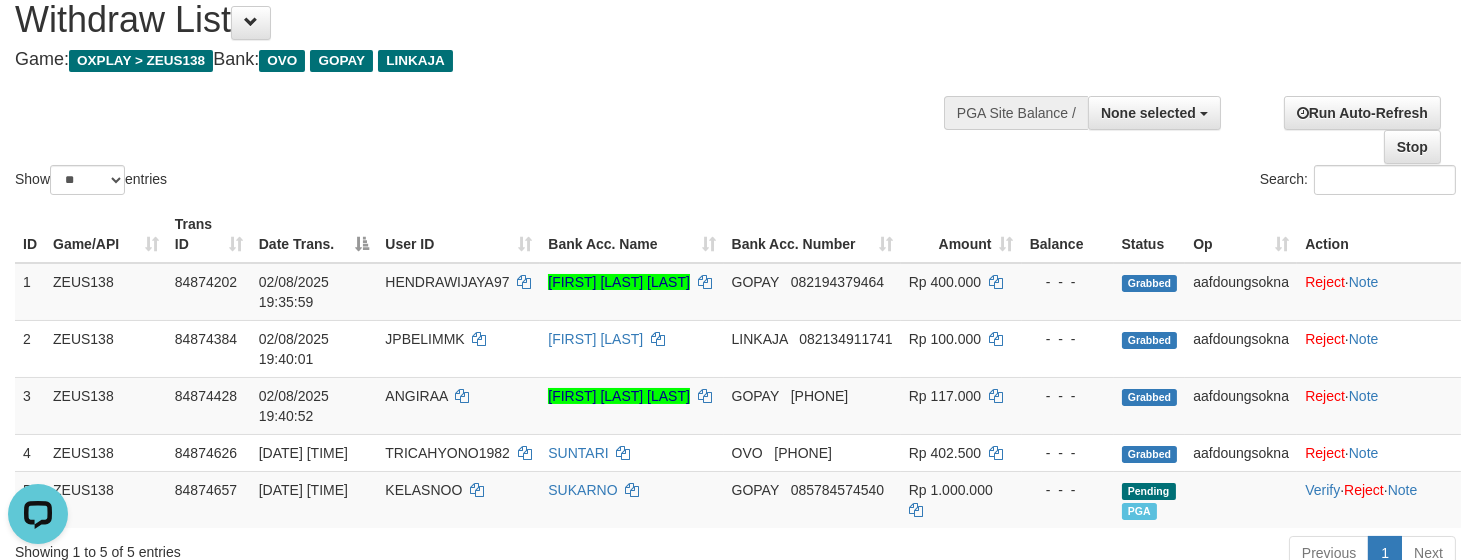 scroll, scrollTop: 0, scrollLeft: 0, axis: both 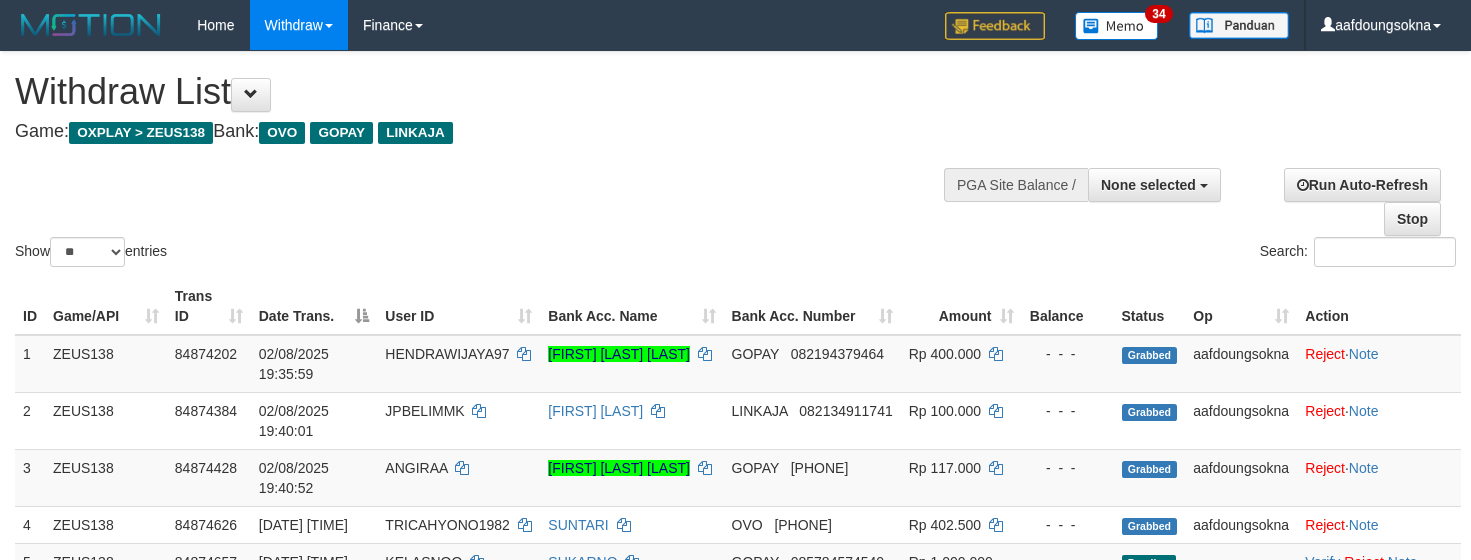 select 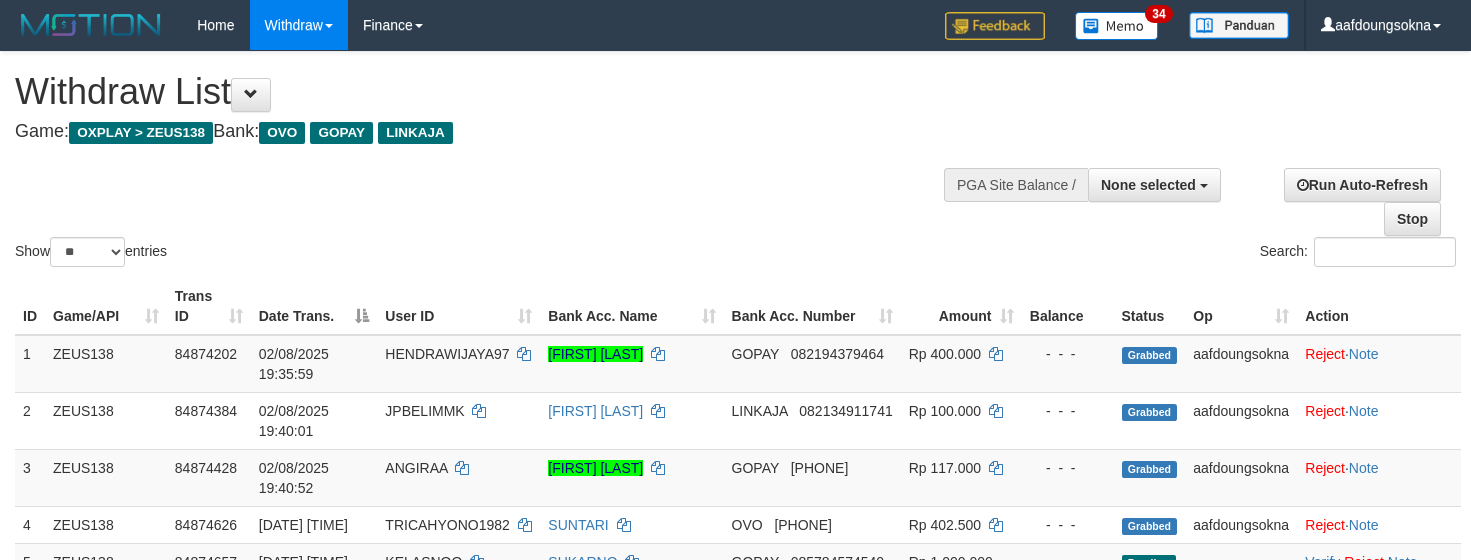 select 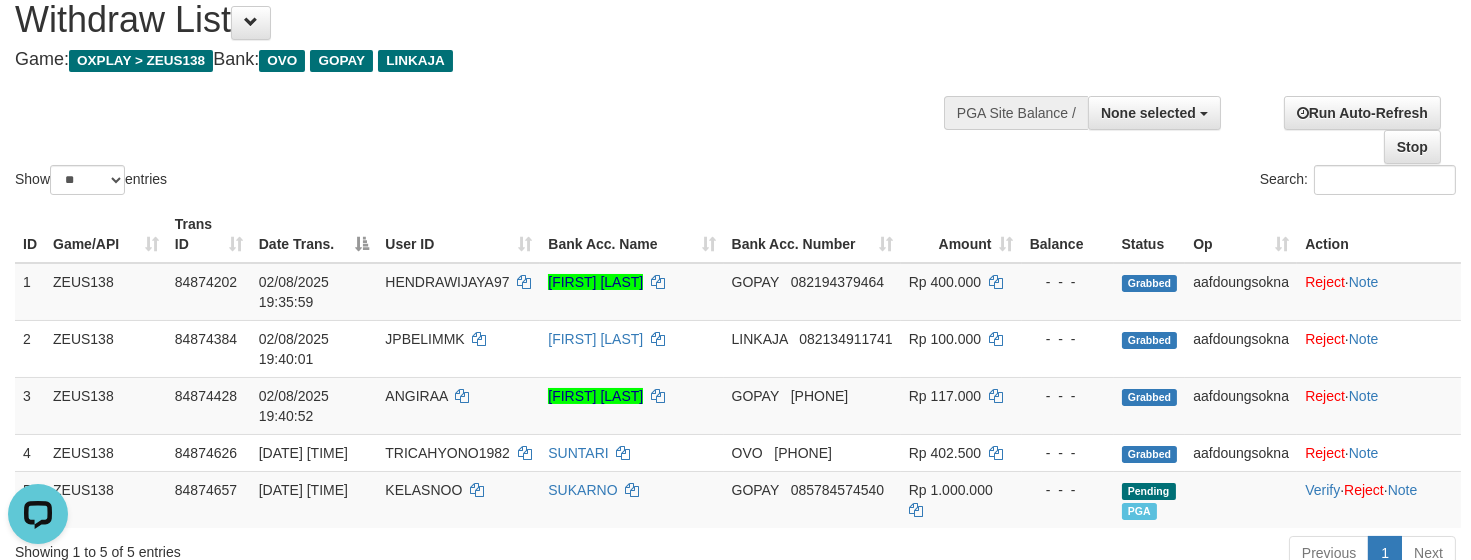 scroll, scrollTop: 0, scrollLeft: 0, axis: both 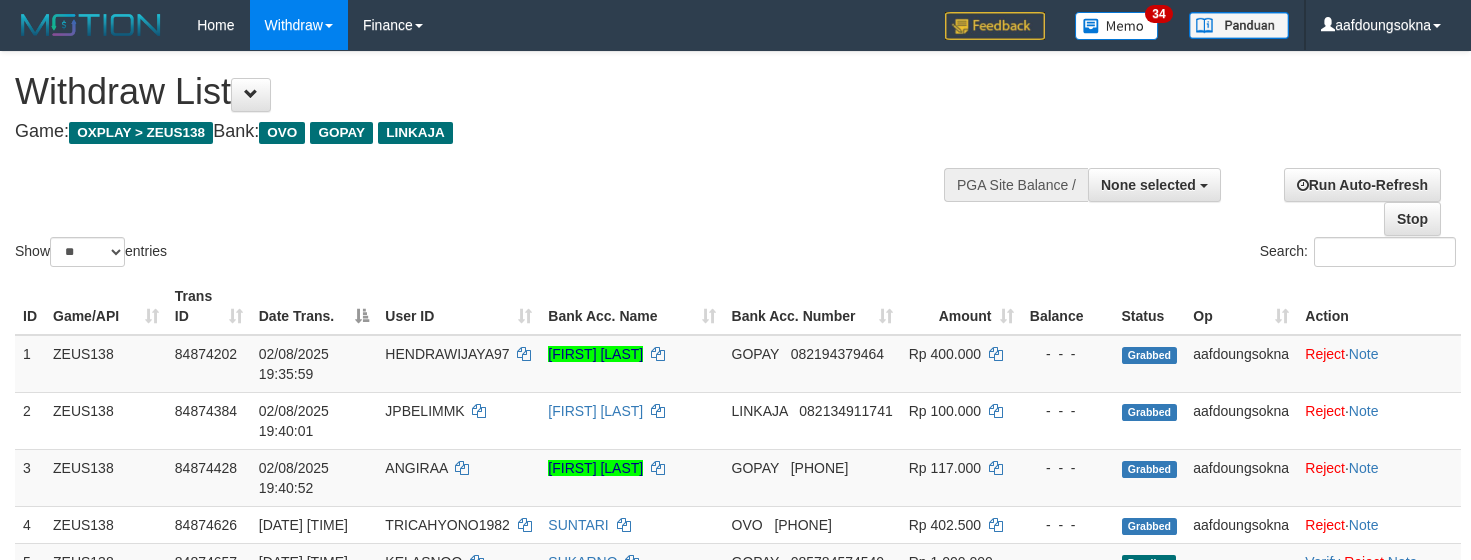 select 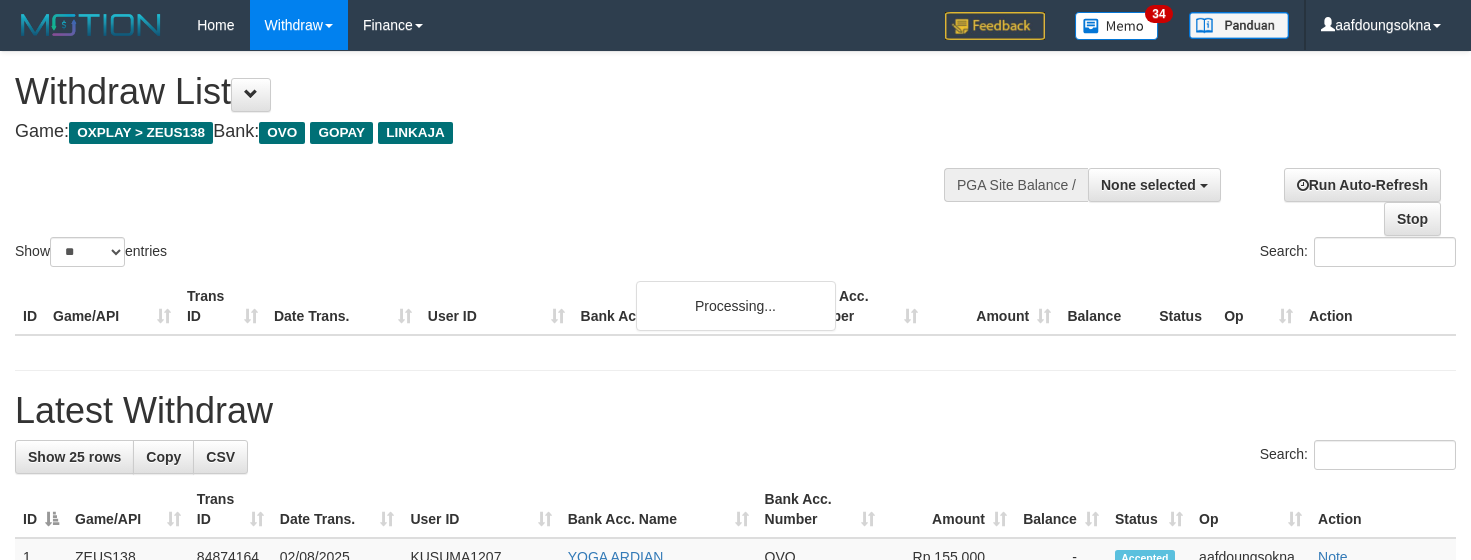 select 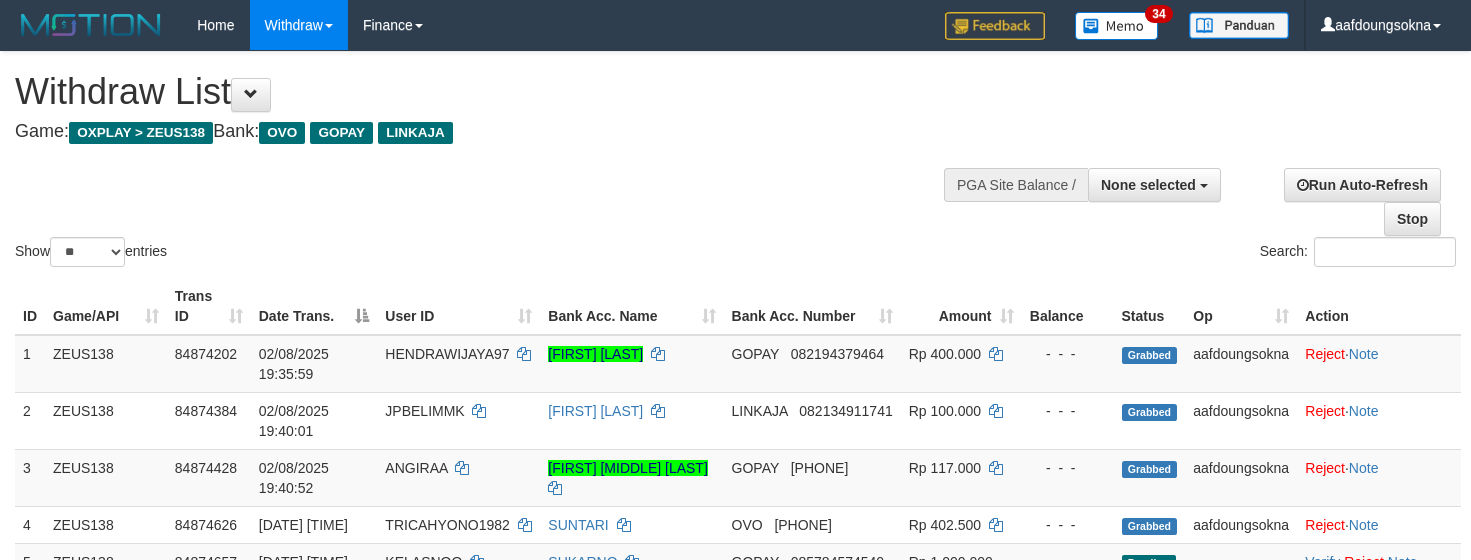 select 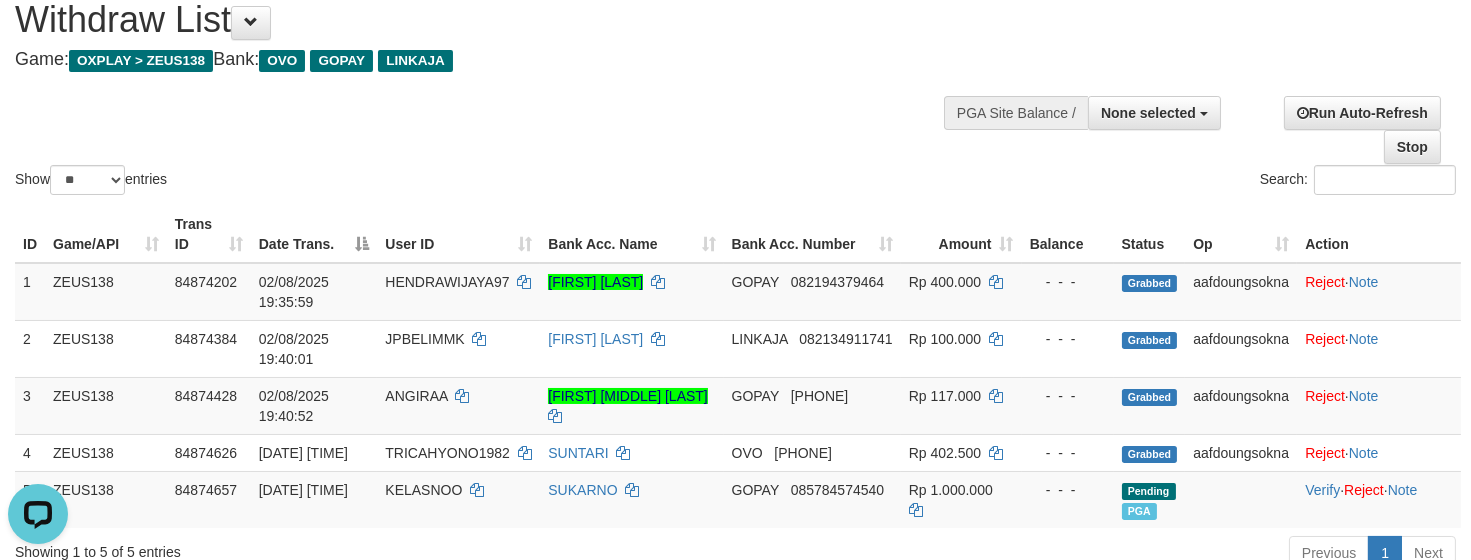 scroll, scrollTop: 0, scrollLeft: 0, axis: both 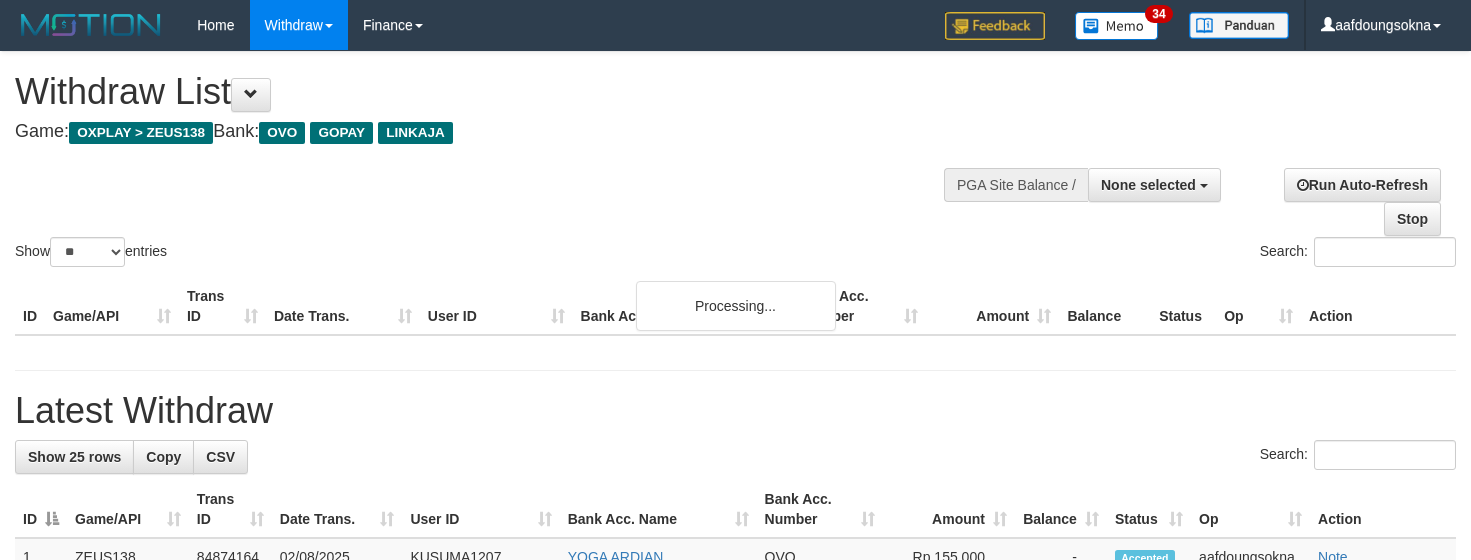 select 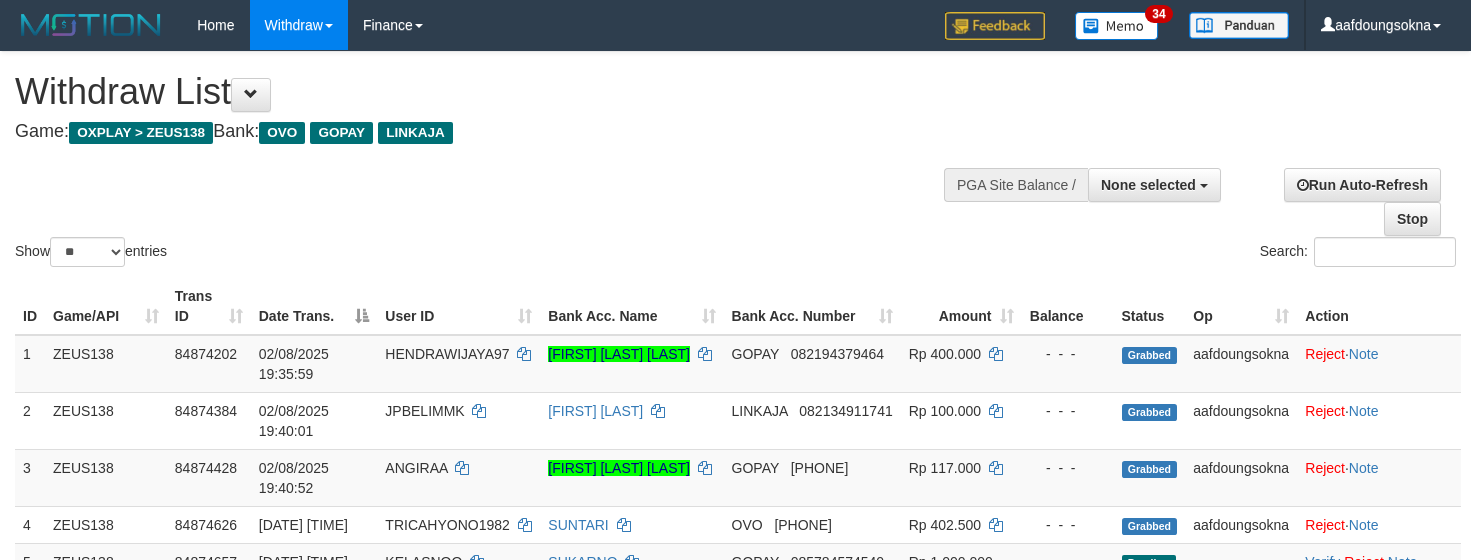 select 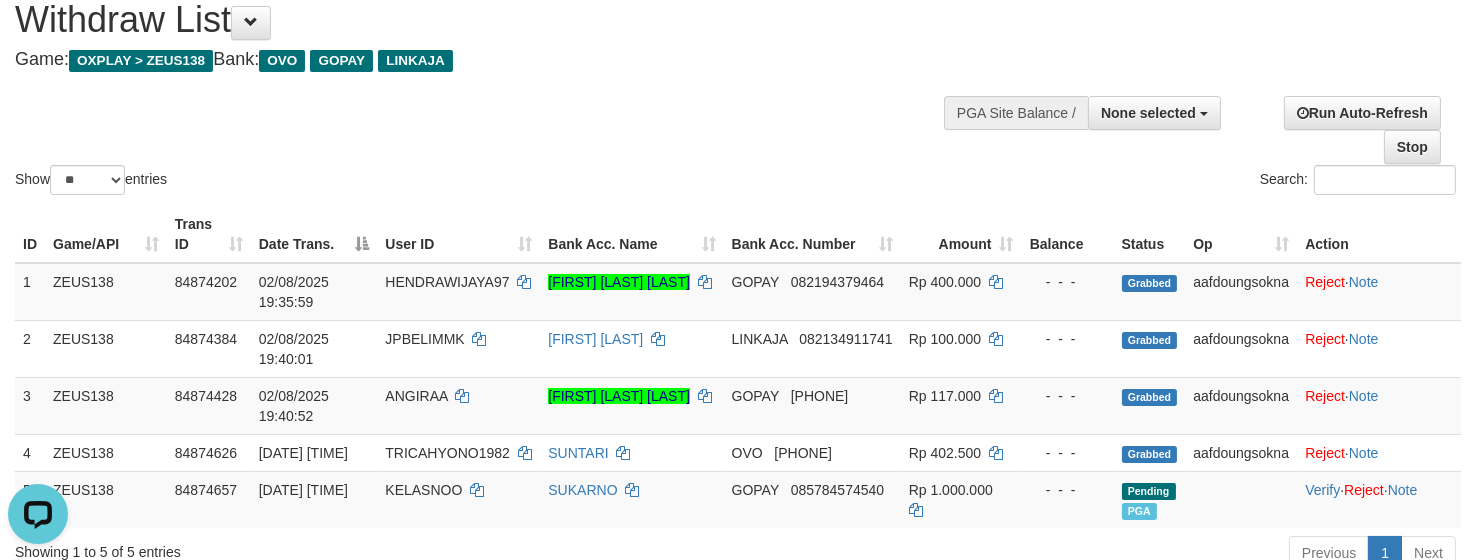 scroll, scrollTop: 0, scrollLeft: 0, axis: both 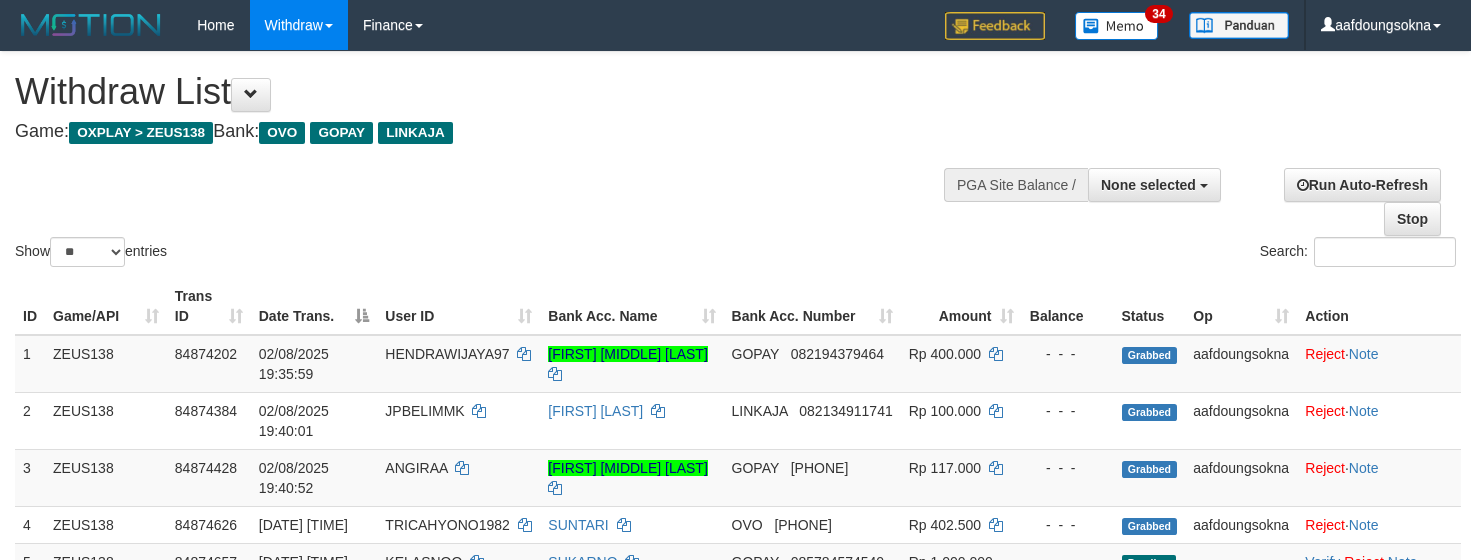 select 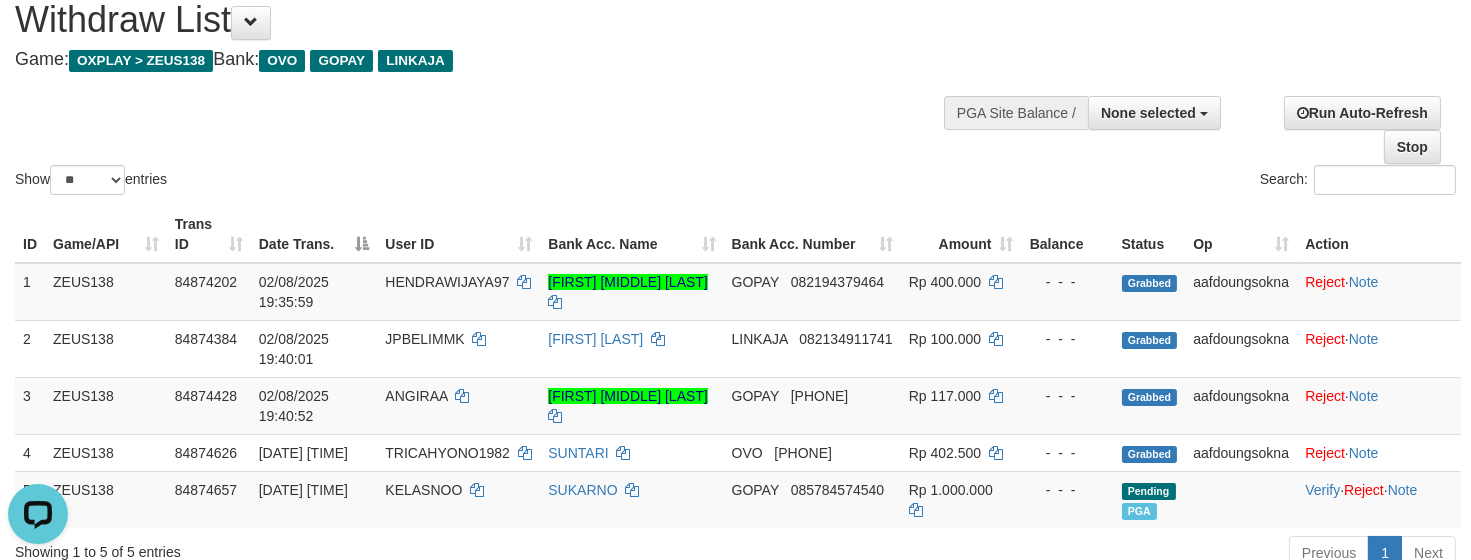 scroll, scrollTop: 0, scrollLeft: 0, axis: both 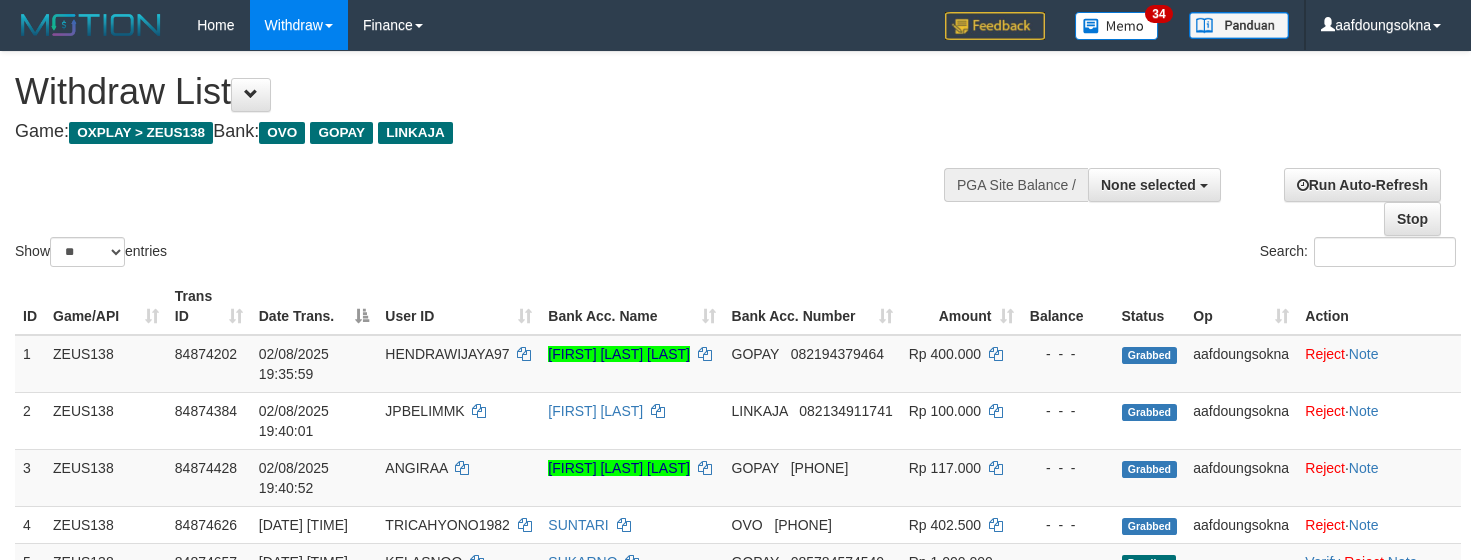 select 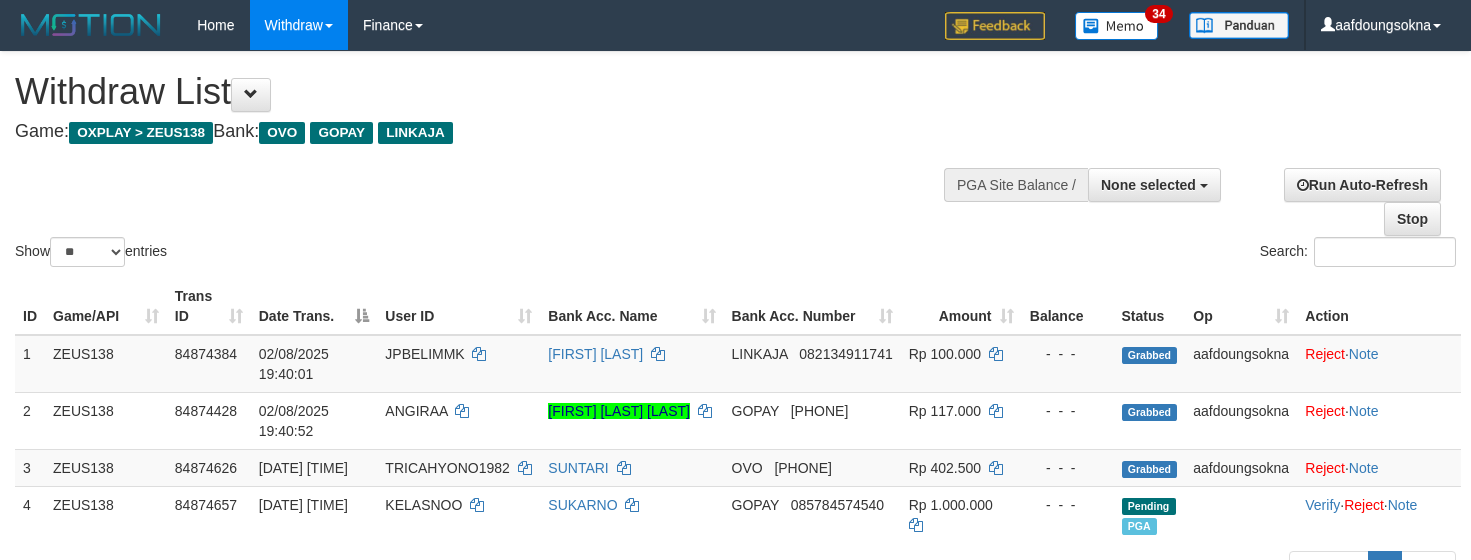 select 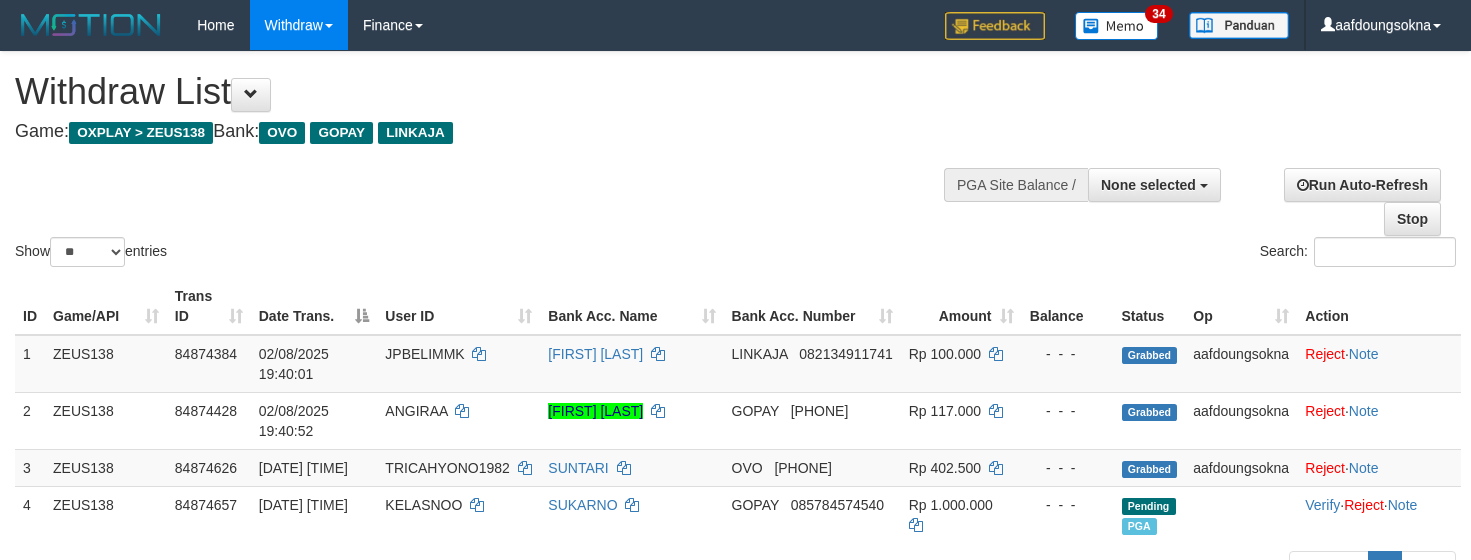 select 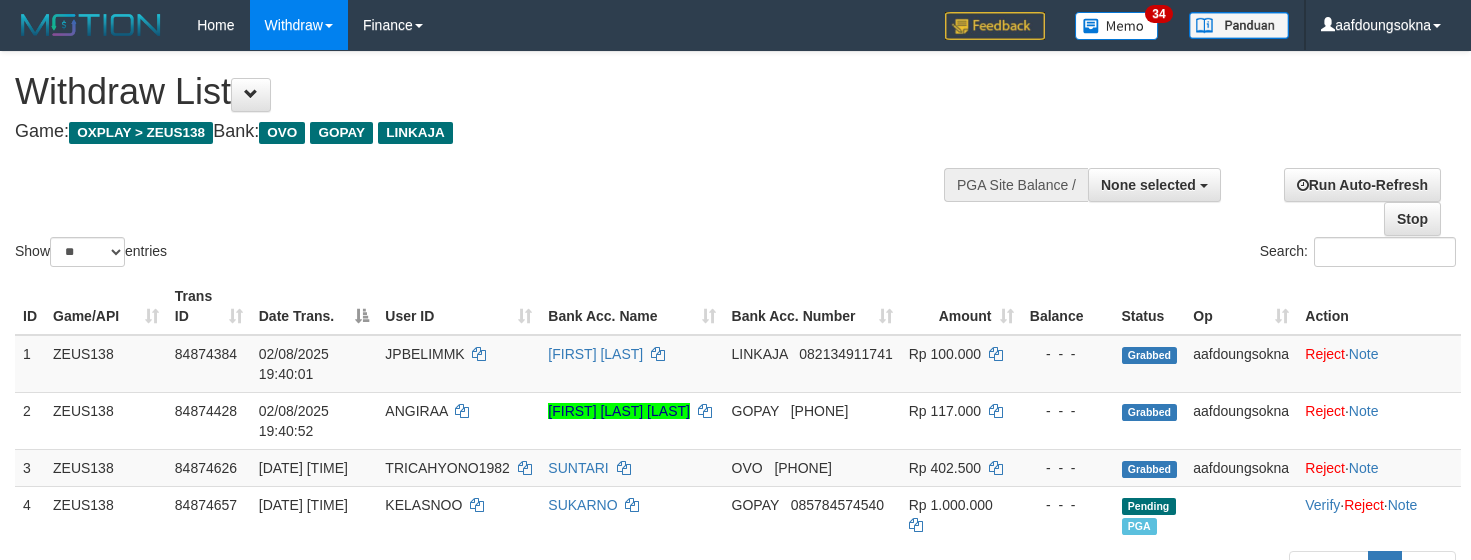 select 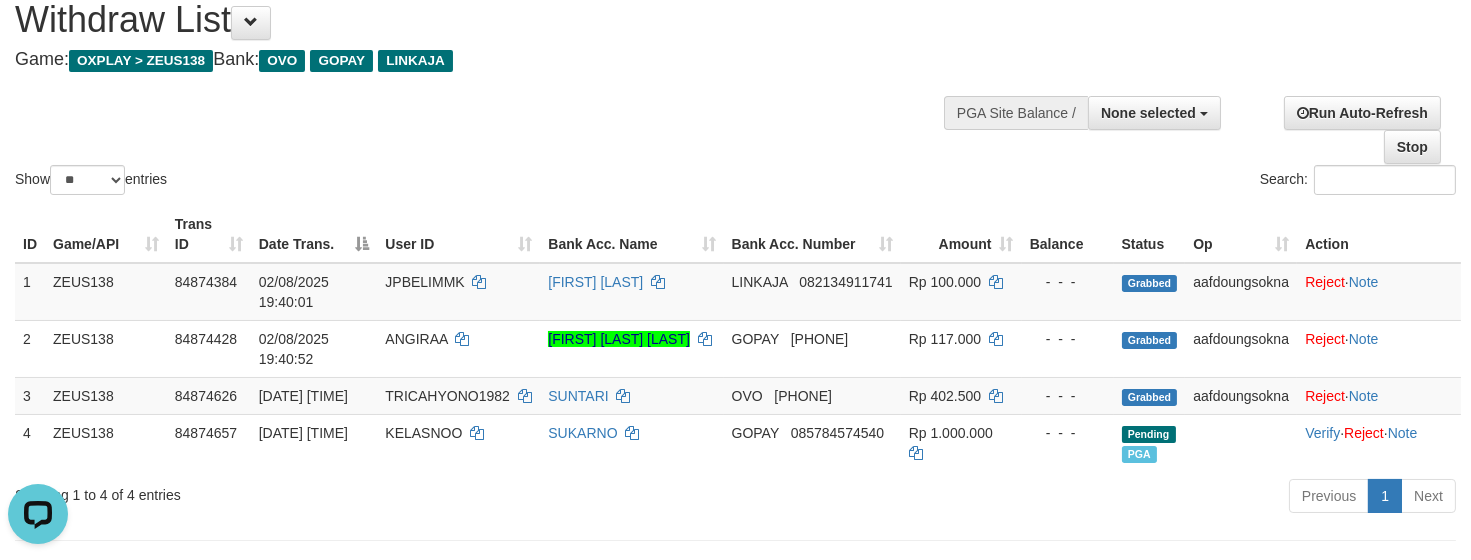 scroll, scrollTop: 0, scrollLeft: 0, axis: both 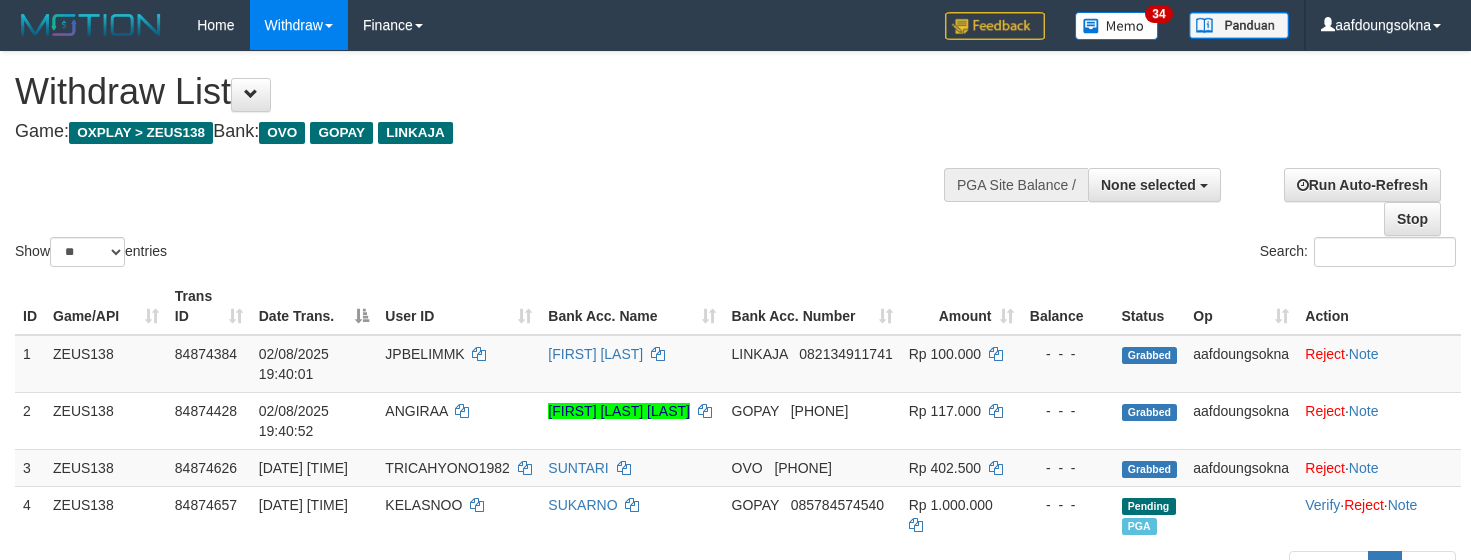 select 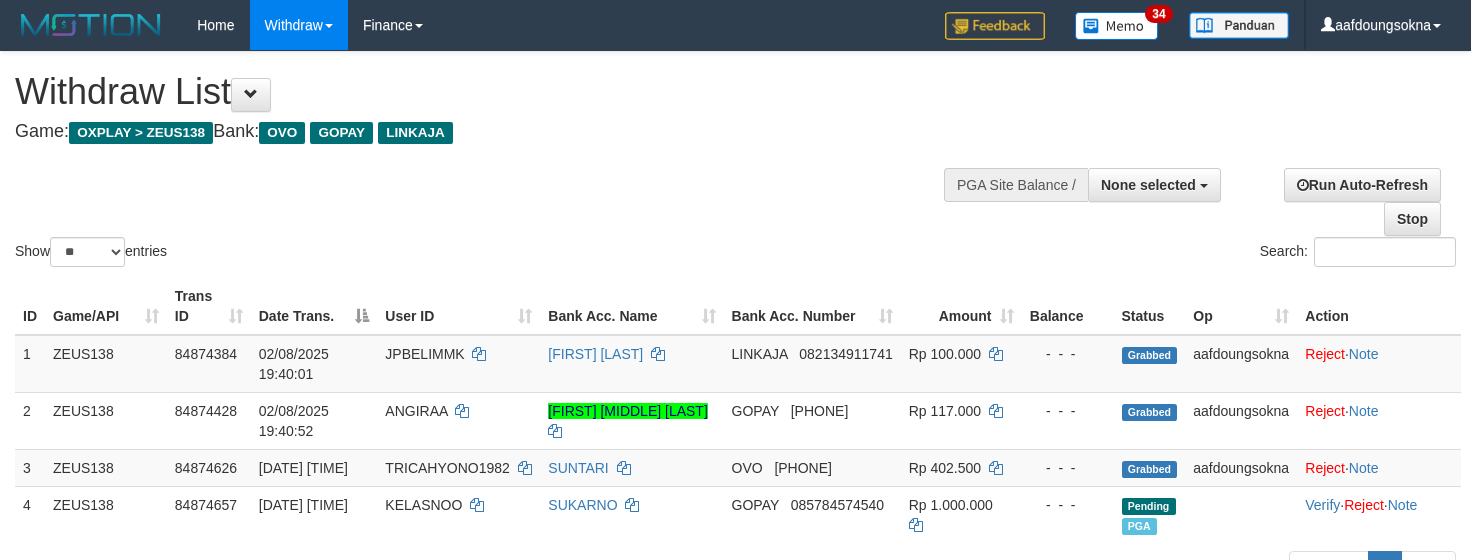 select 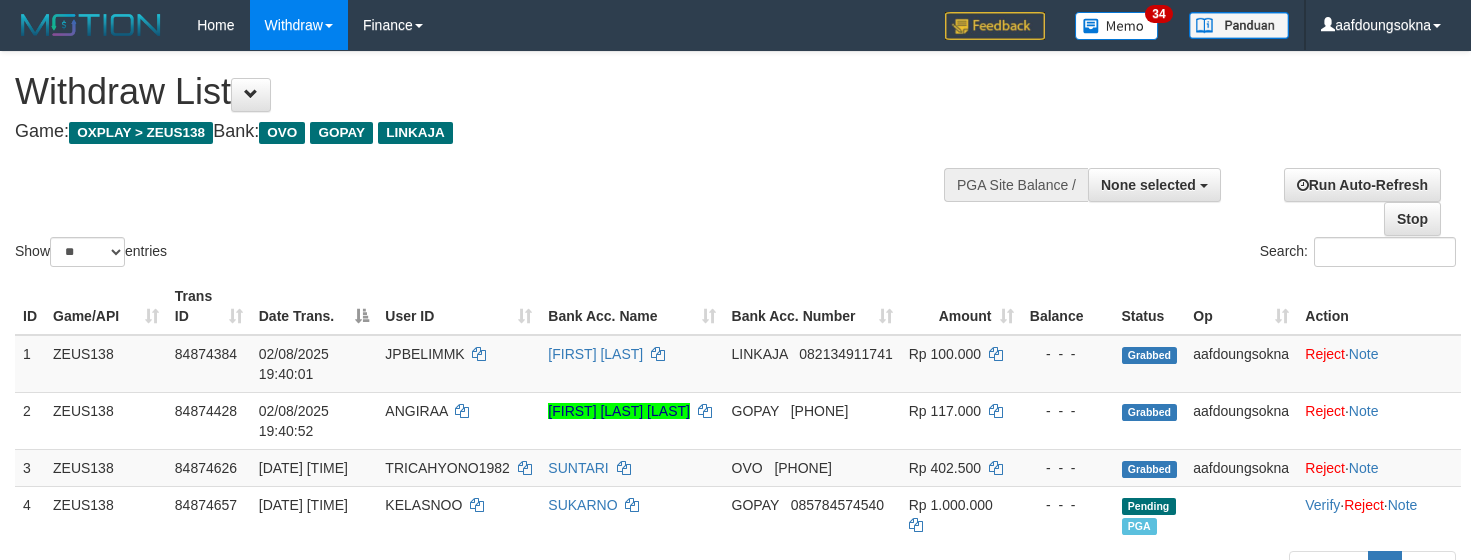 select 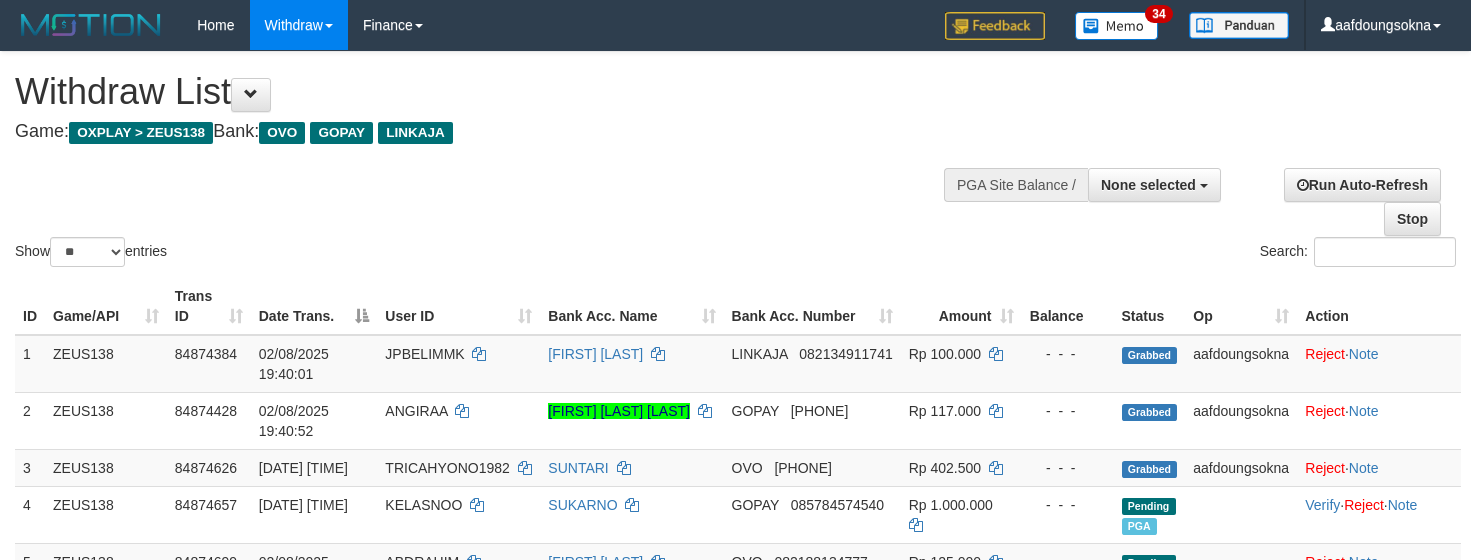 select 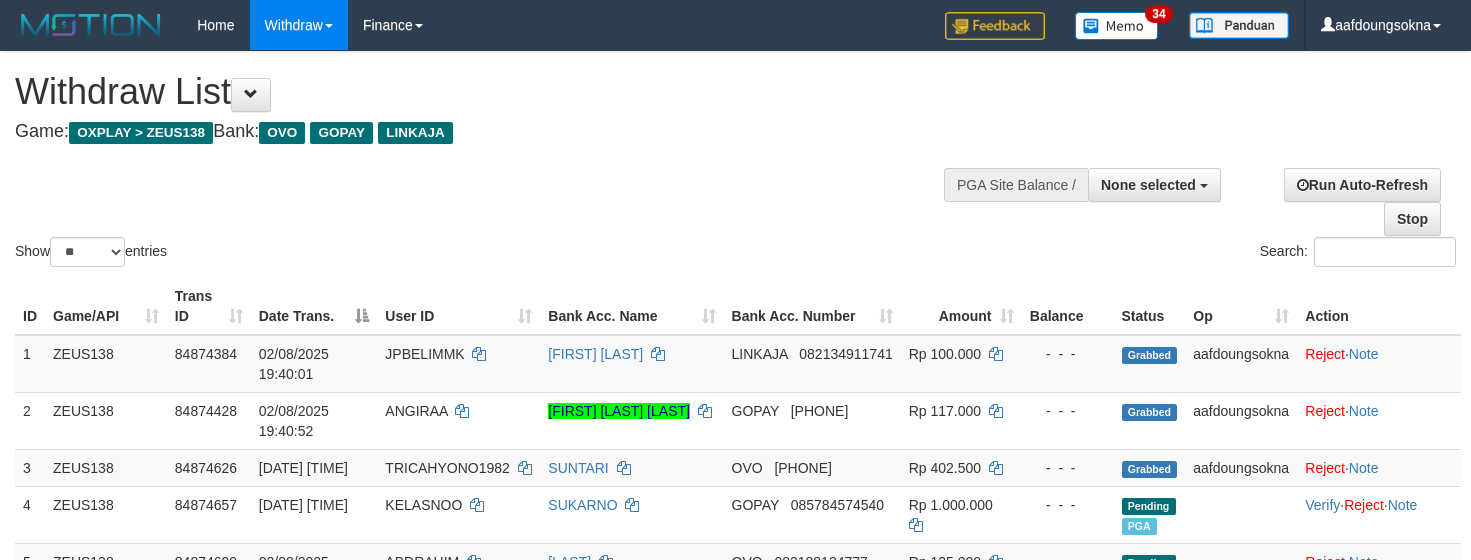 select 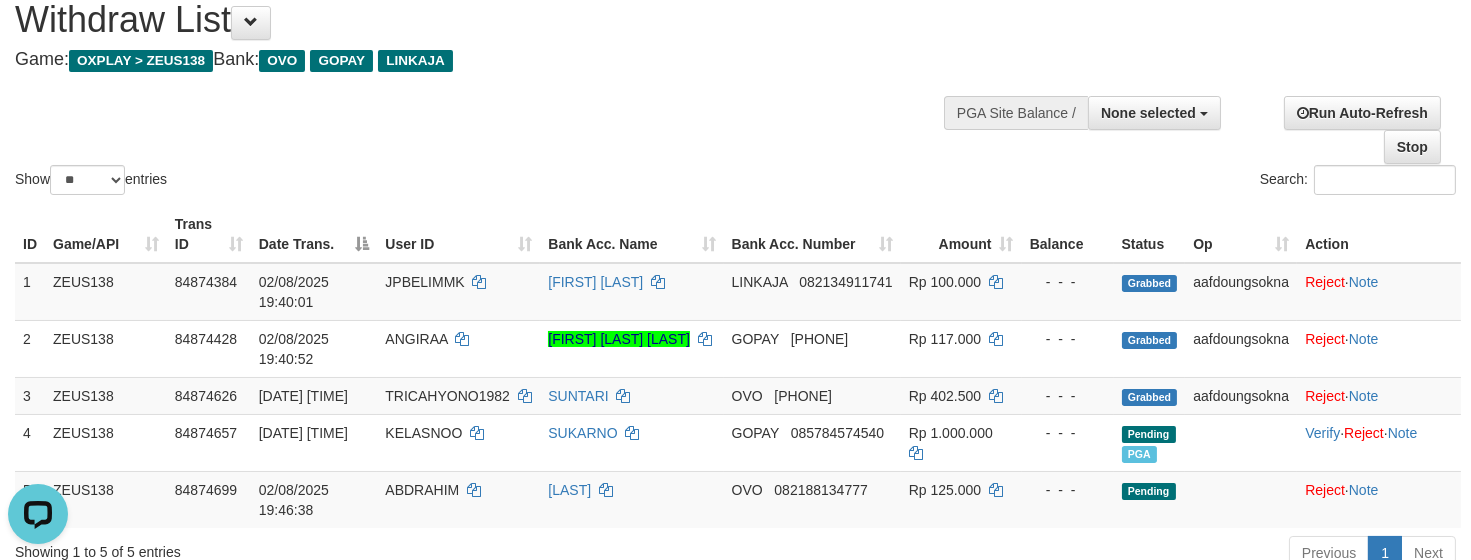 scroll, scrollTop: 0, scrollLeft: 0, axis: both 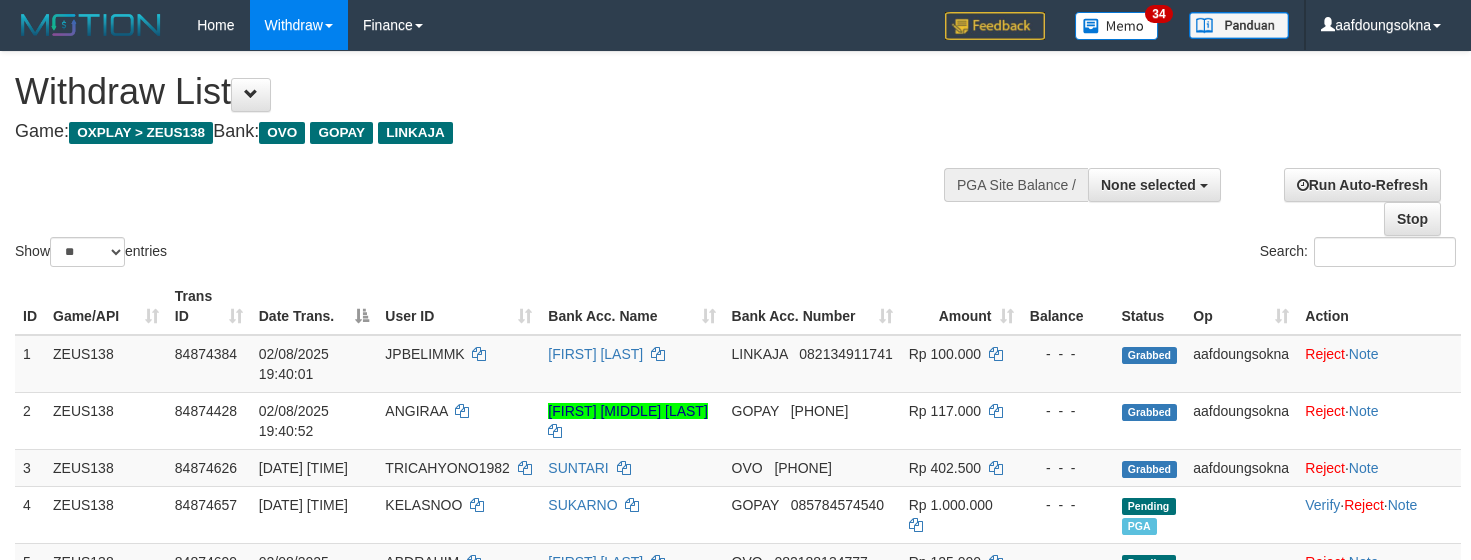 select 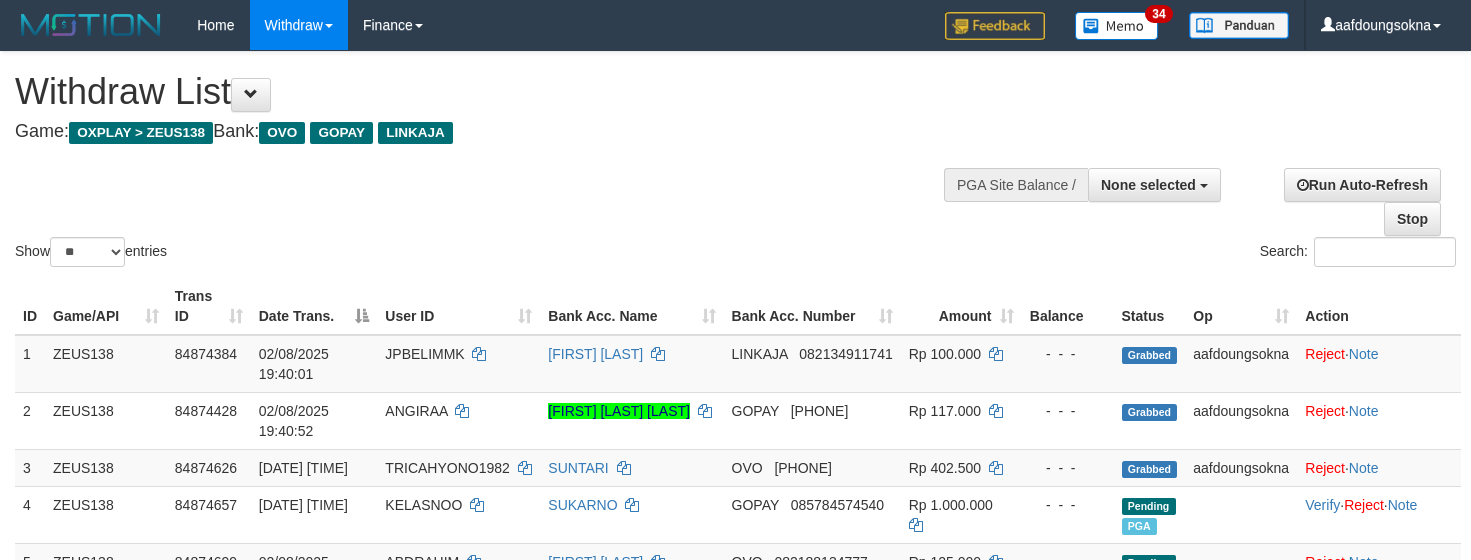 select 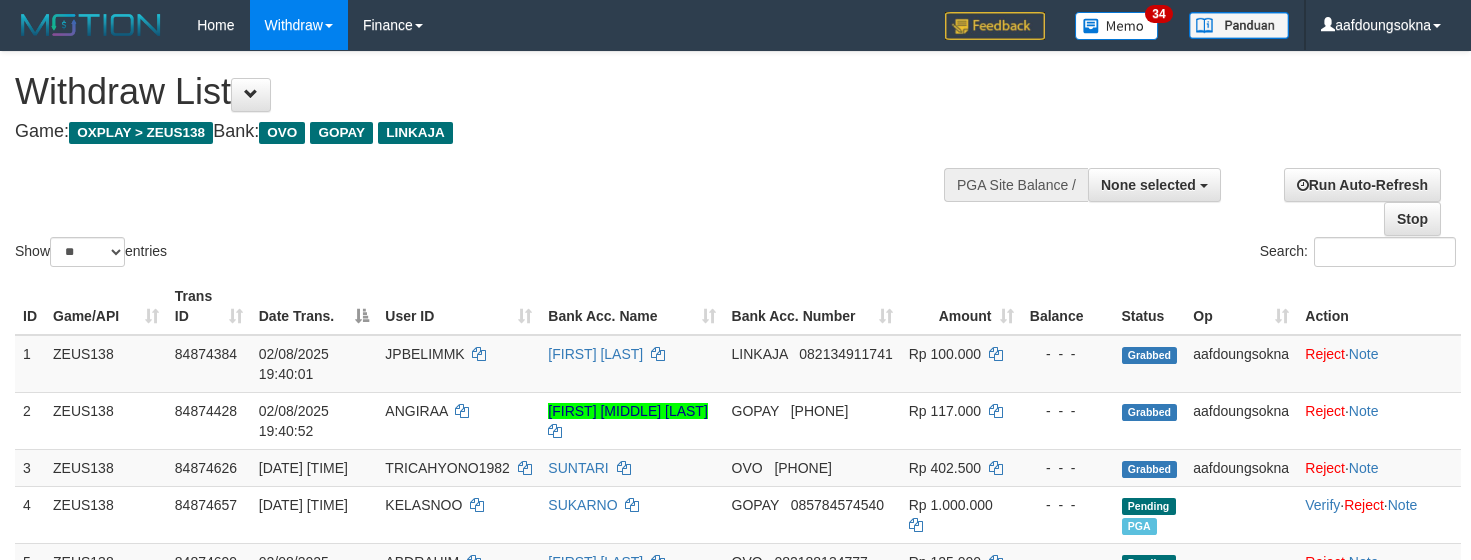 select 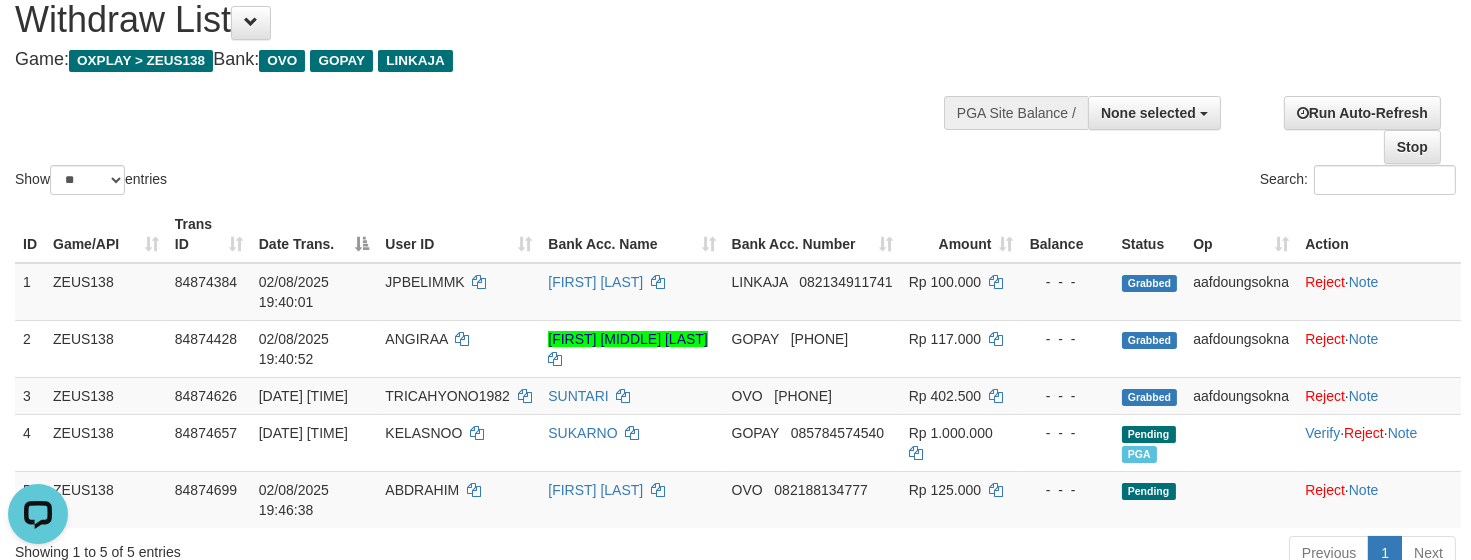 scroll, scrollTop: 0, scrollLeft: 0, axis: both 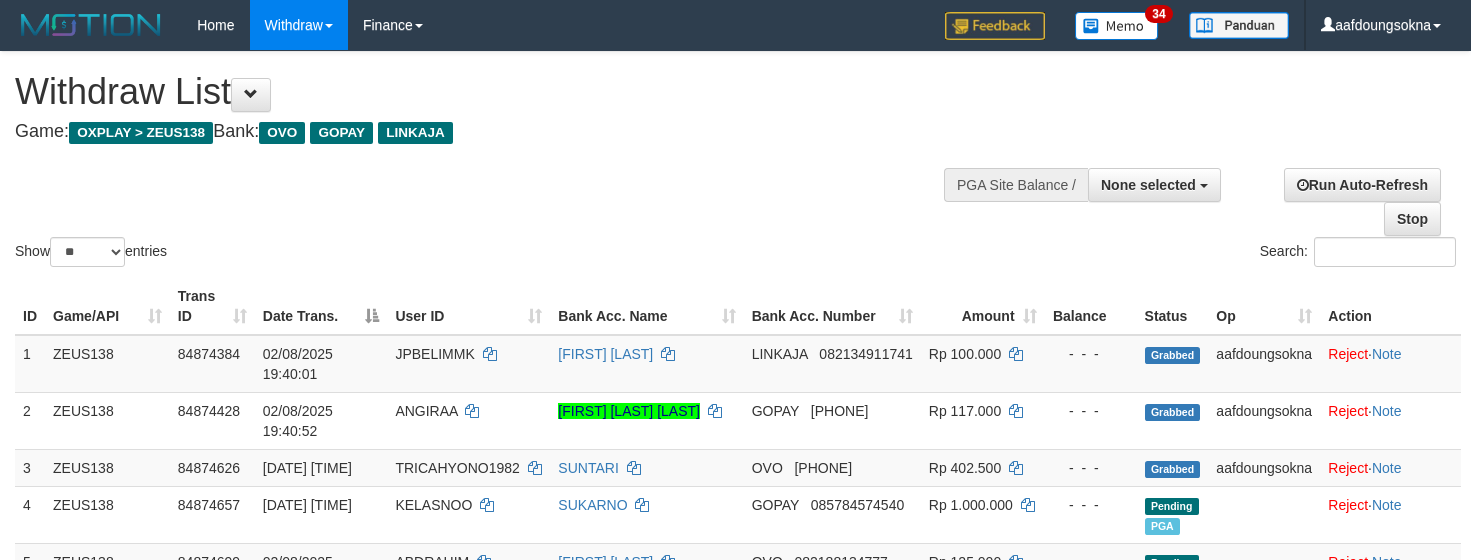 select 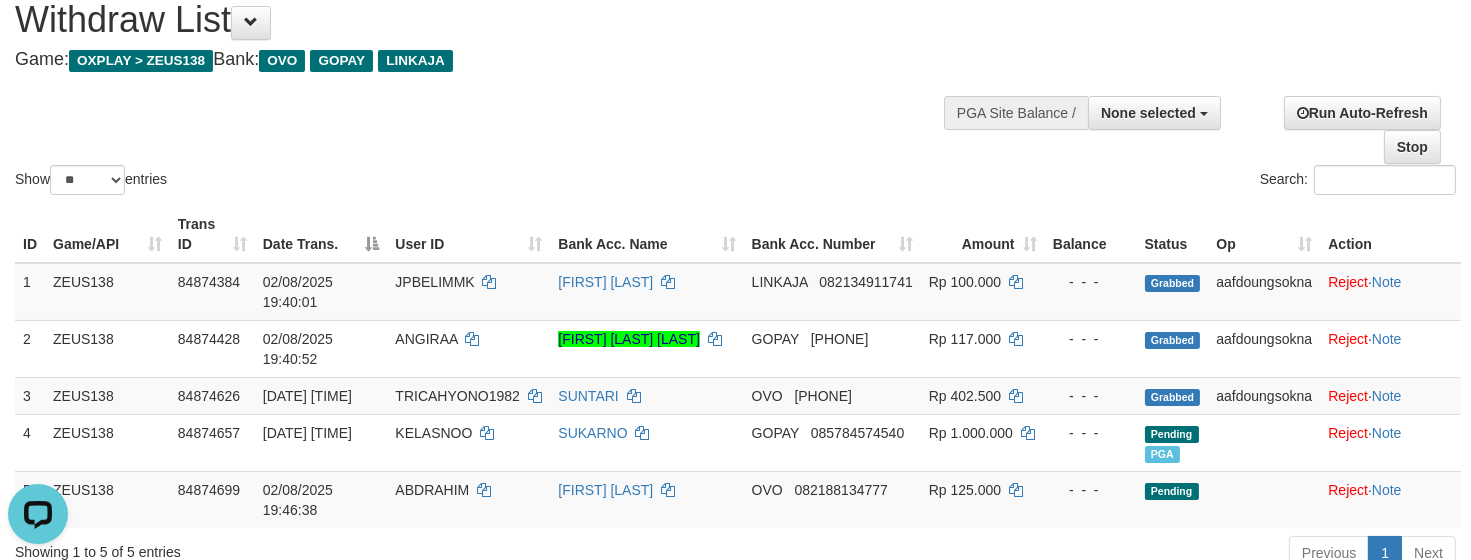 scroll, scrollTop: 0, scrollLeft: 0, axis: both 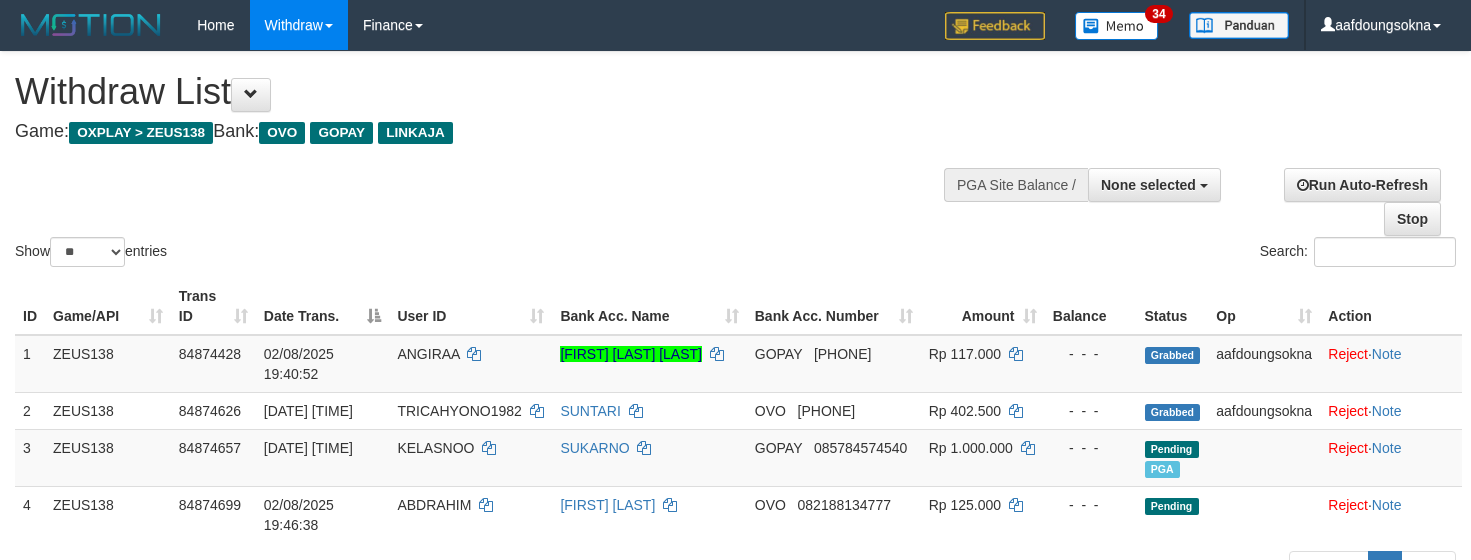 select 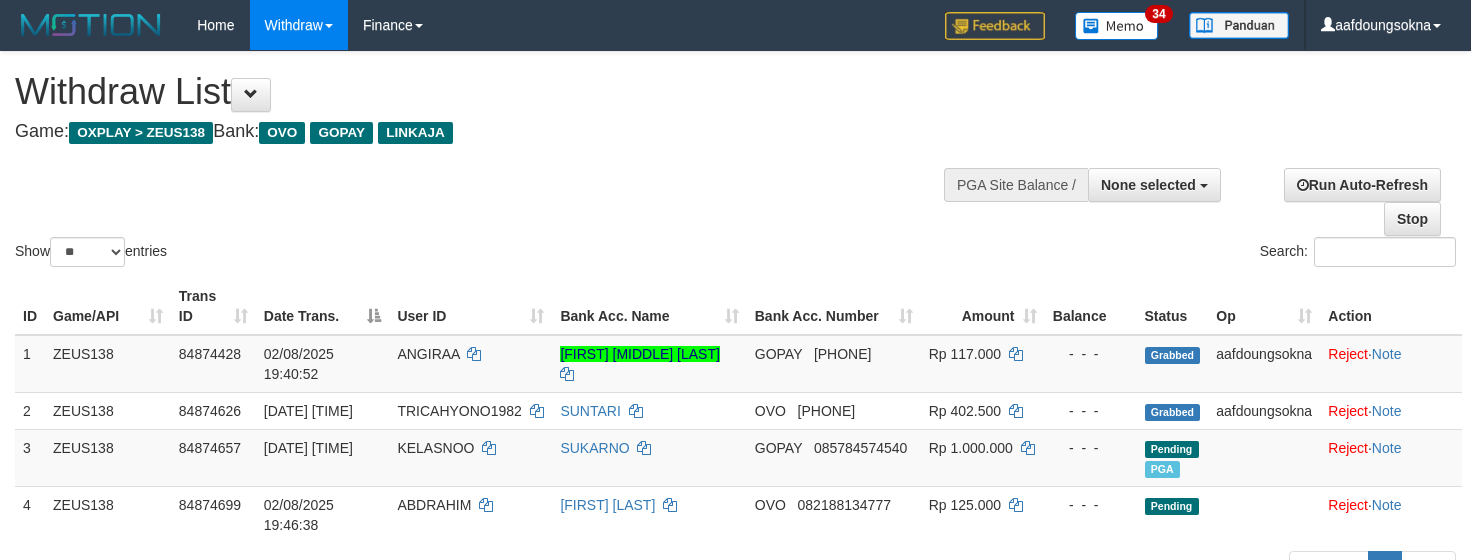 select 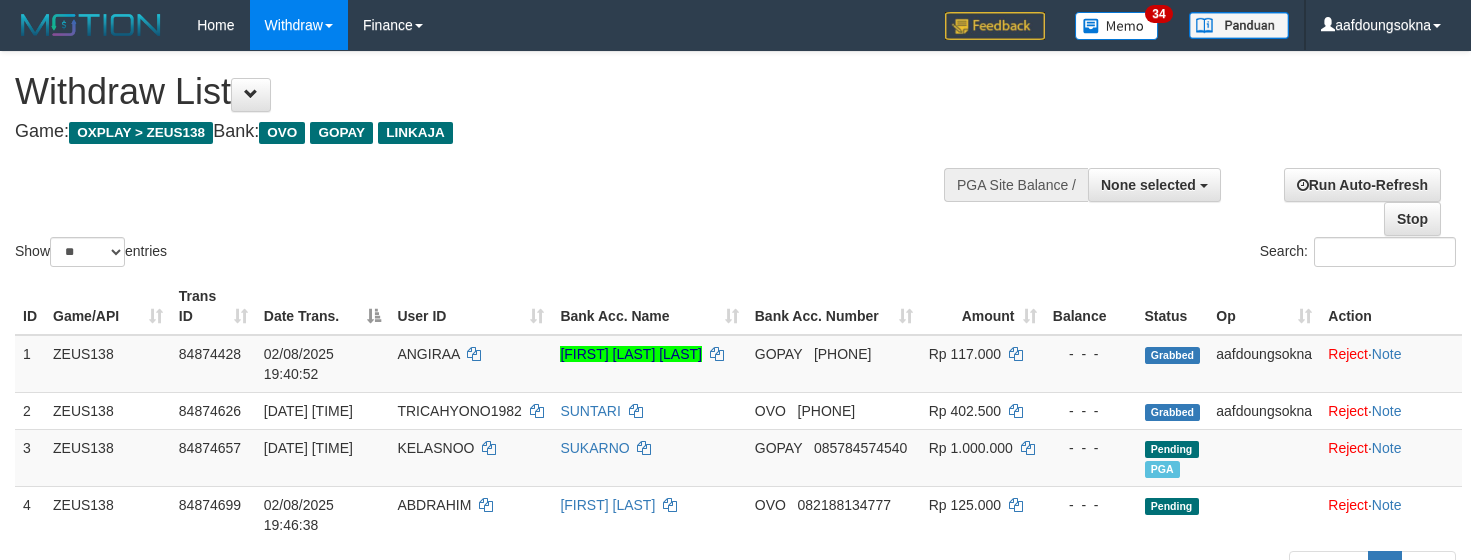 select 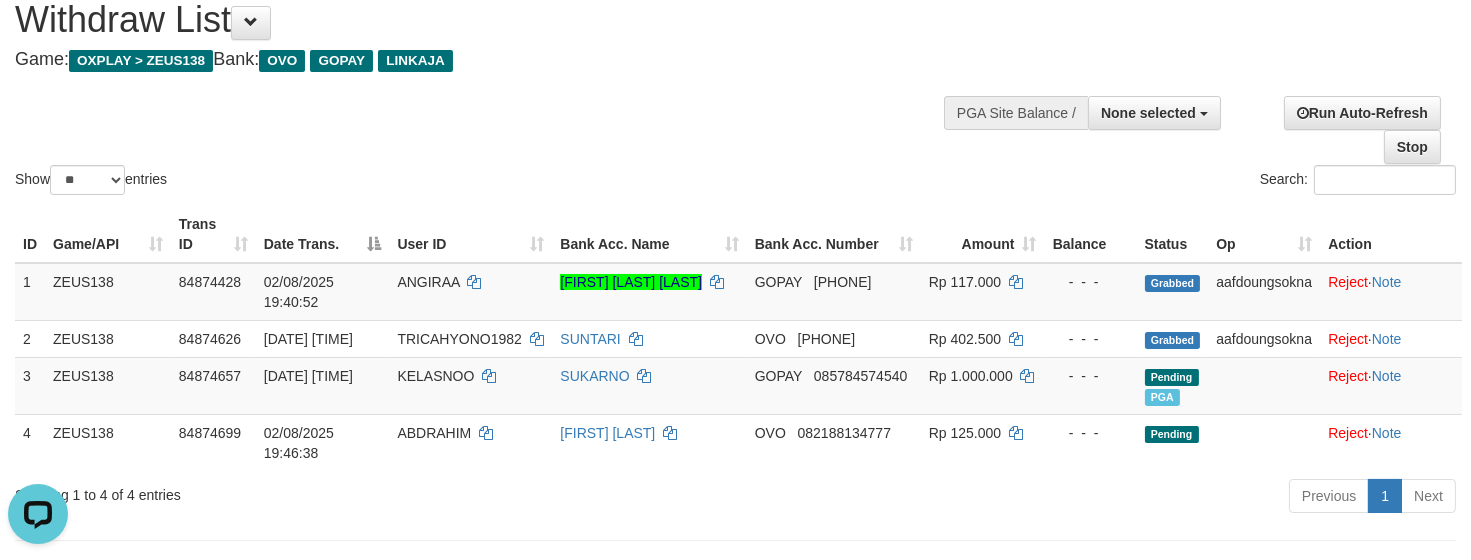 scroll, scrollTop: 0, scrollLeft: 0, axis: both 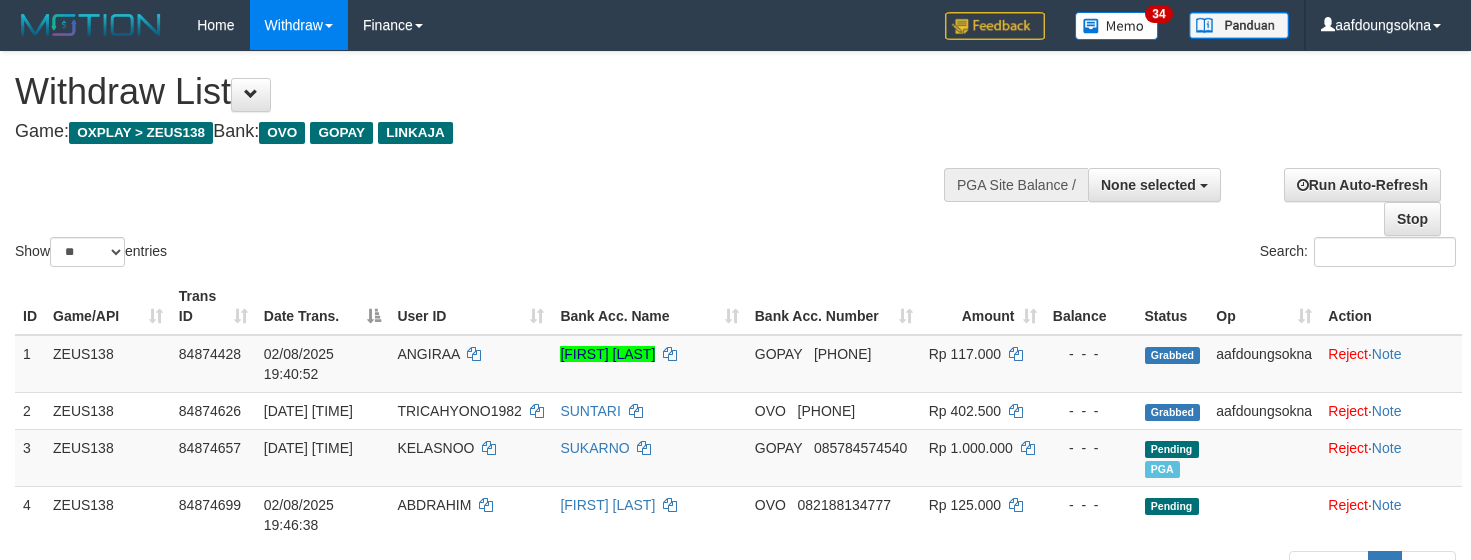 select 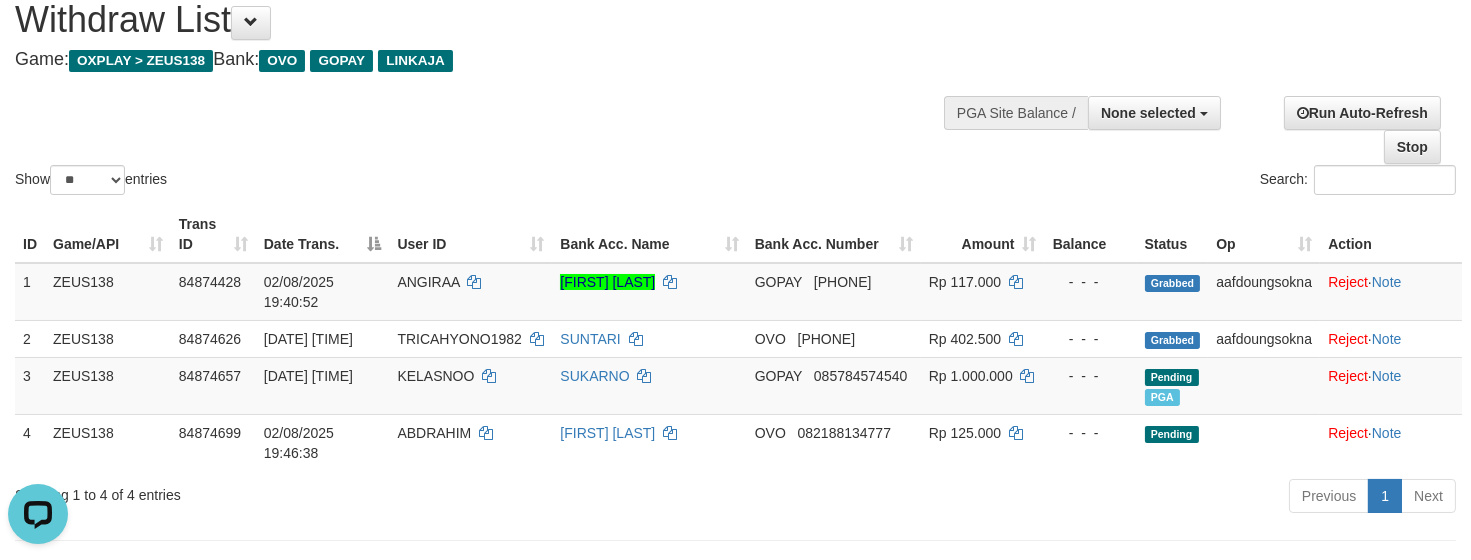 scroll, scrollTop: 0, scrollLeft: 0, axis: both 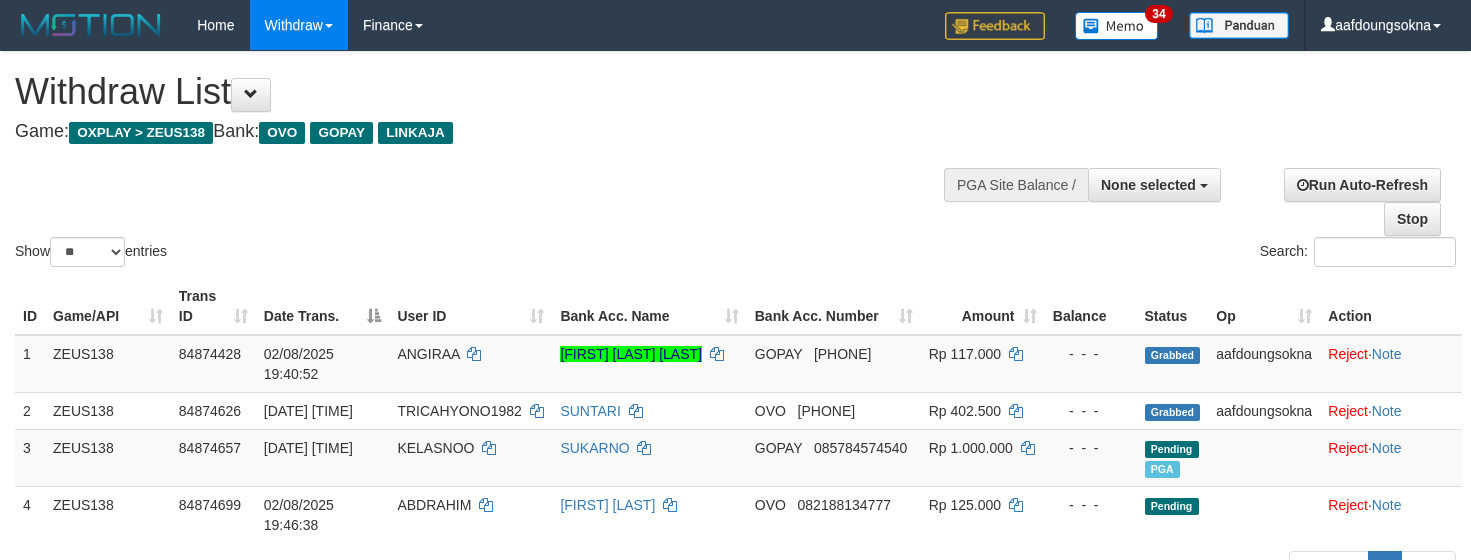 select 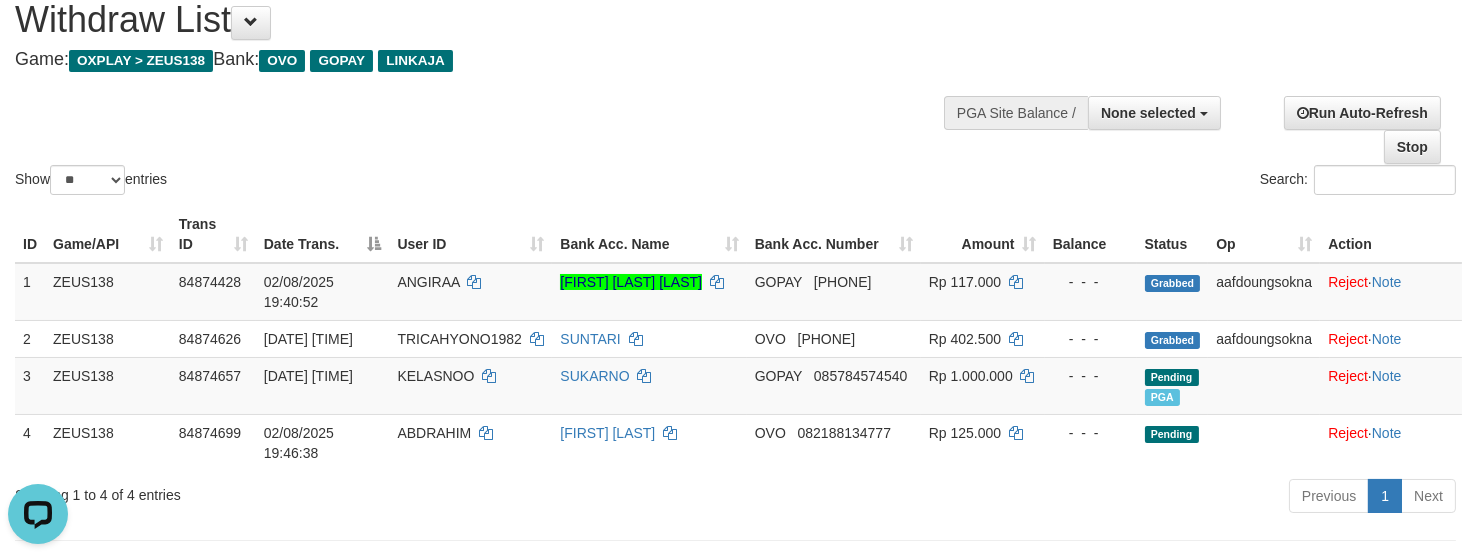 scroll, scrollTop: 0, scrollLeft: 0, axis: both 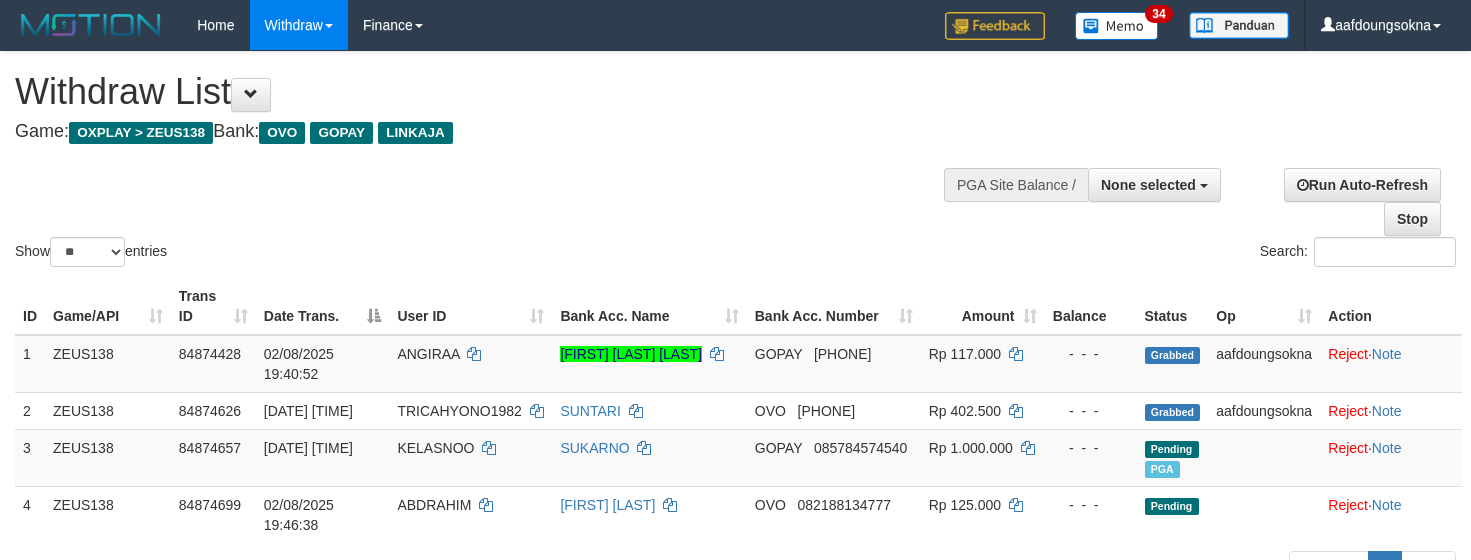 select 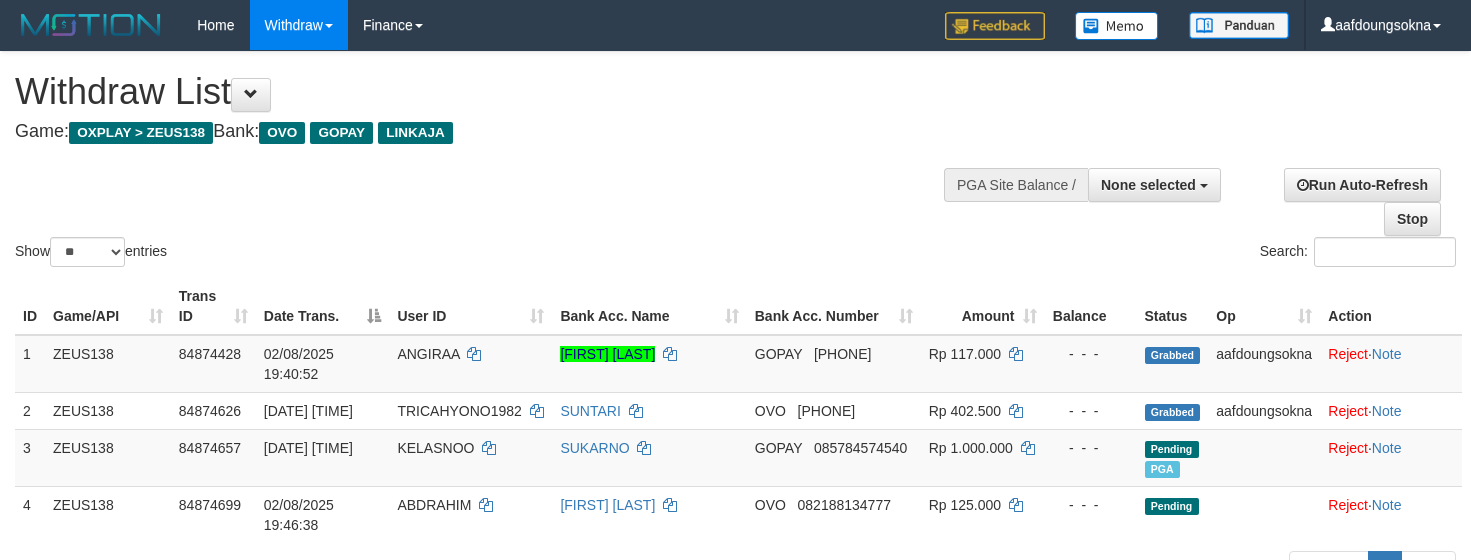 select 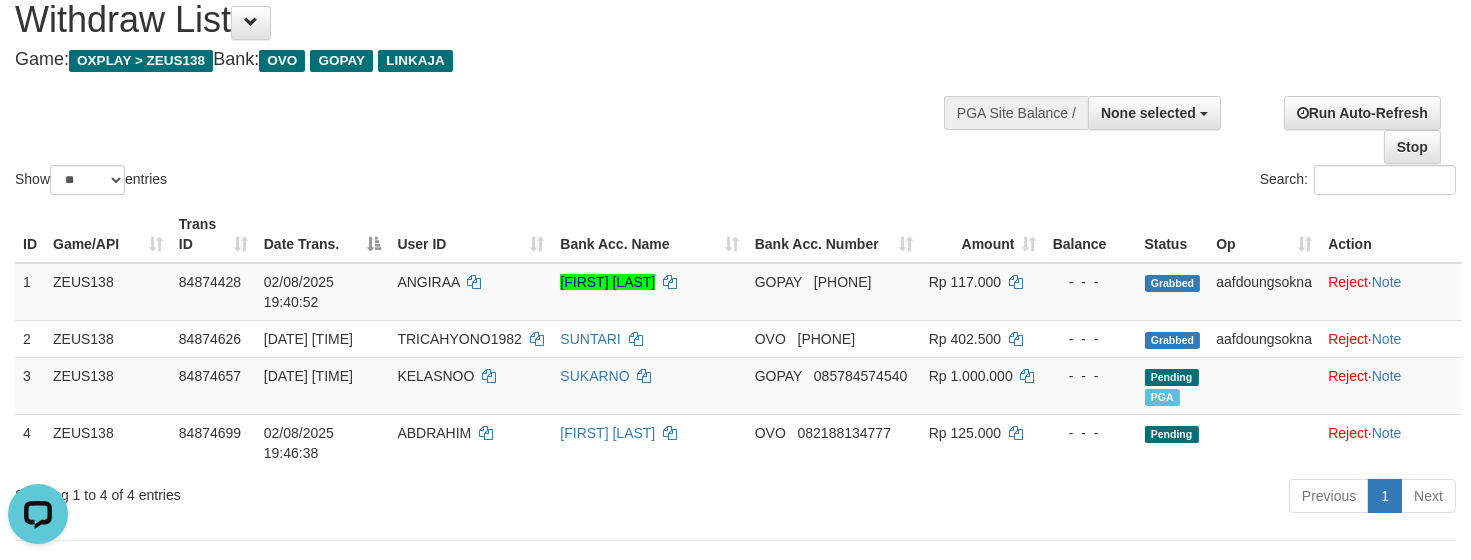 scroll, scrollTop: 0, scrollLeft: 0, axis: both 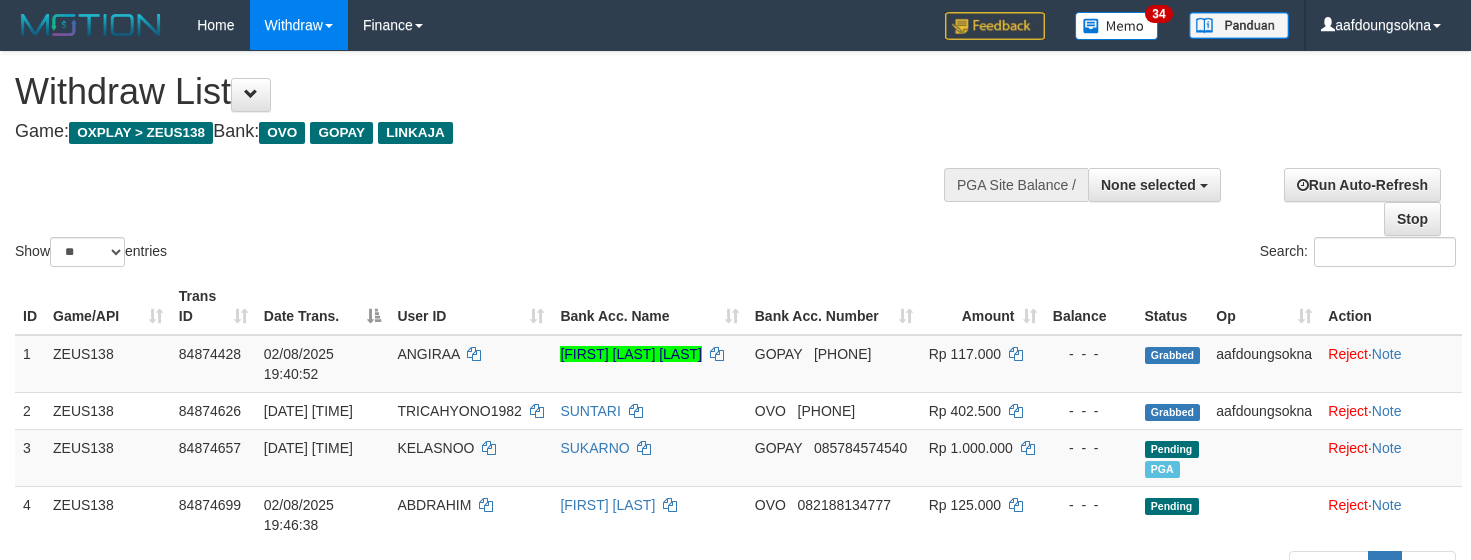 select 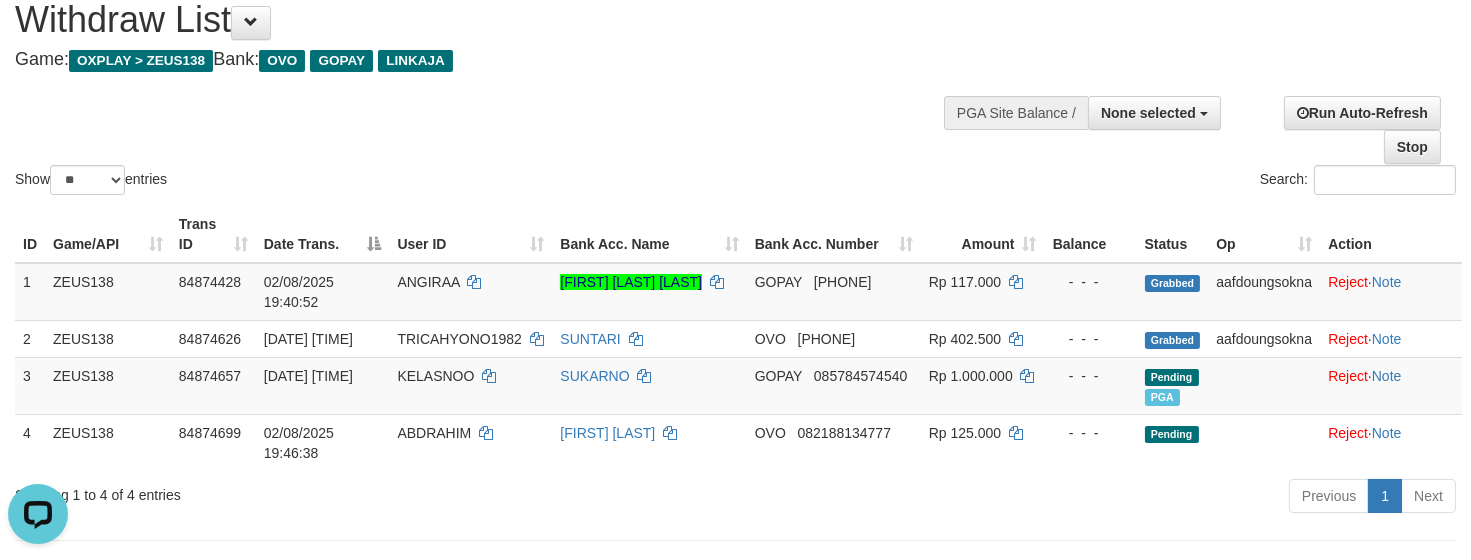 scroll, scrollTop: 0, scrollLeft: 0, axis: both 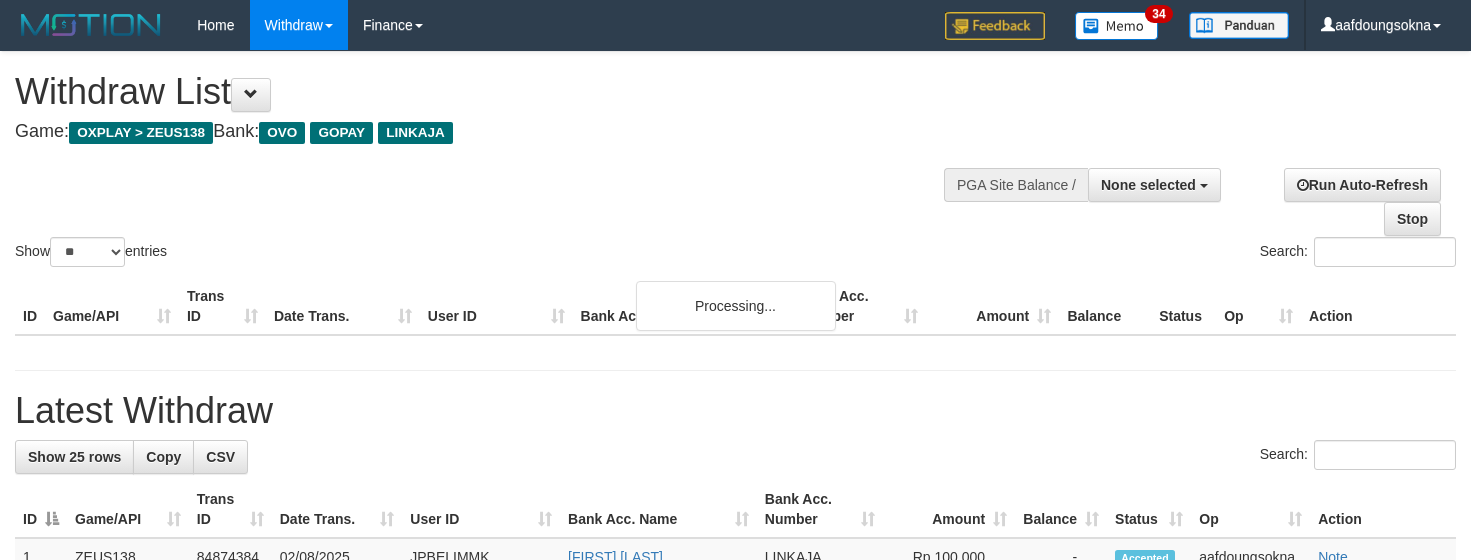 select 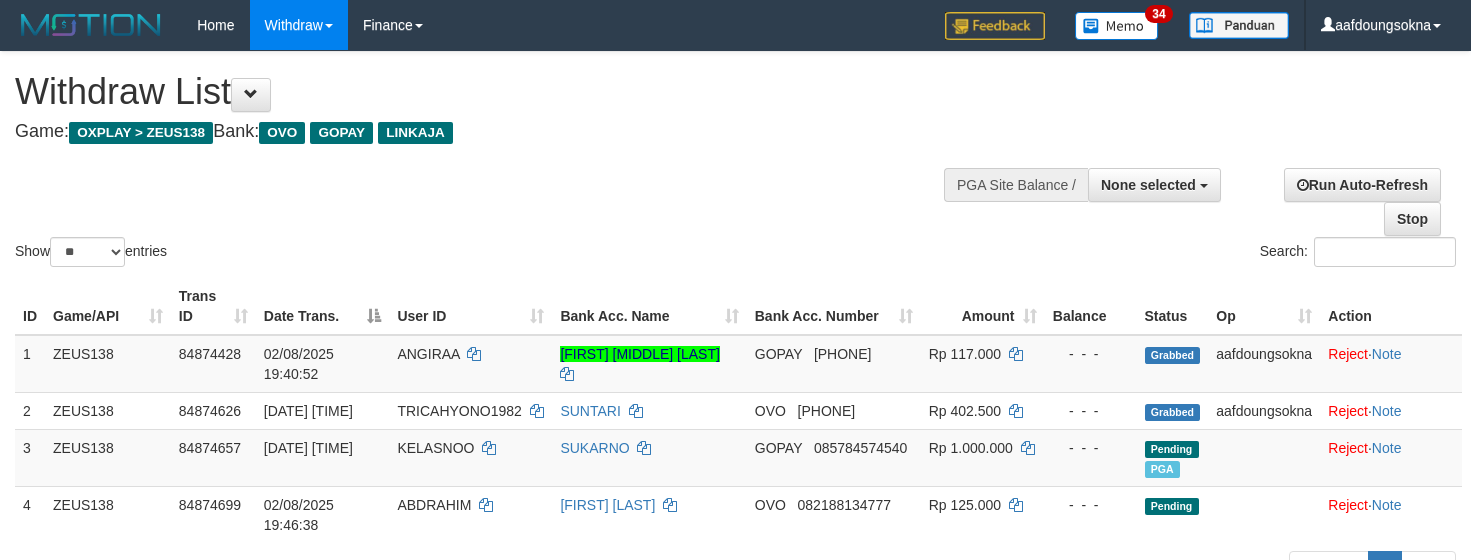 select 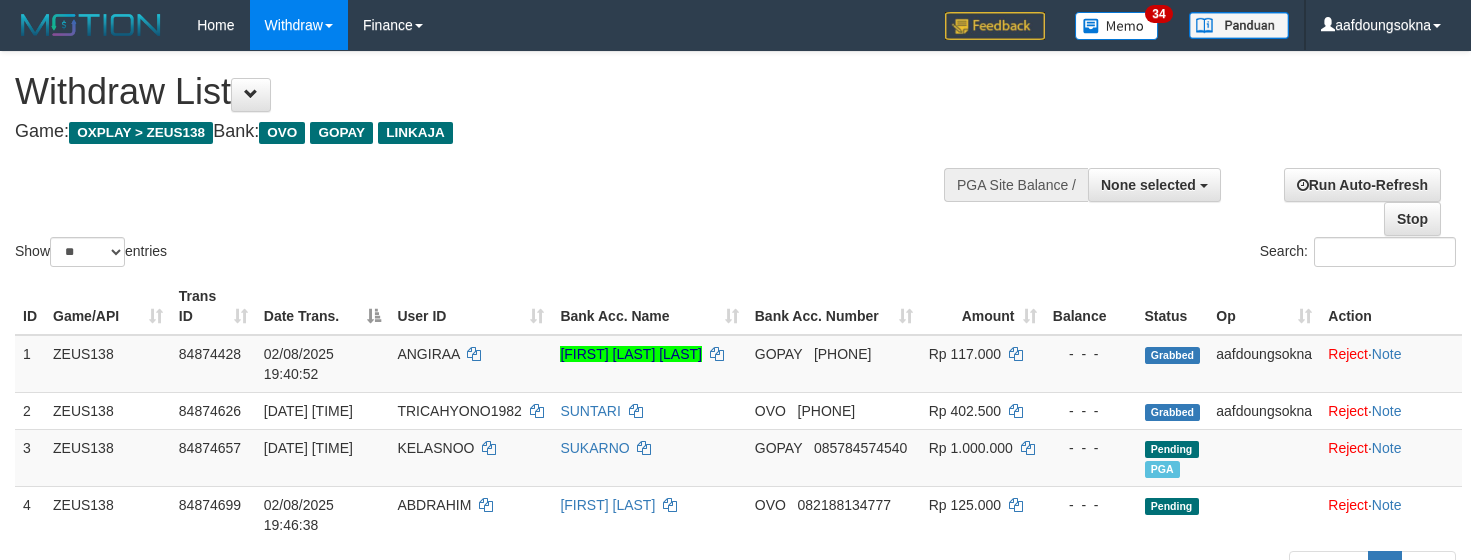 select 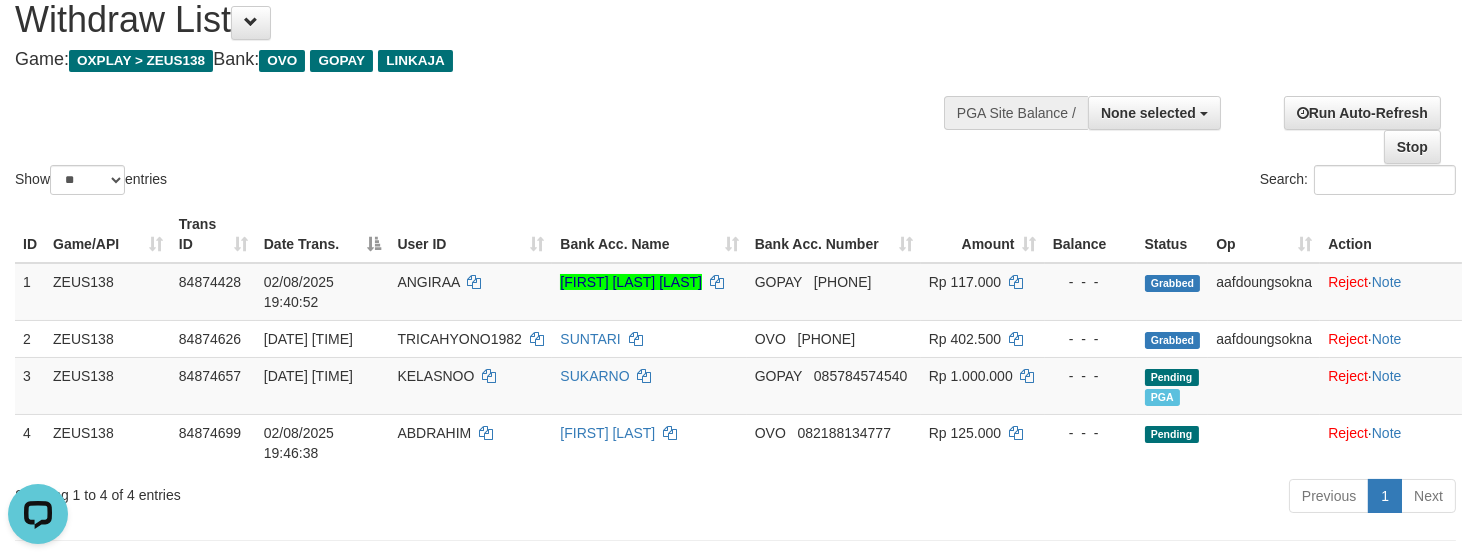 scroll, scrollTop: 0, scrollLeft: 0, axis: both 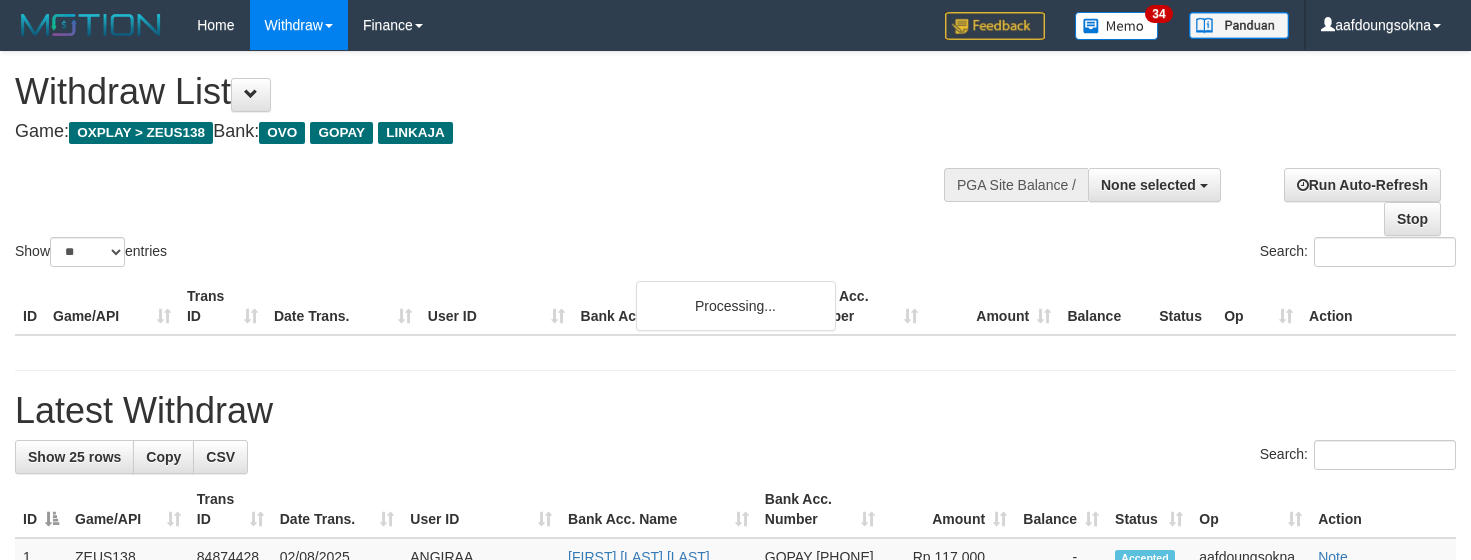 select 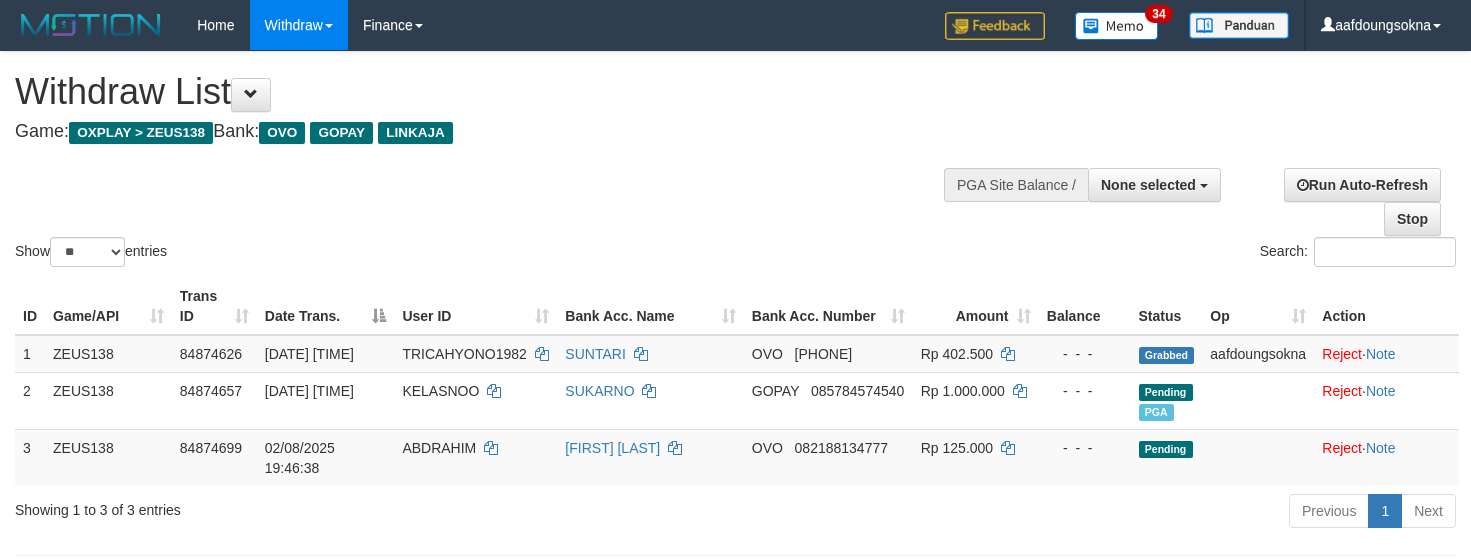 select 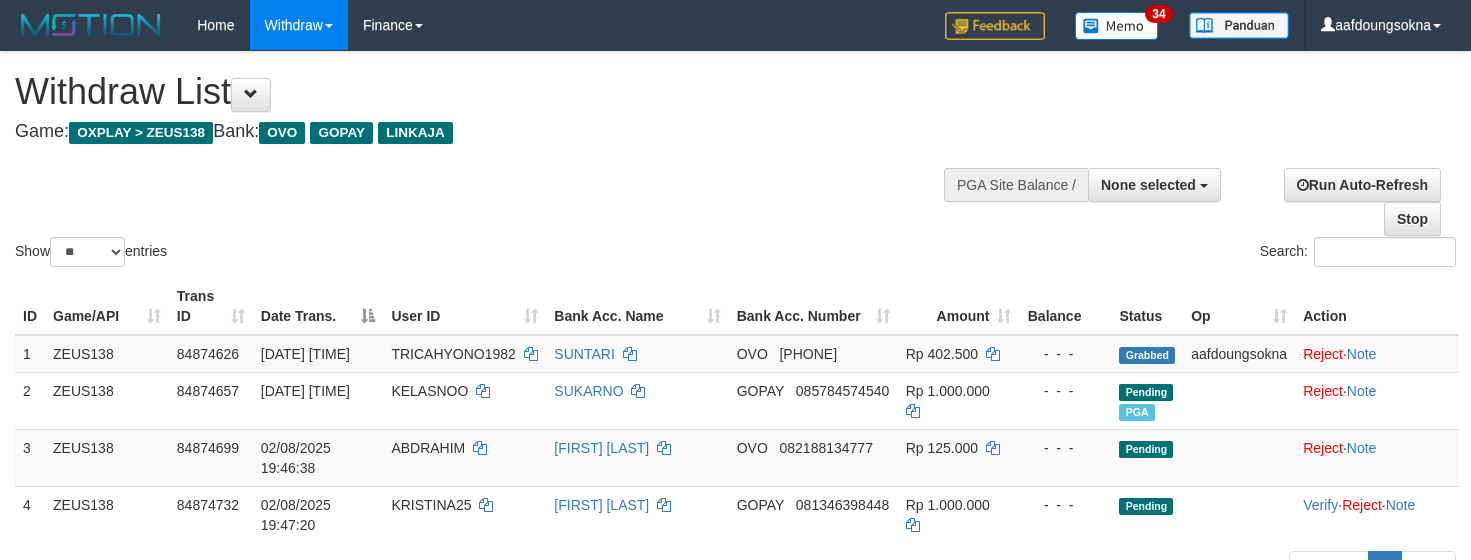 select 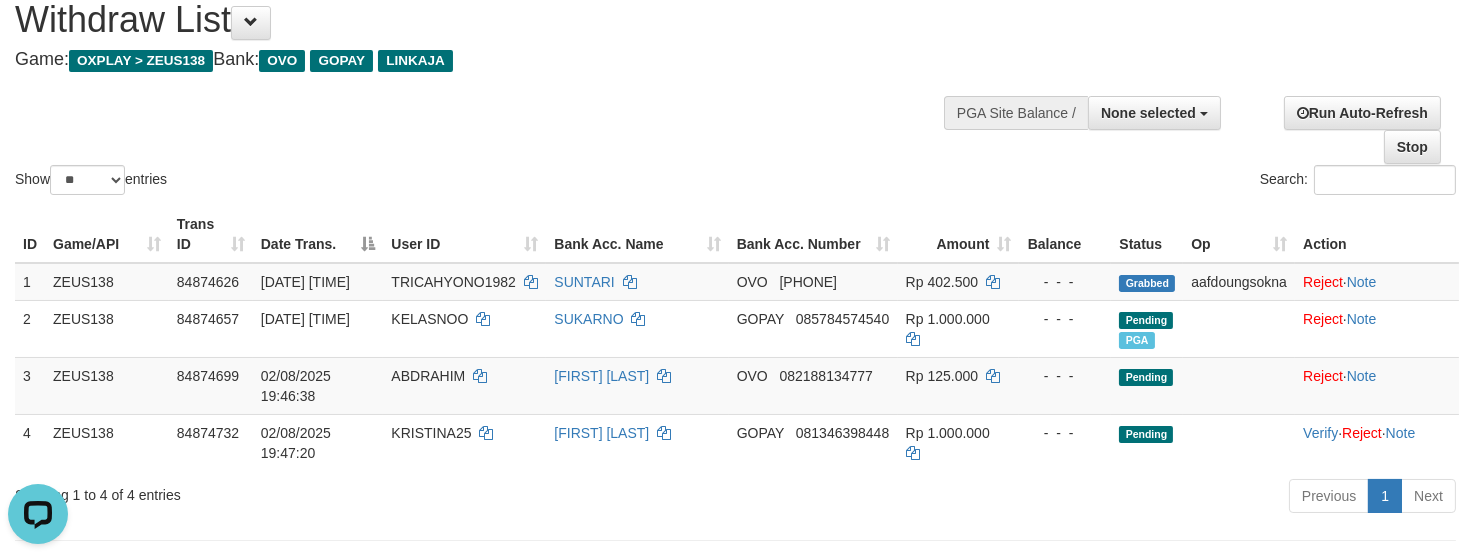scroll, scrollTop: 0, scrollLeft: 0, axis: both 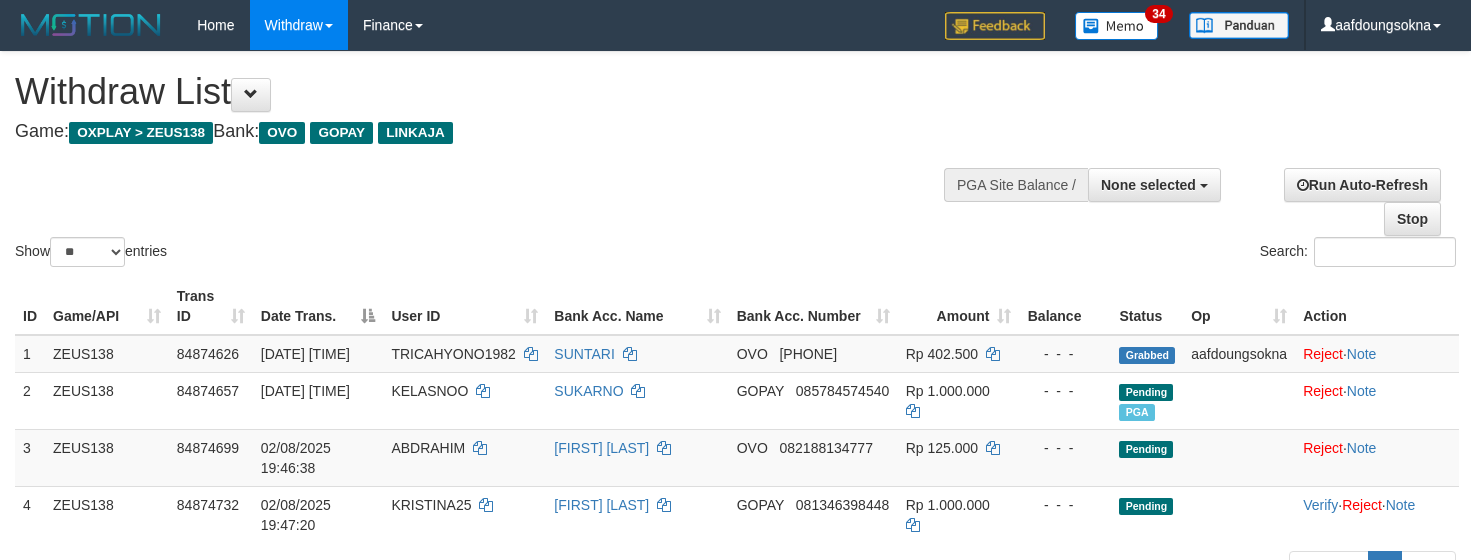 select 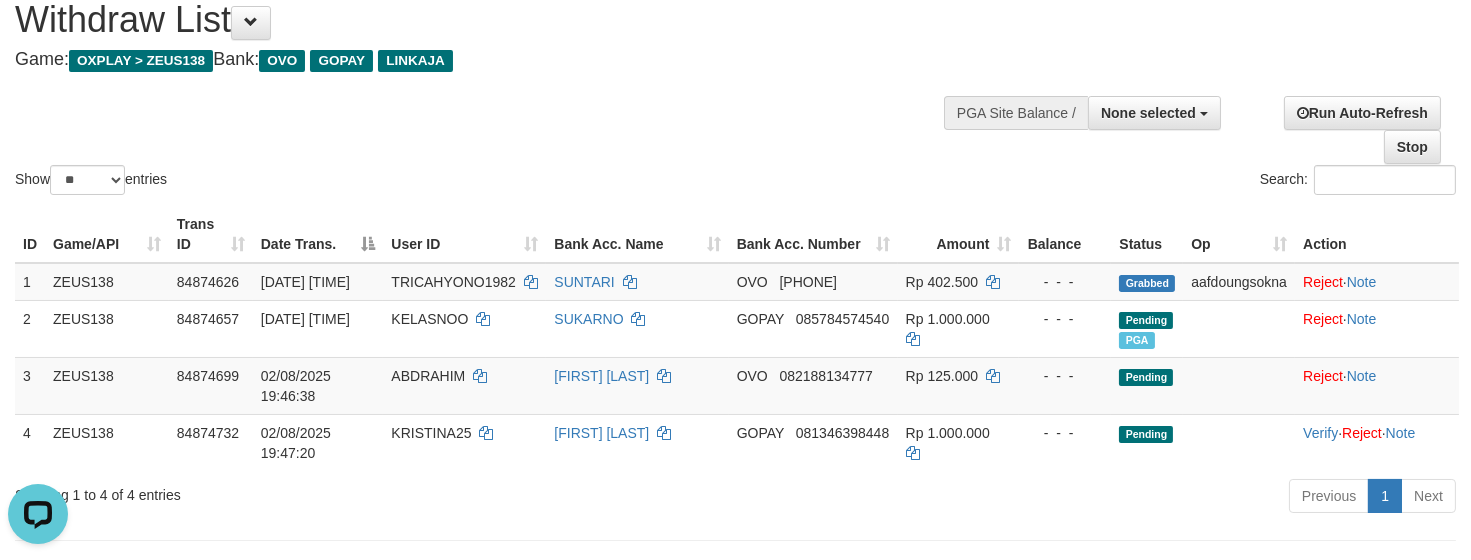 scroll, scrollTop: 0, scrollLeft: 0, axis: both 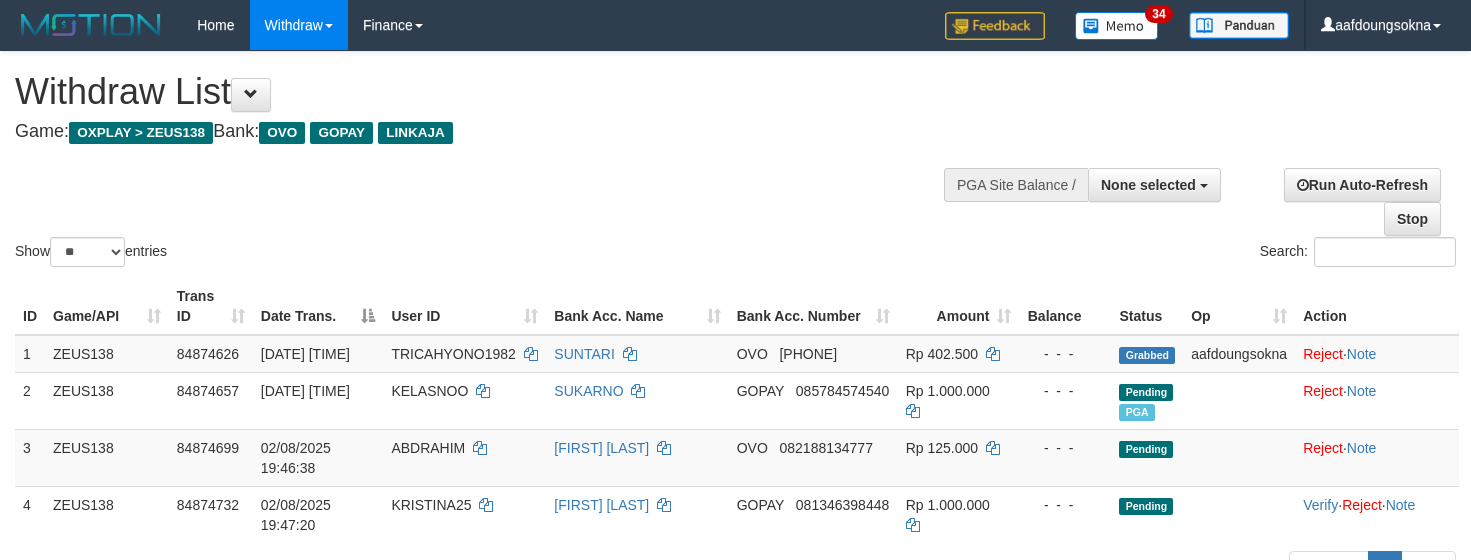 select 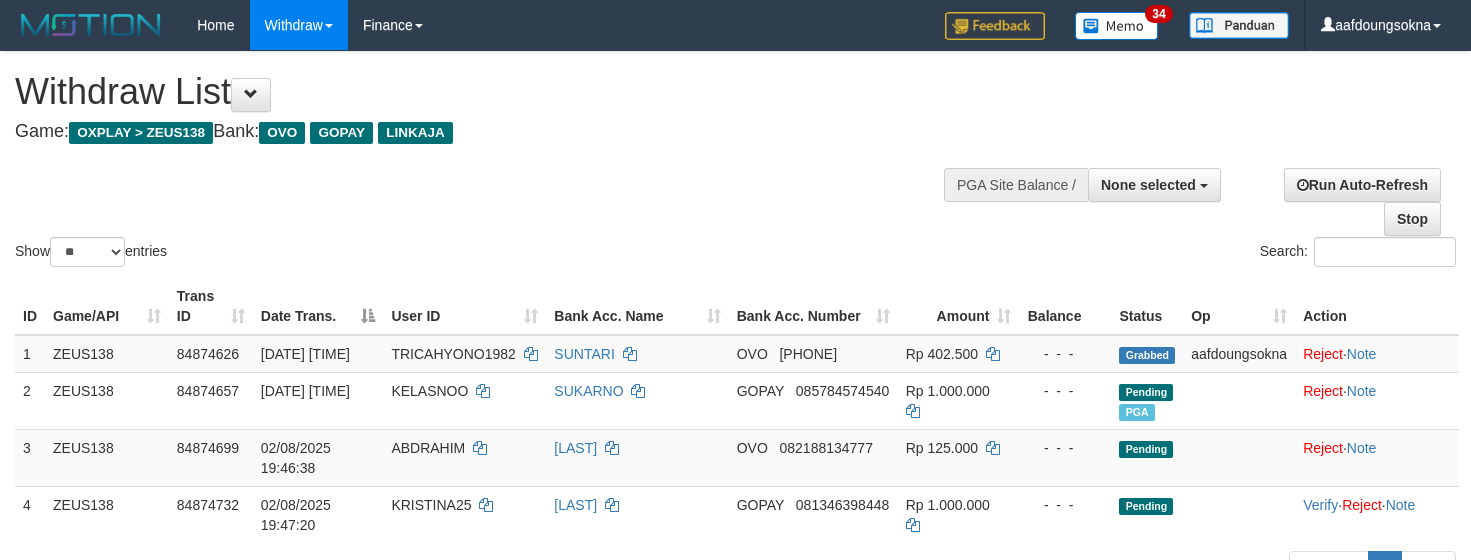 select 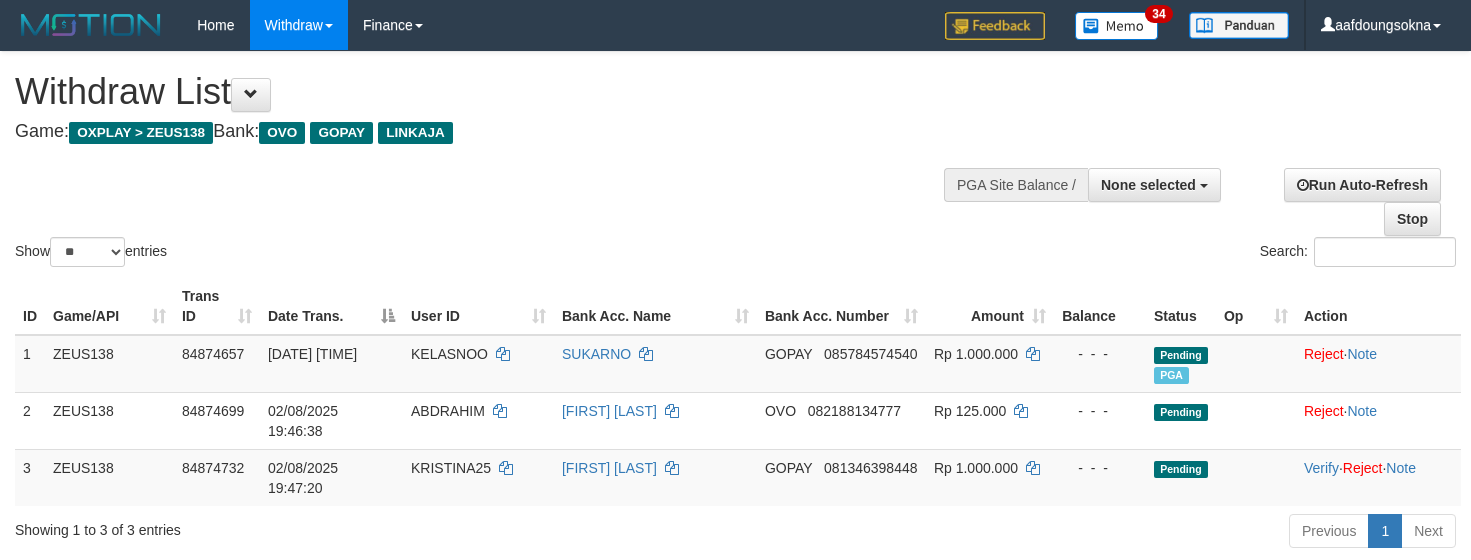 select 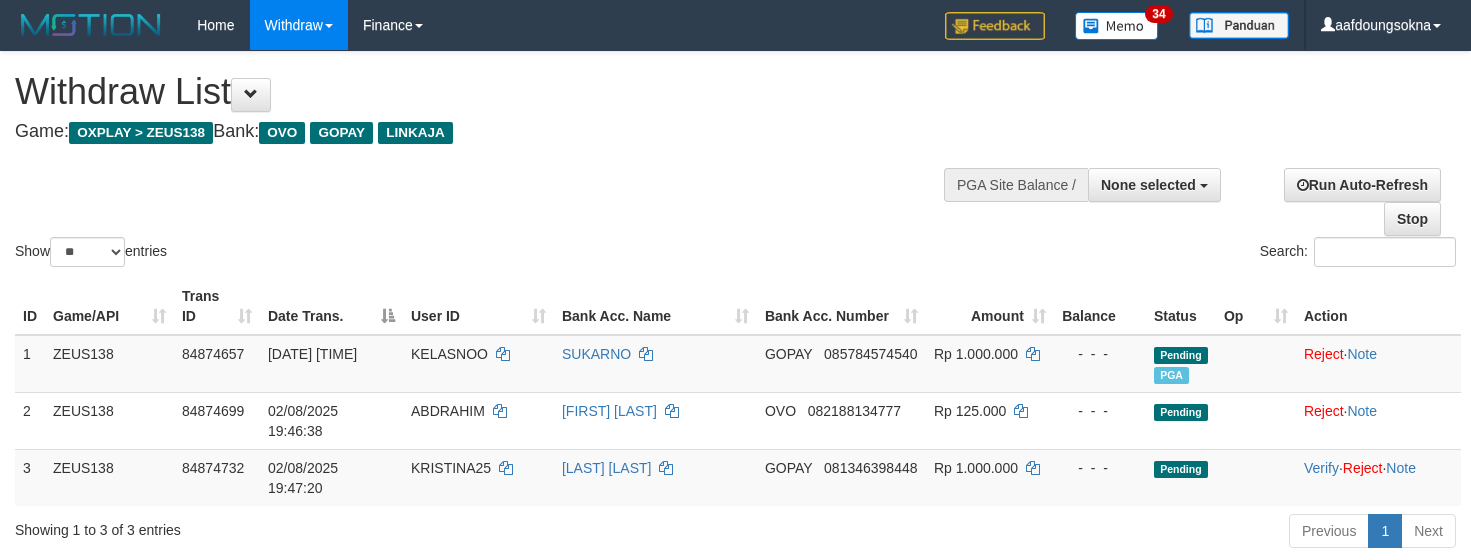 select 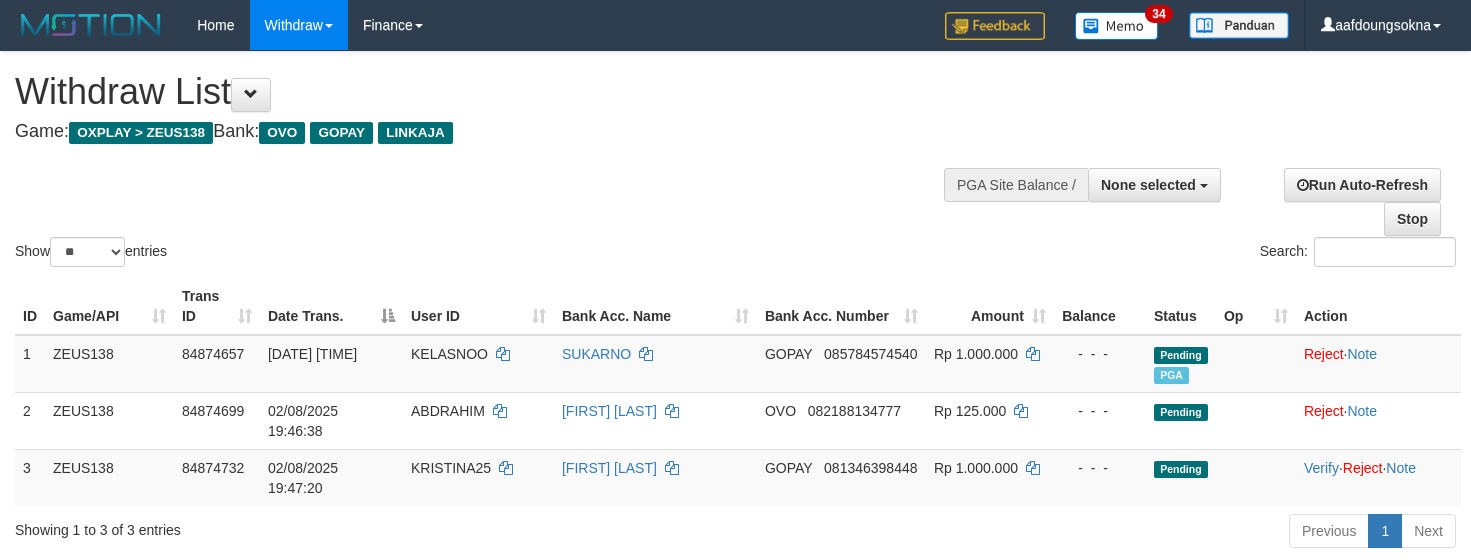 select 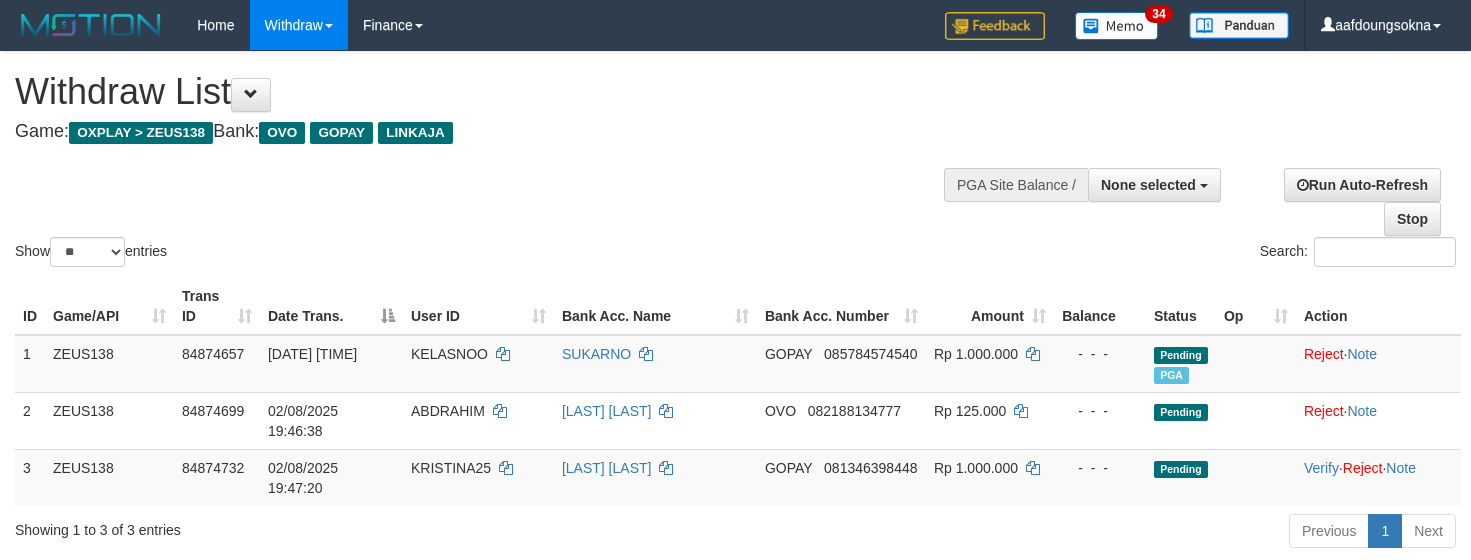 select 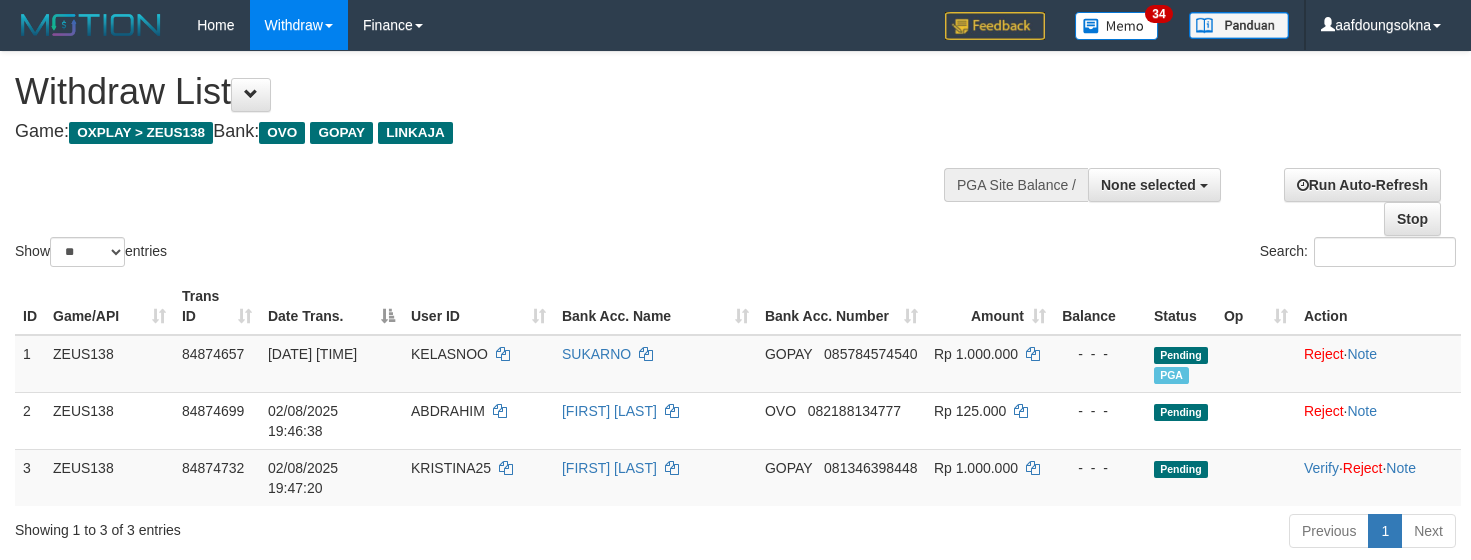 select 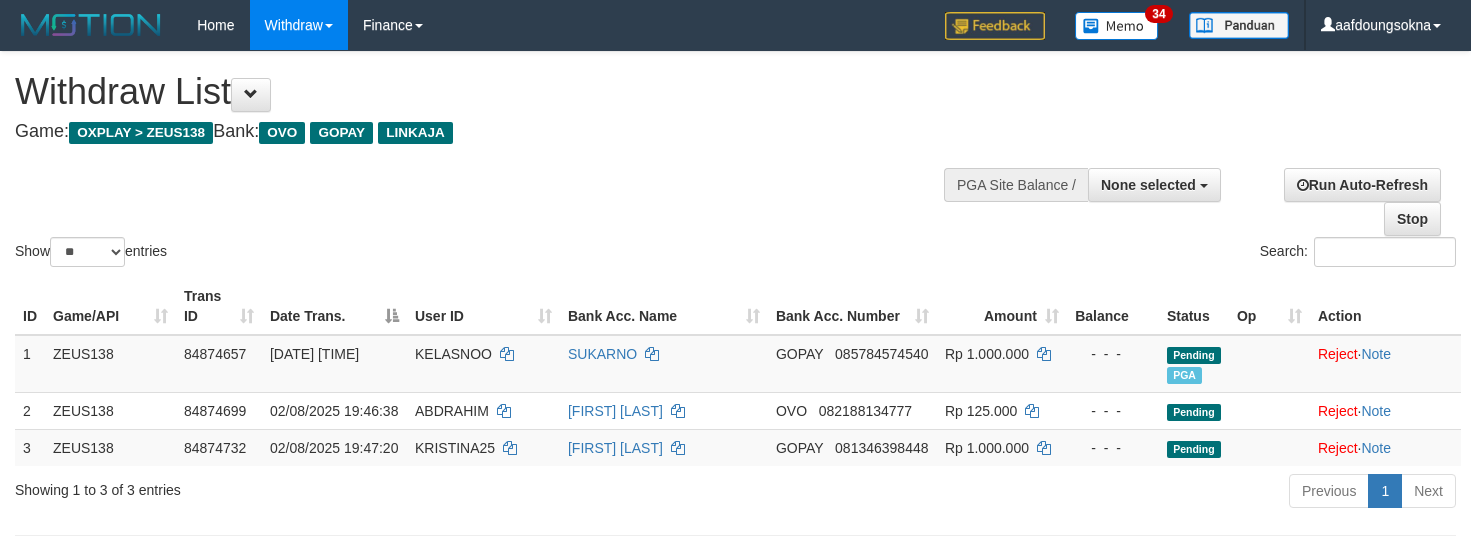 select 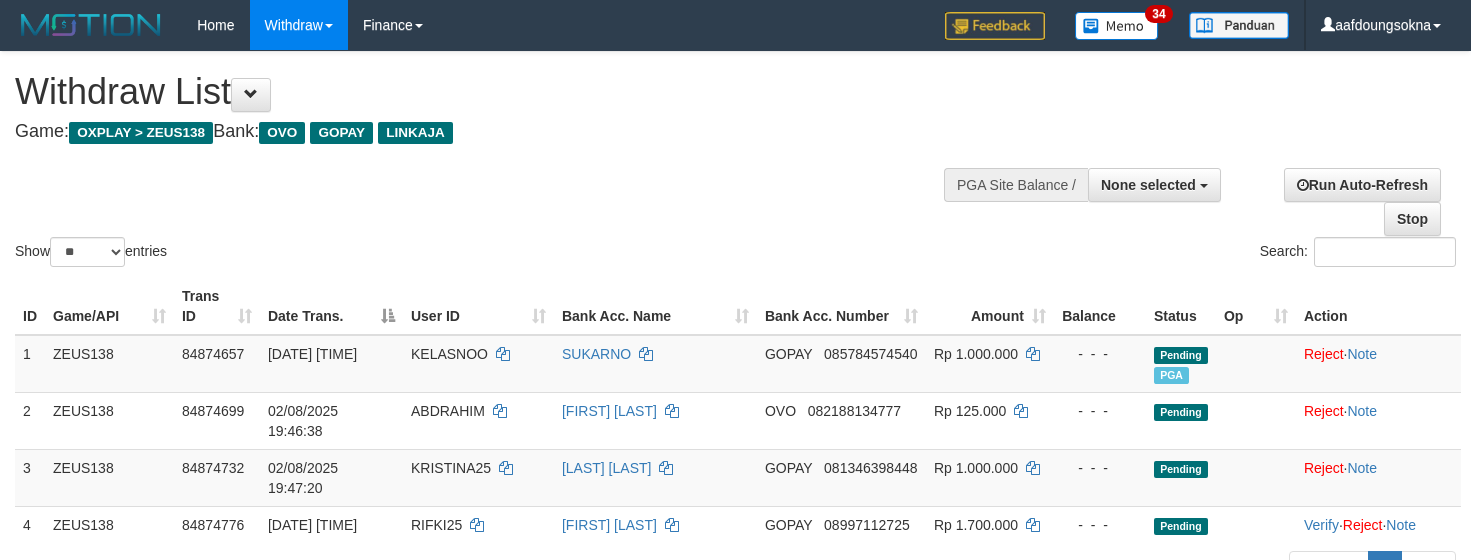 select 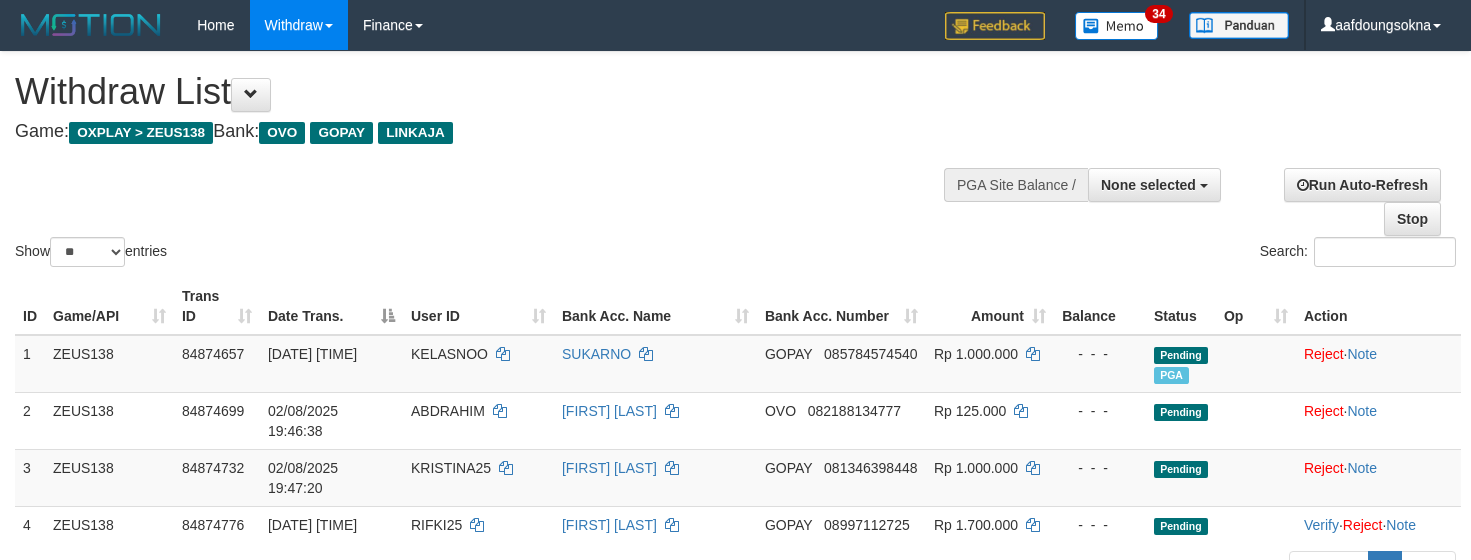 select 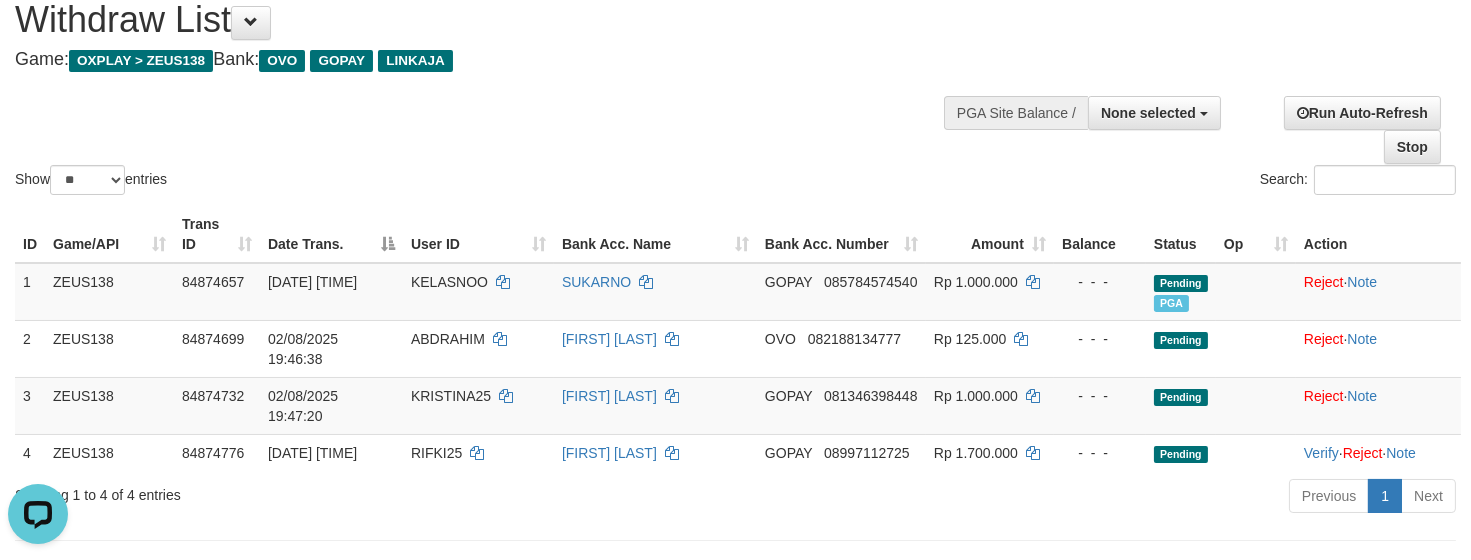 scroll, scrollTop: 0, scrollLeft: 0, axis: both 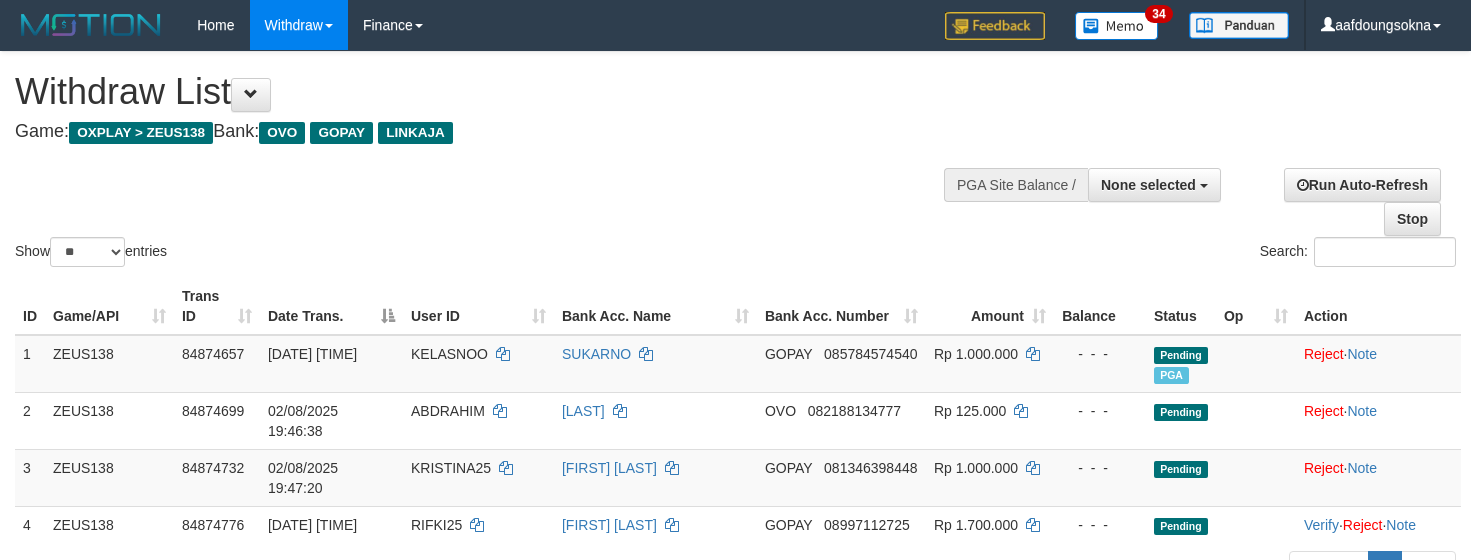 select 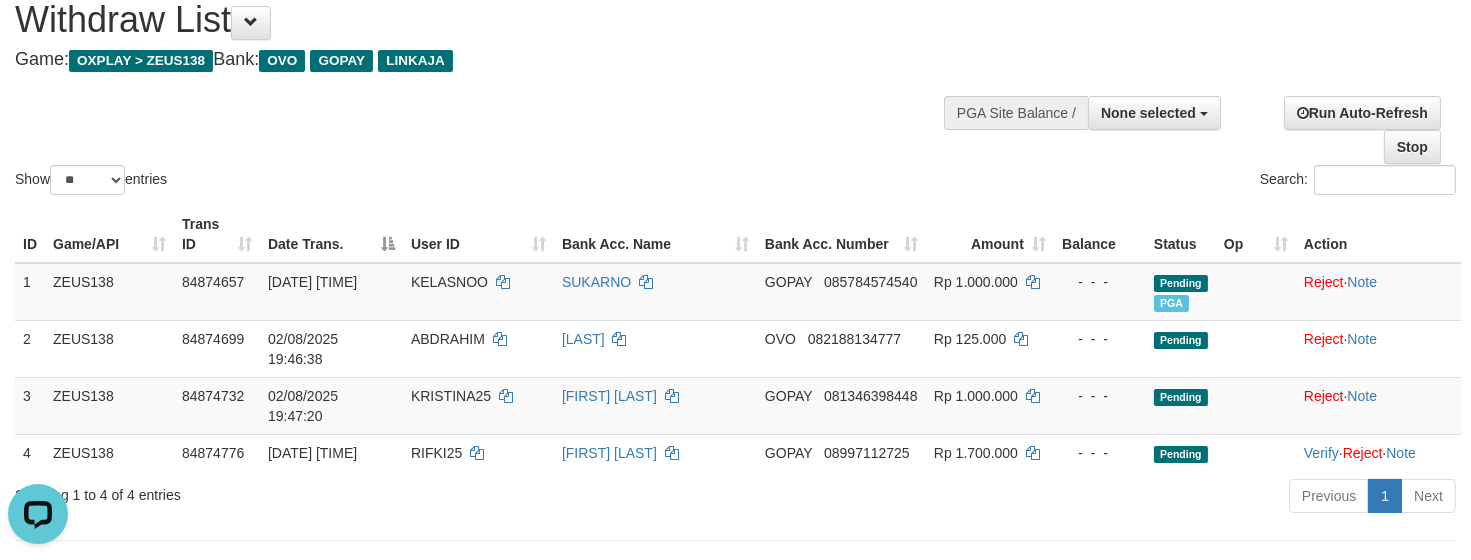 scroll, scrollTop: 0, scrollLeft: 0, axis: both 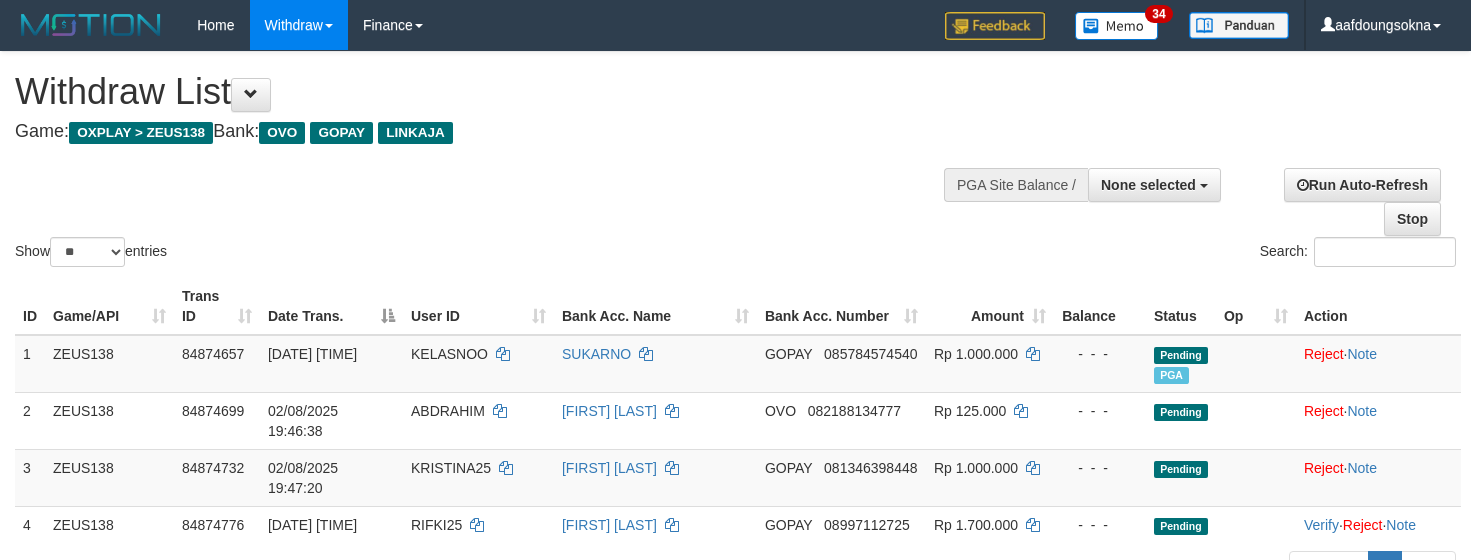 select 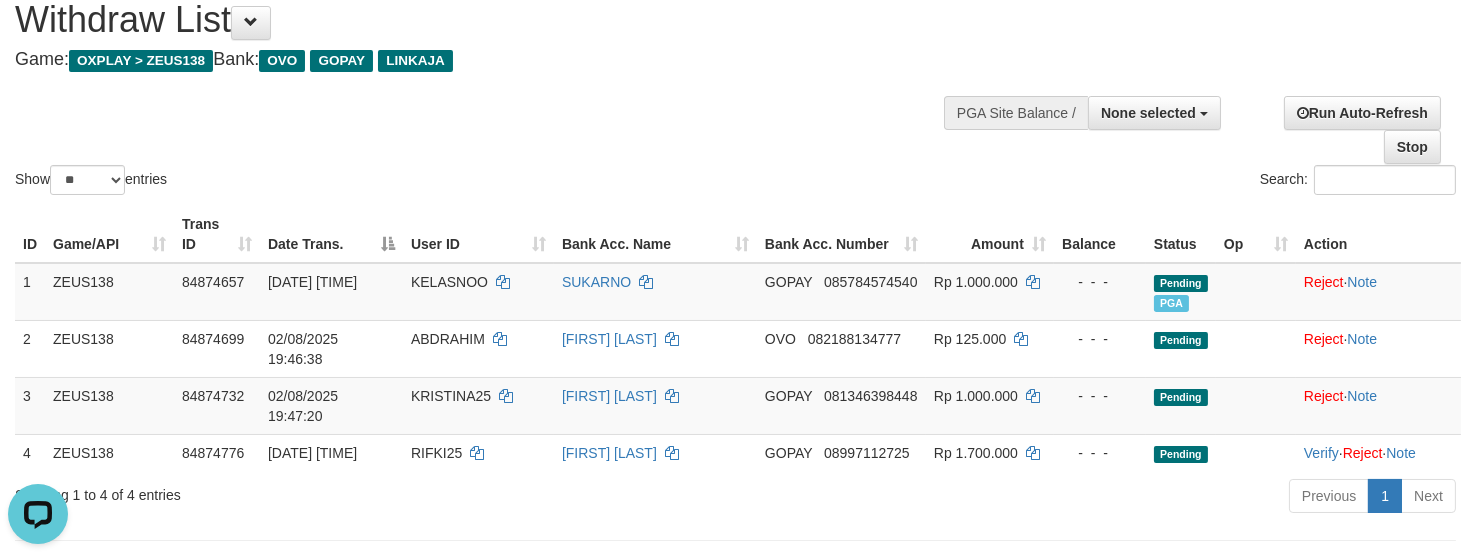 scroll, scrollTop: 0, scrollLeft: 0, axis: both 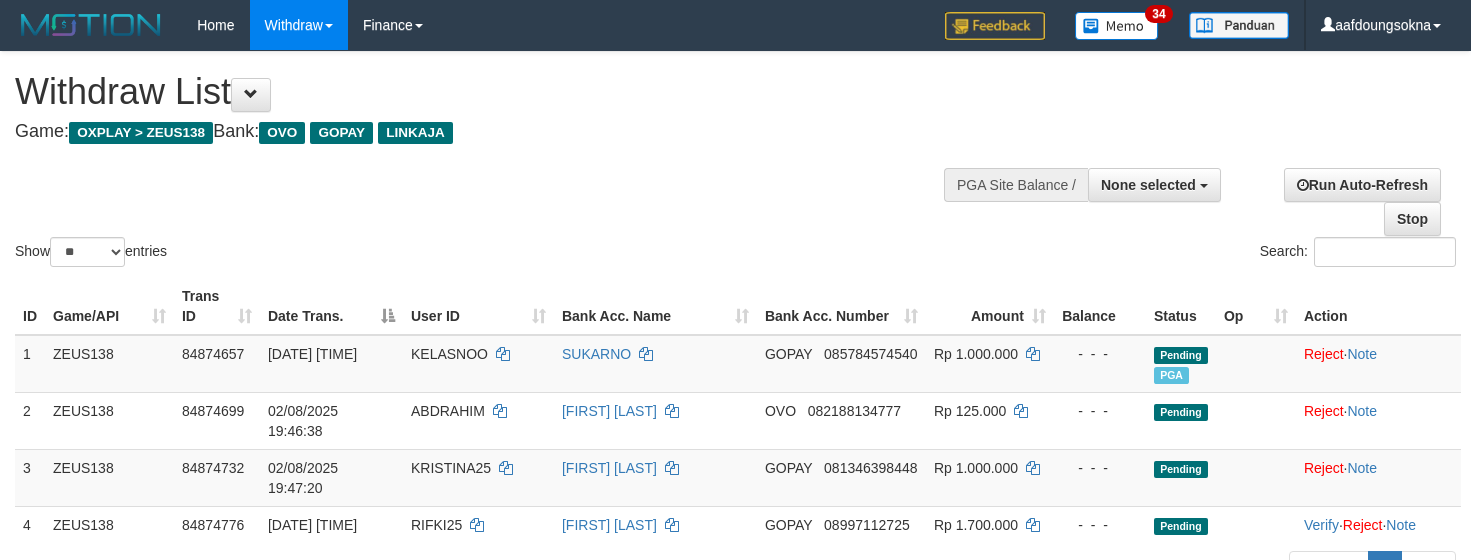 select 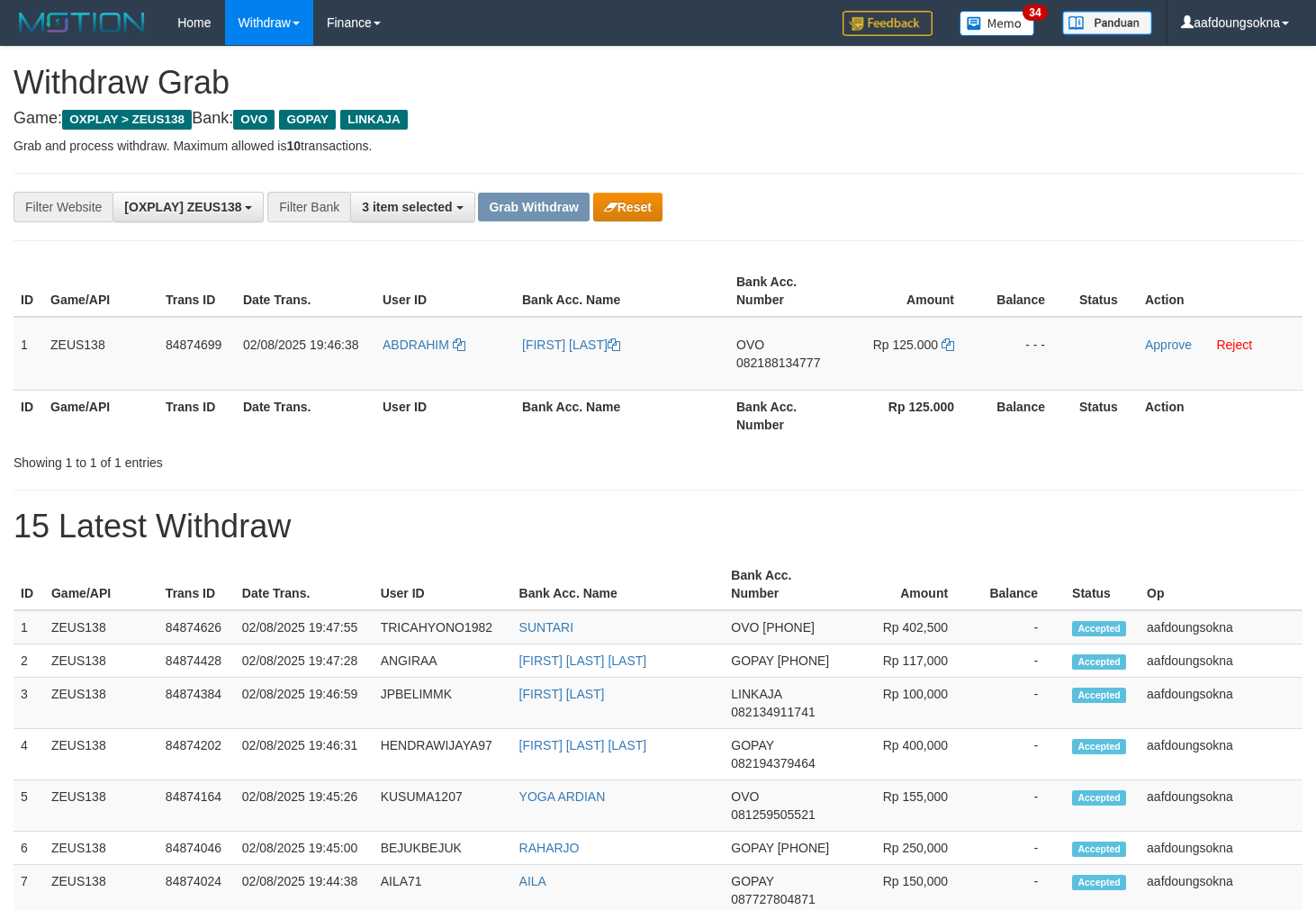 scroll, scrollTop: 0, scrollLeft: 0, axis: both 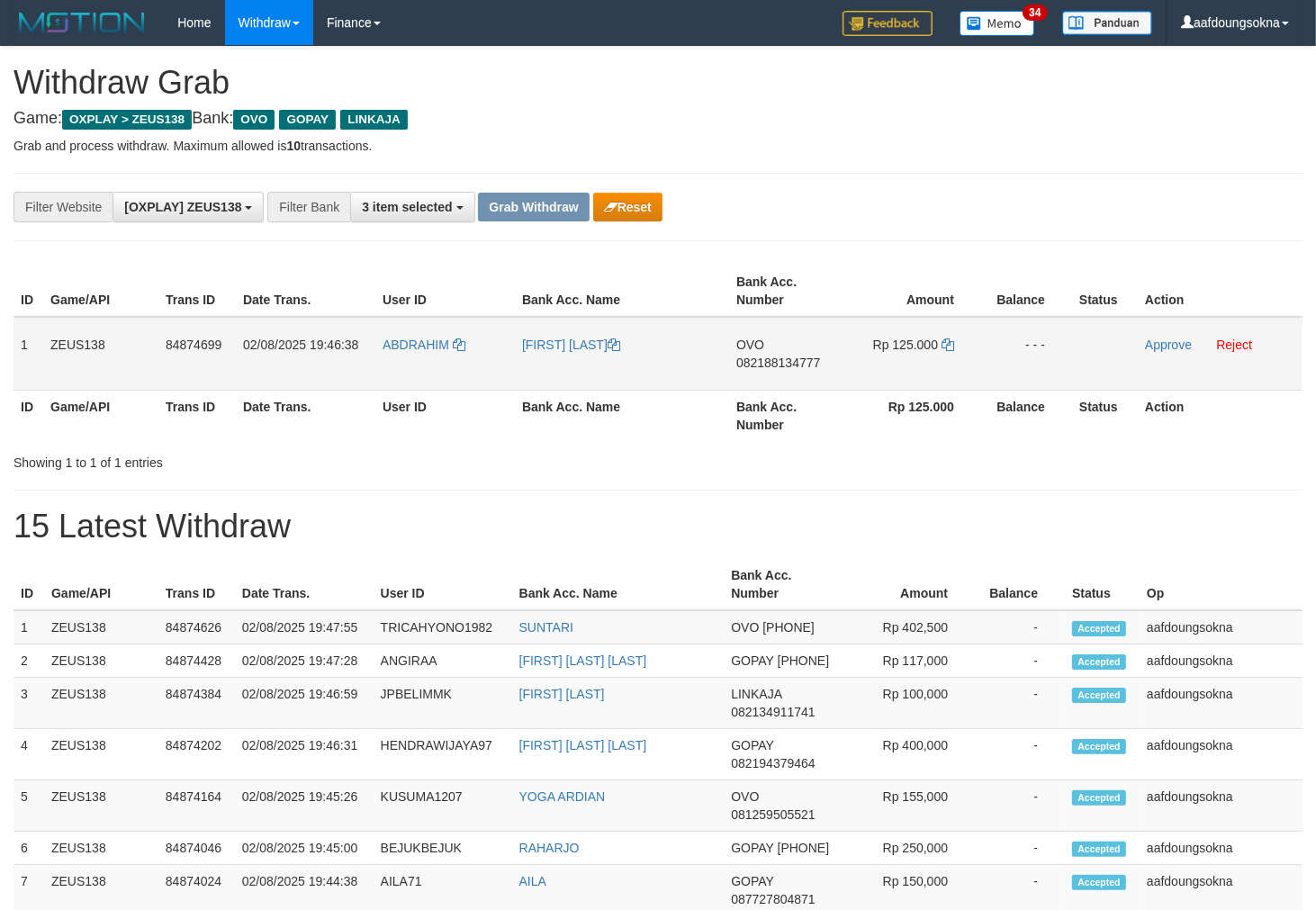 click on "ABDRAHIM" at bounding box center (445, 354) 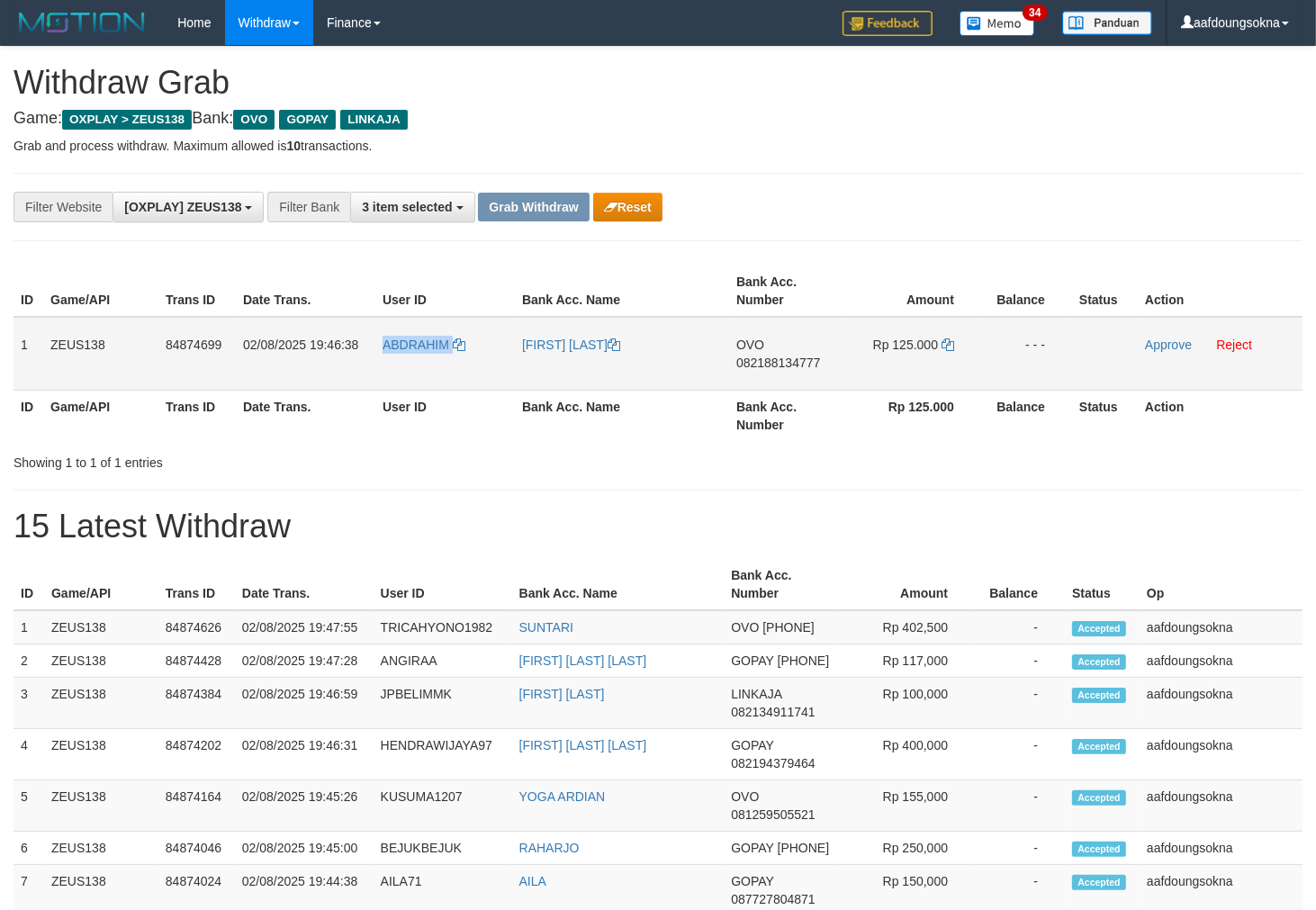 click on "ABDRAHIM" at bounding box center [445, 354] 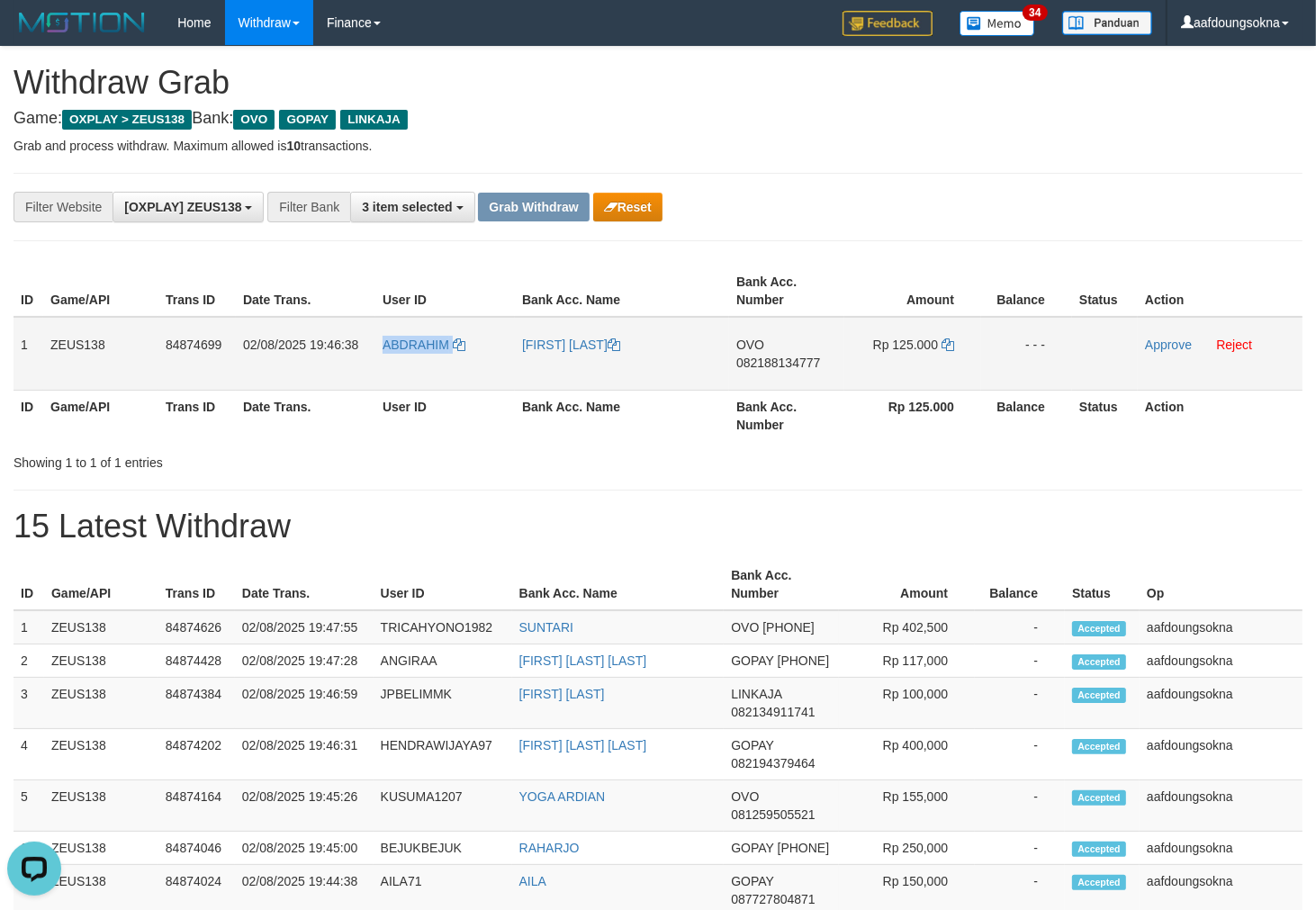 scroll, scrollTop: 0, scrollLeft: 0, axis: both 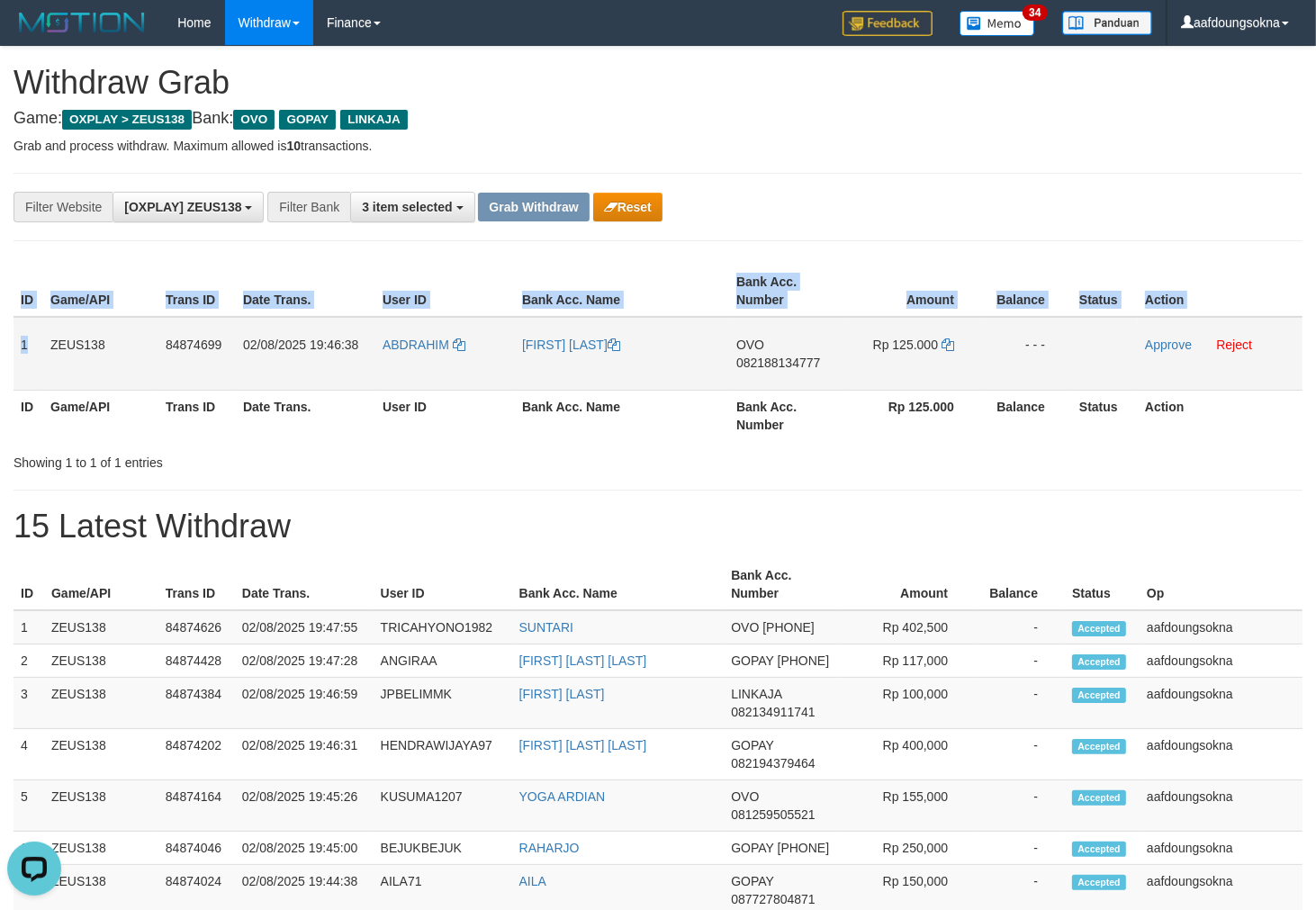 drag, startPoint x: 12, startPoint y: 344, endPoint x: 31, endPoint y: 342, distance: 19.104973 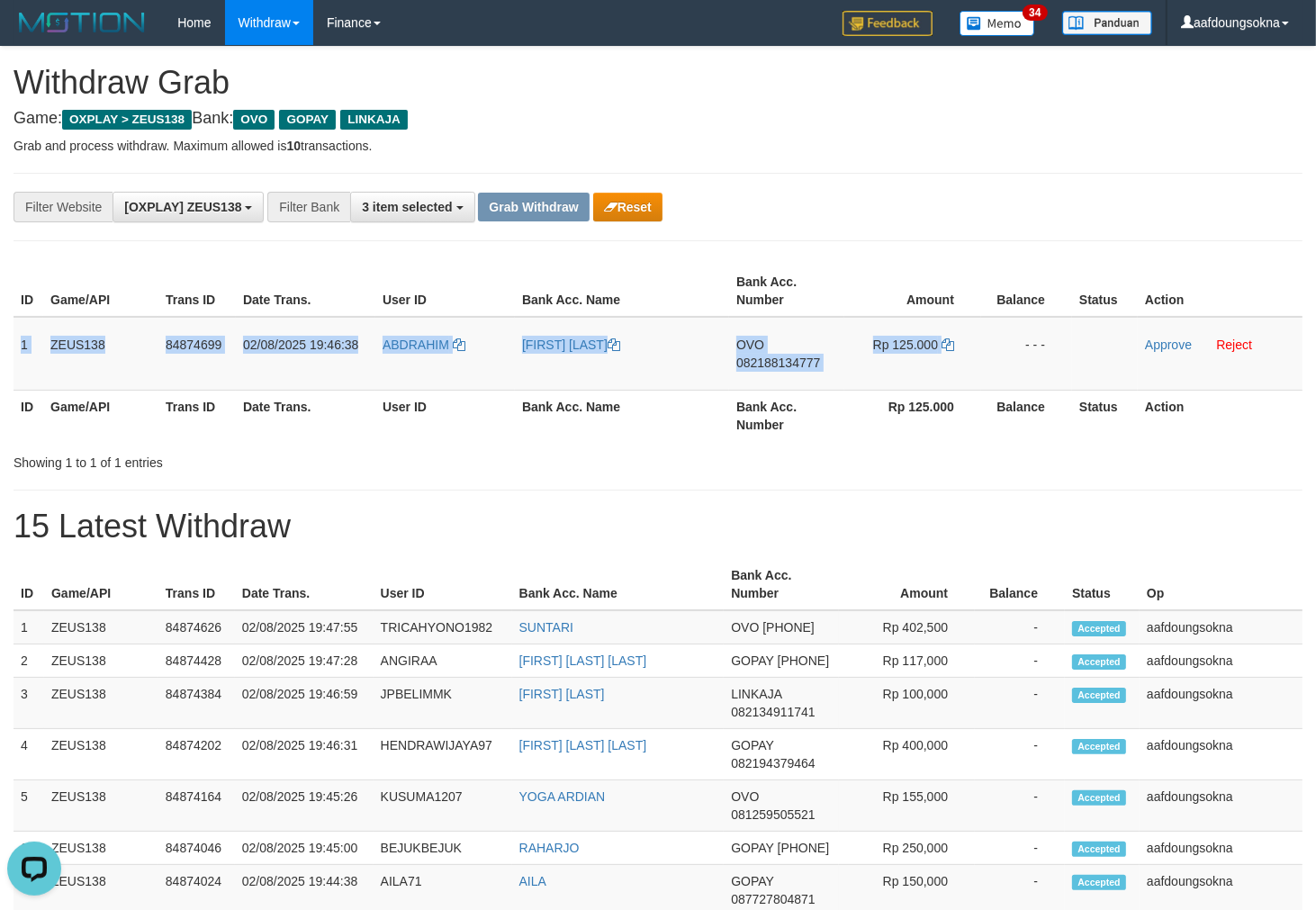 copy on "1
ZEUS138
84874699
02/08/2025 19:46:38
ABDRAHIM
ABD RAHIM
OVO
082188134777
Rp 125.000" 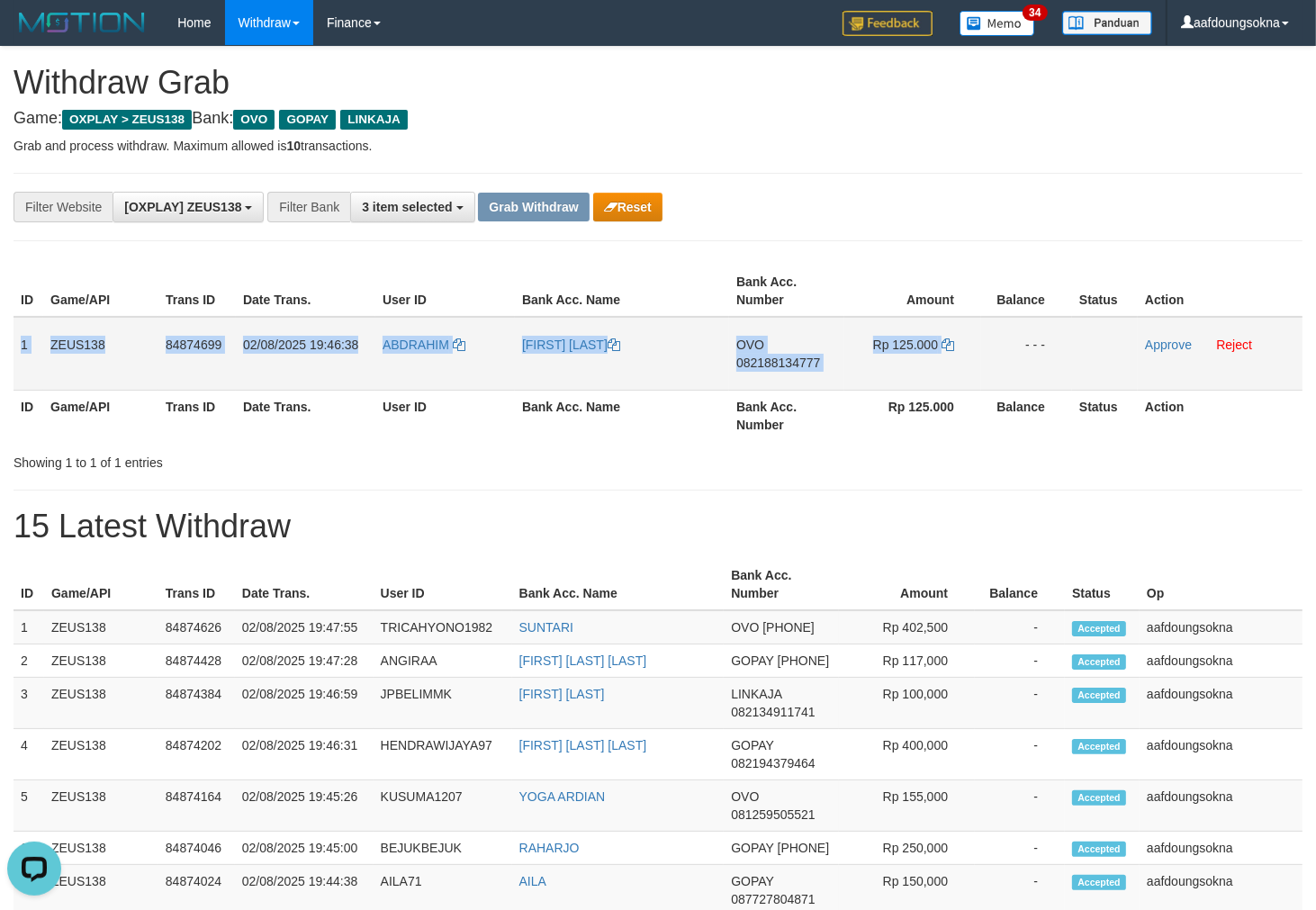 click on "082188134777" at bounding box center (778, 363) 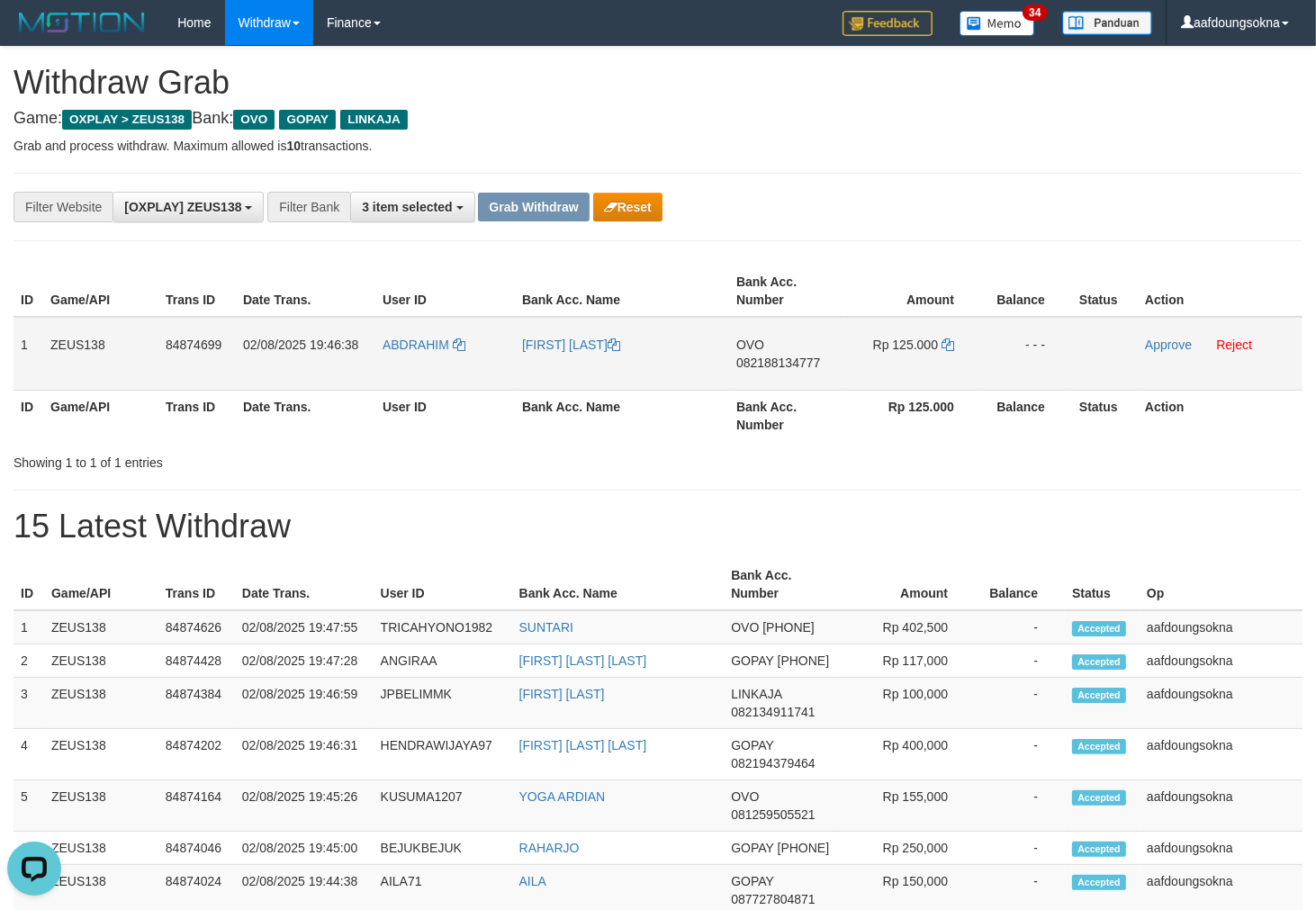 click on "082188134777" at bounding box center (778, 363) 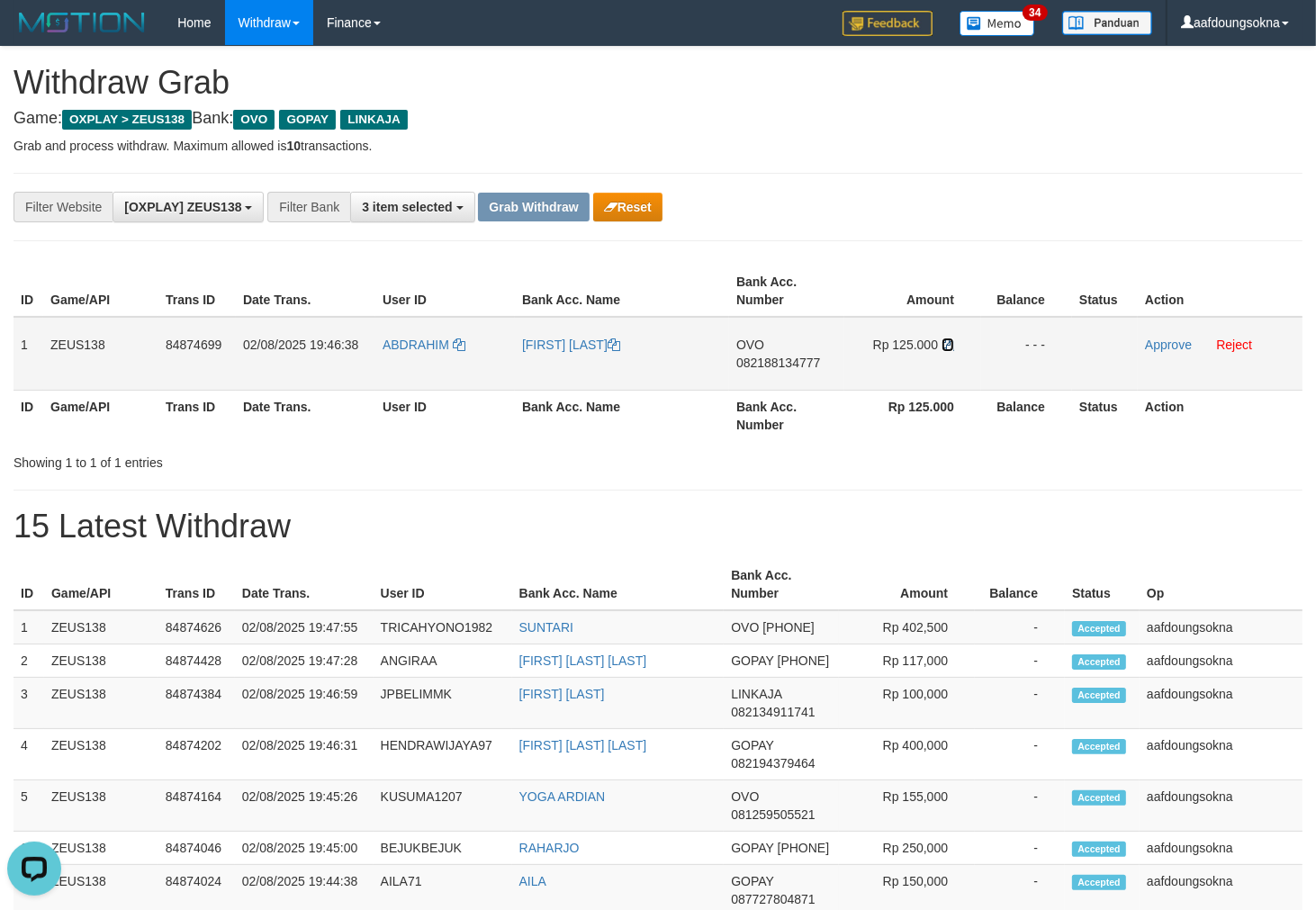 click at bounding box center (948, 345) 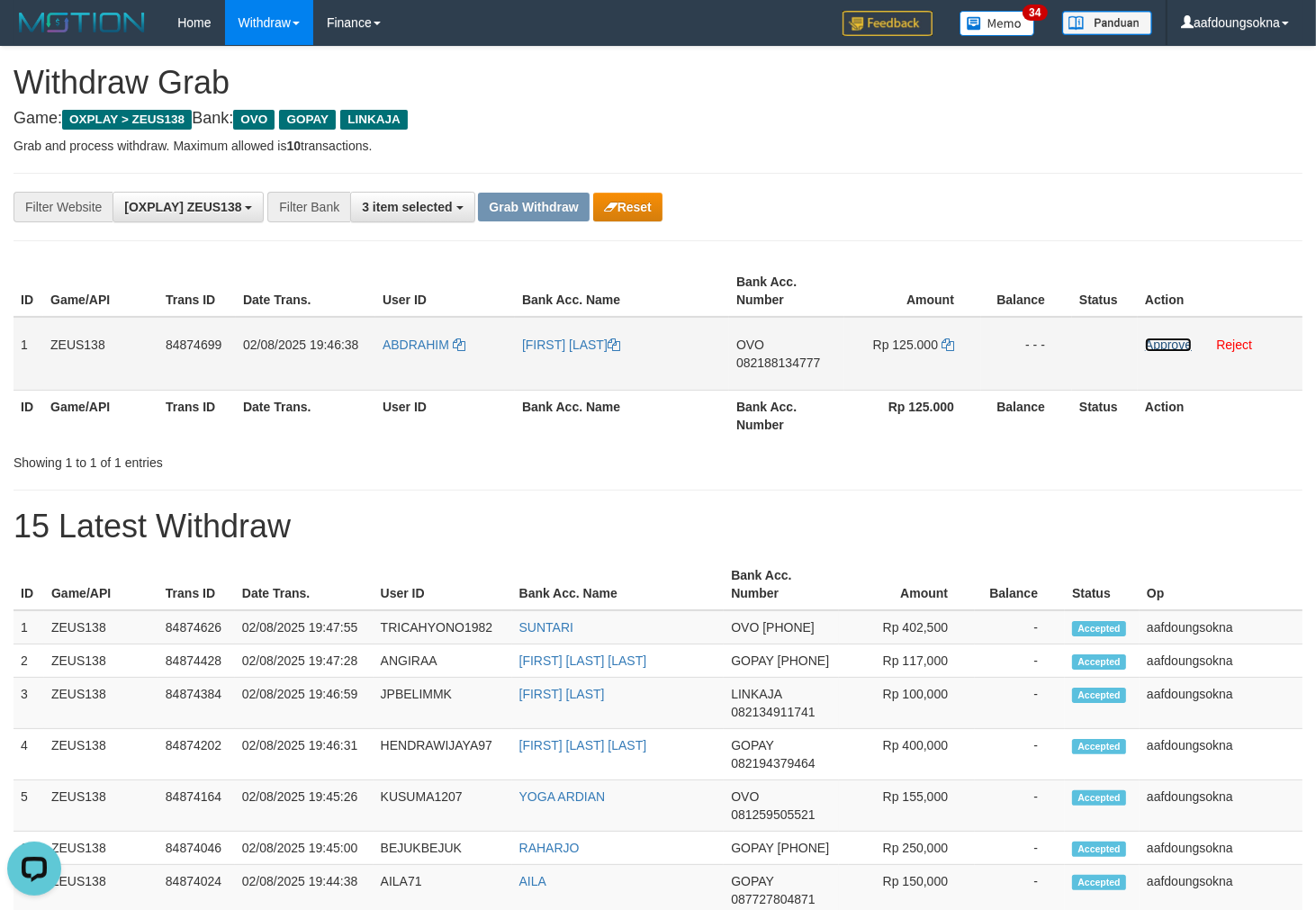 click on "Approve" at bounding box center (1168, 345) 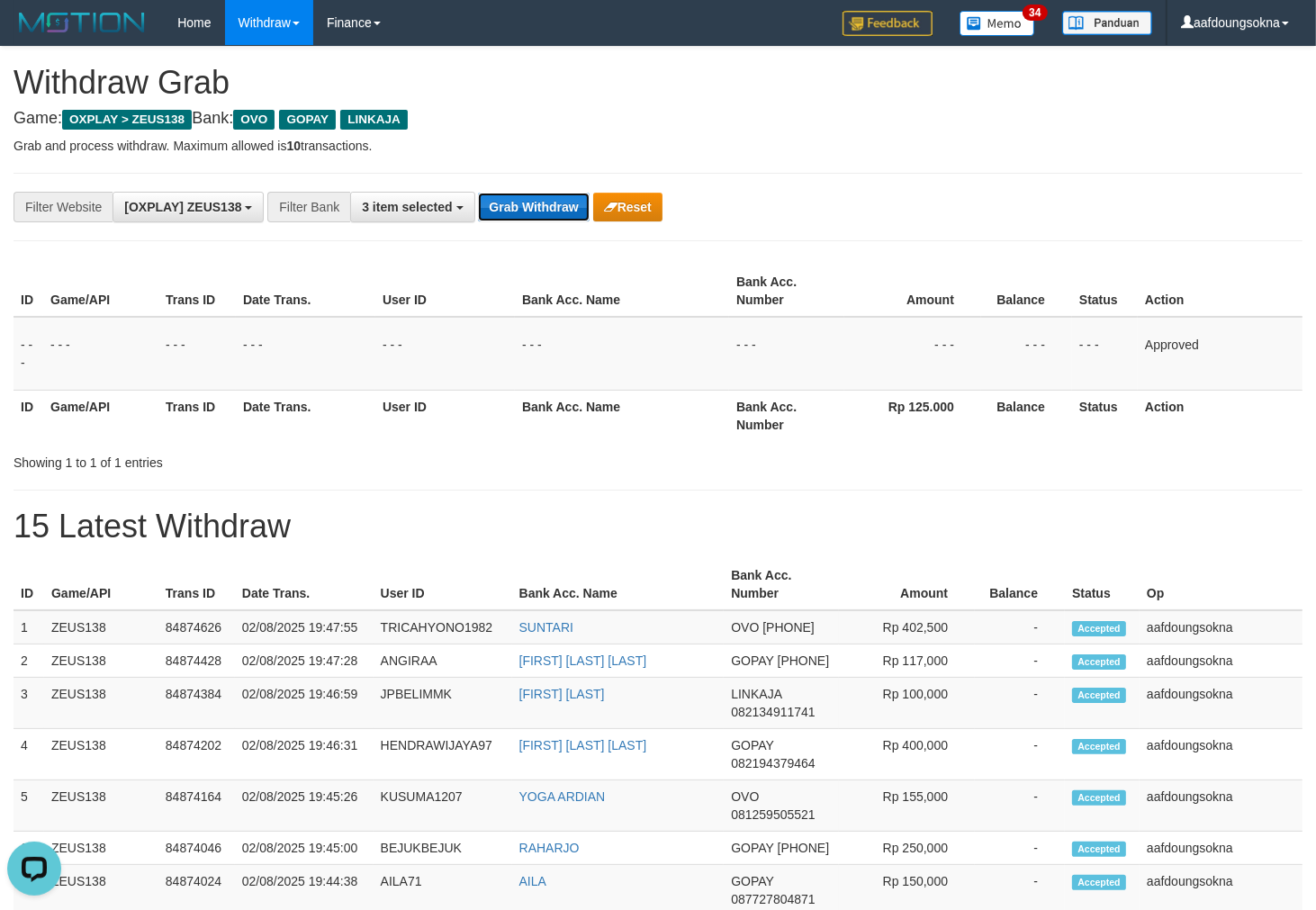 click on "Grab Withdraw" at bounding box center (533, 207) 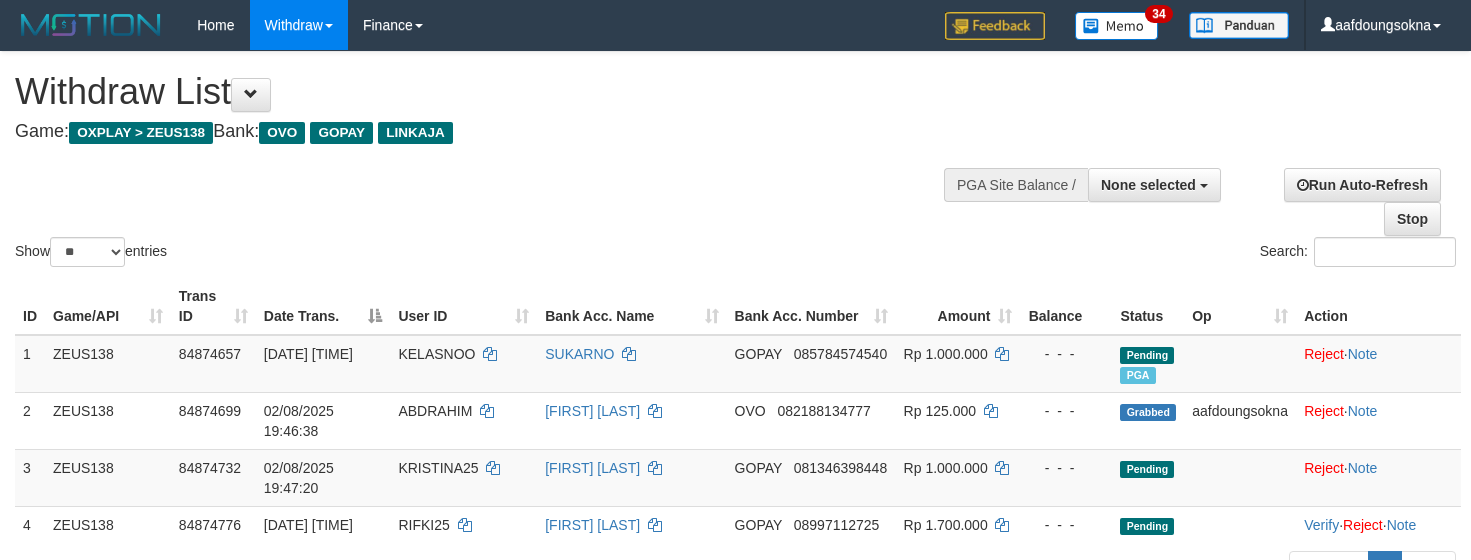 select 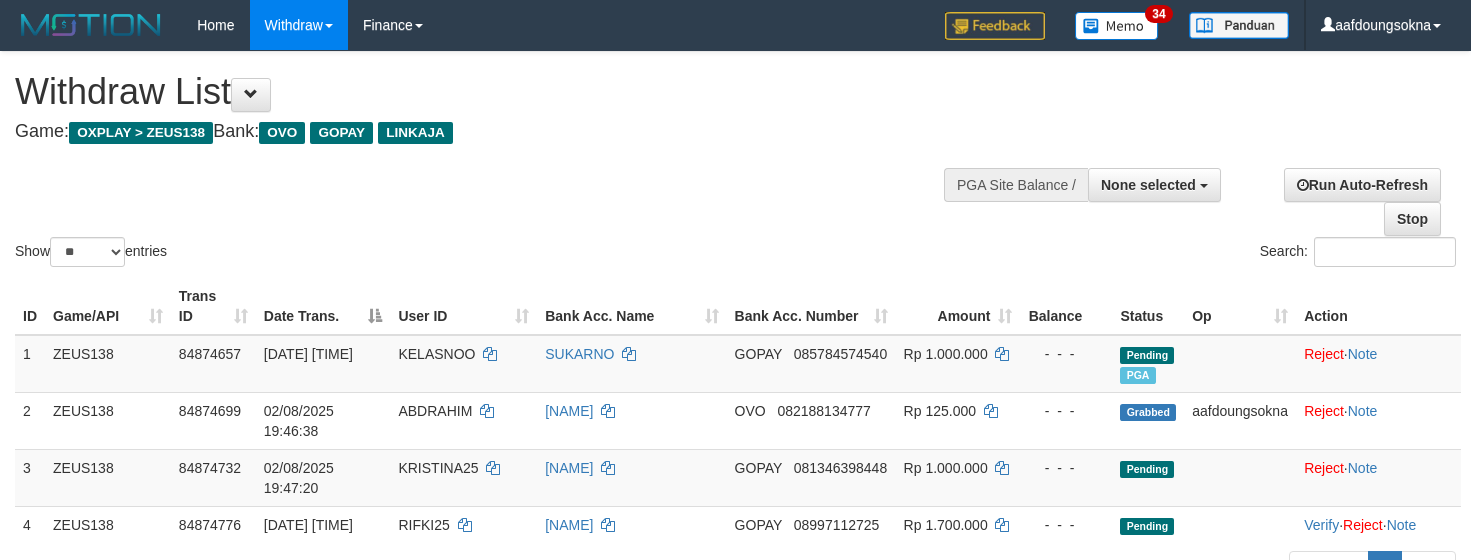 select 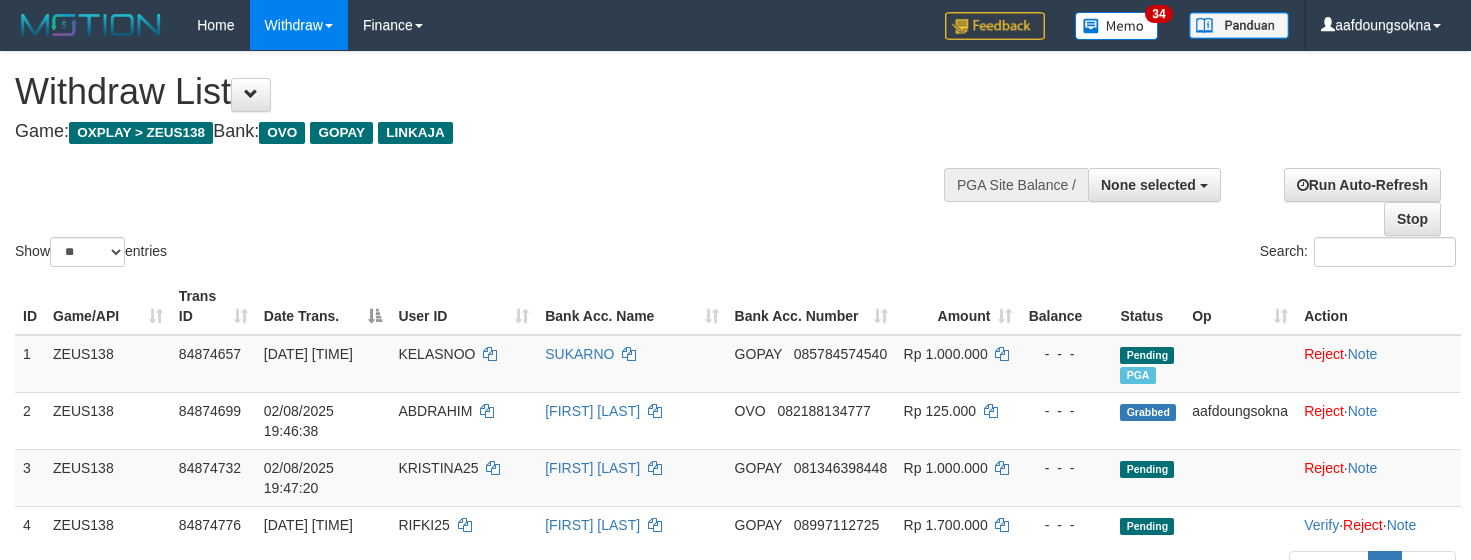 select 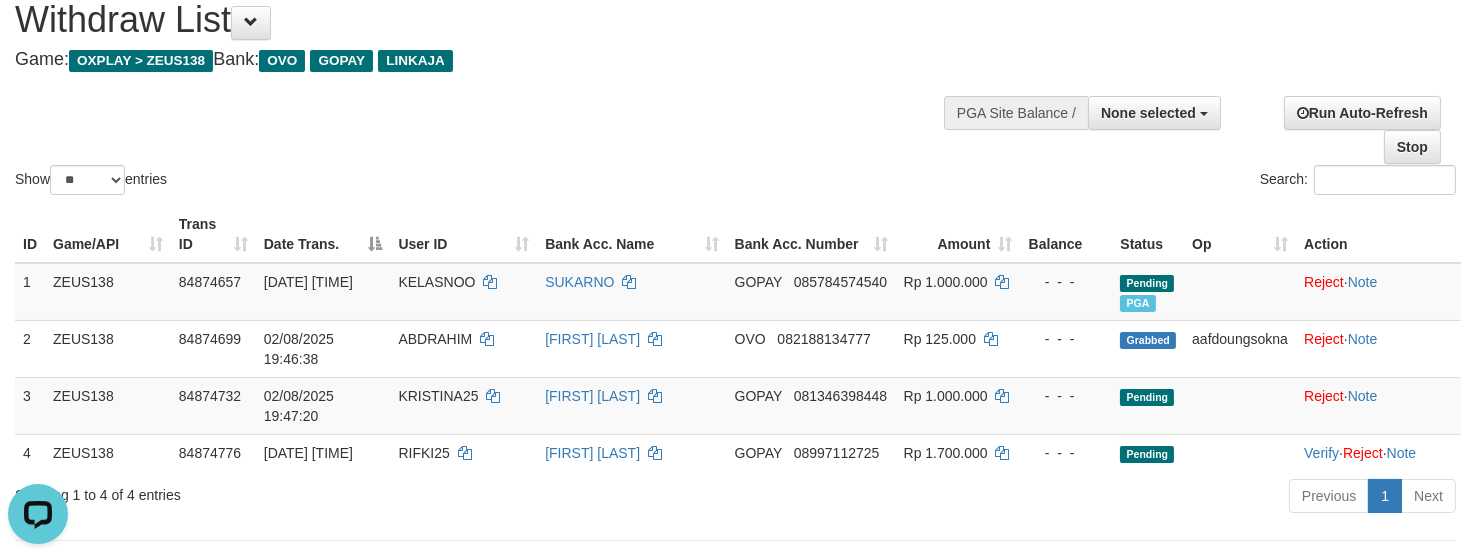scroll, scrollTop: 0, scrollLeft: 0, axis: both 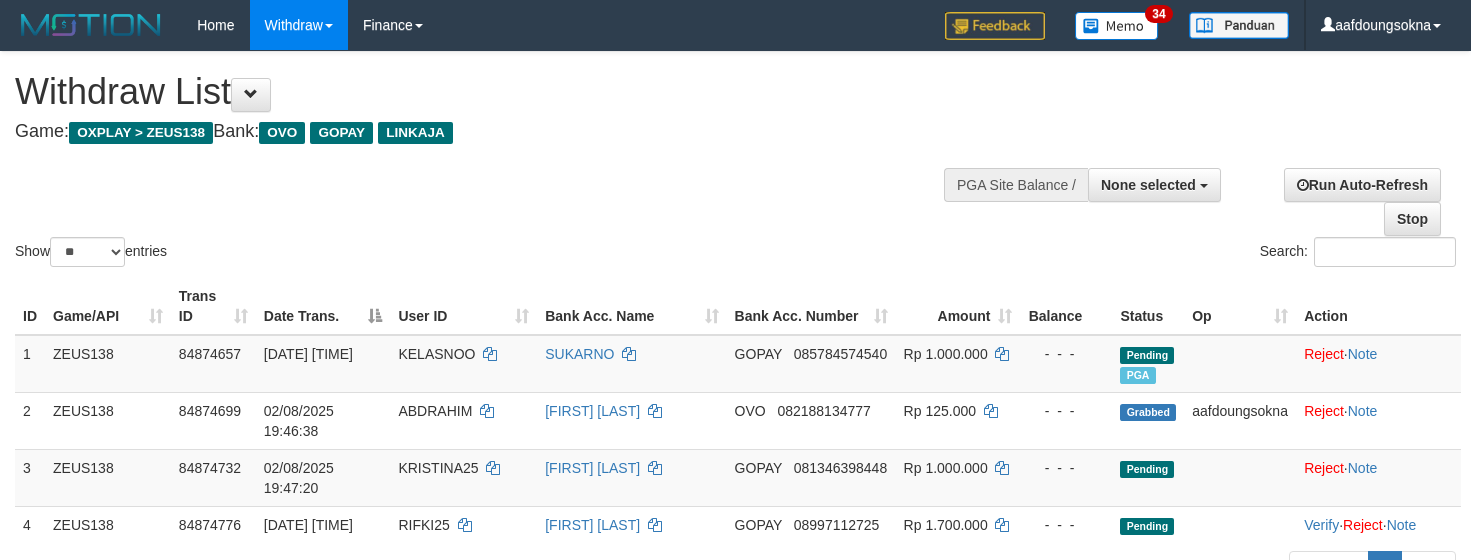 select 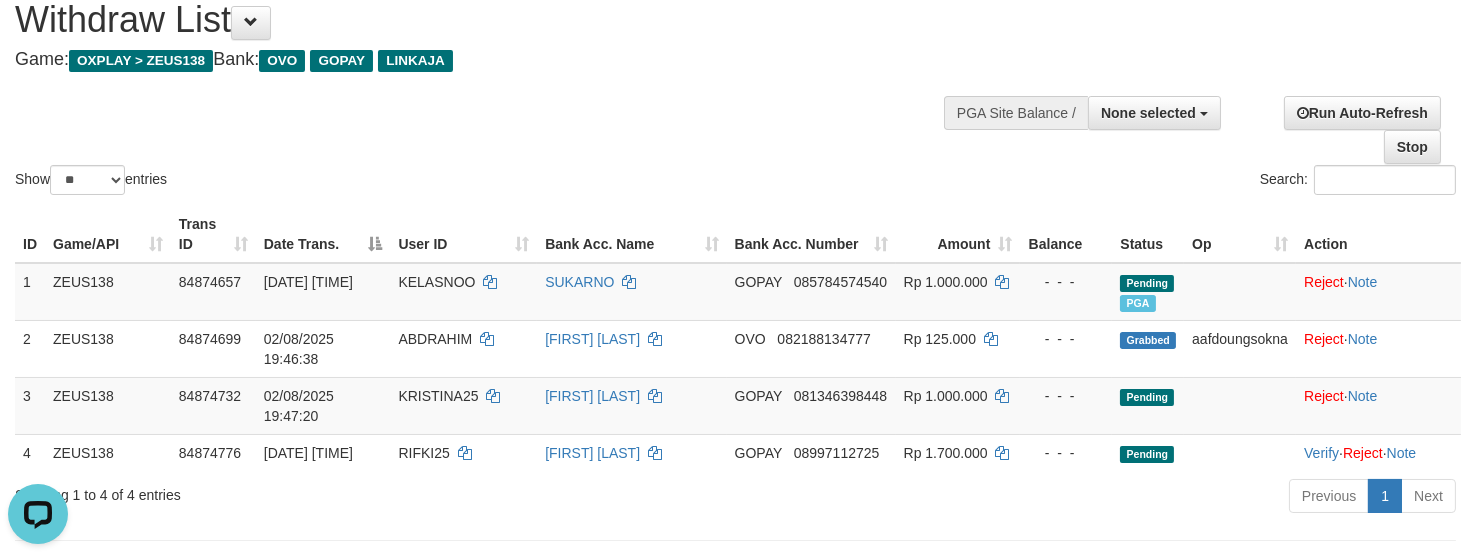 scroll, scrollTop: 0, scrollLeft: 0, axis: both 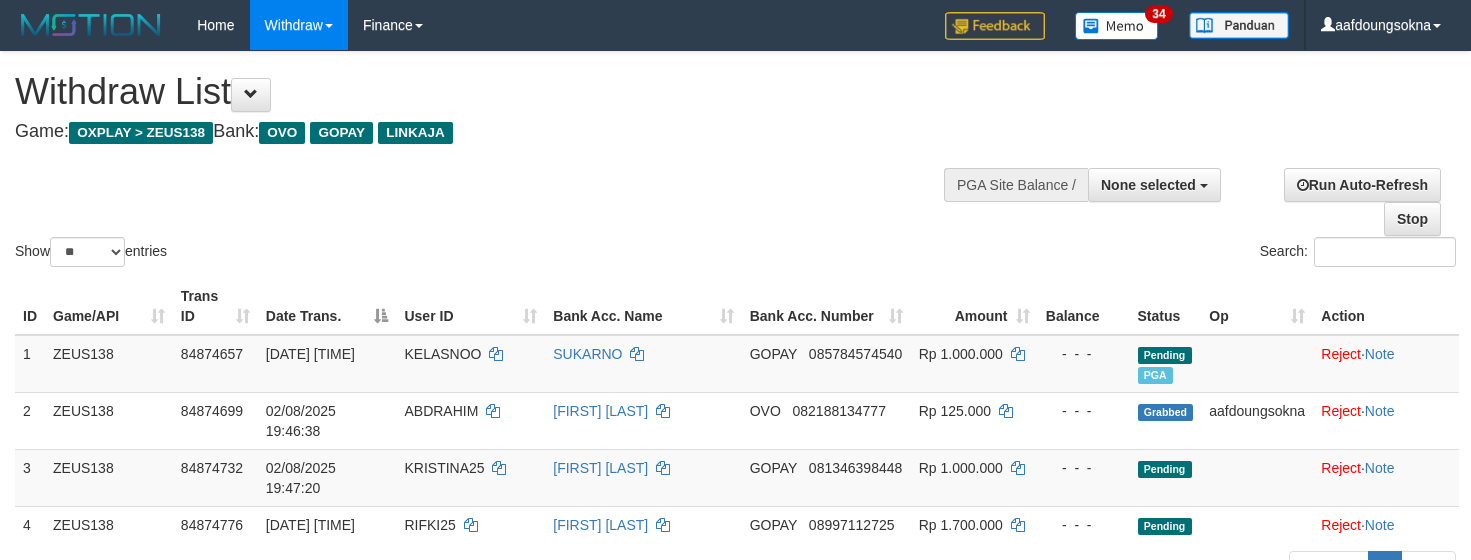 select 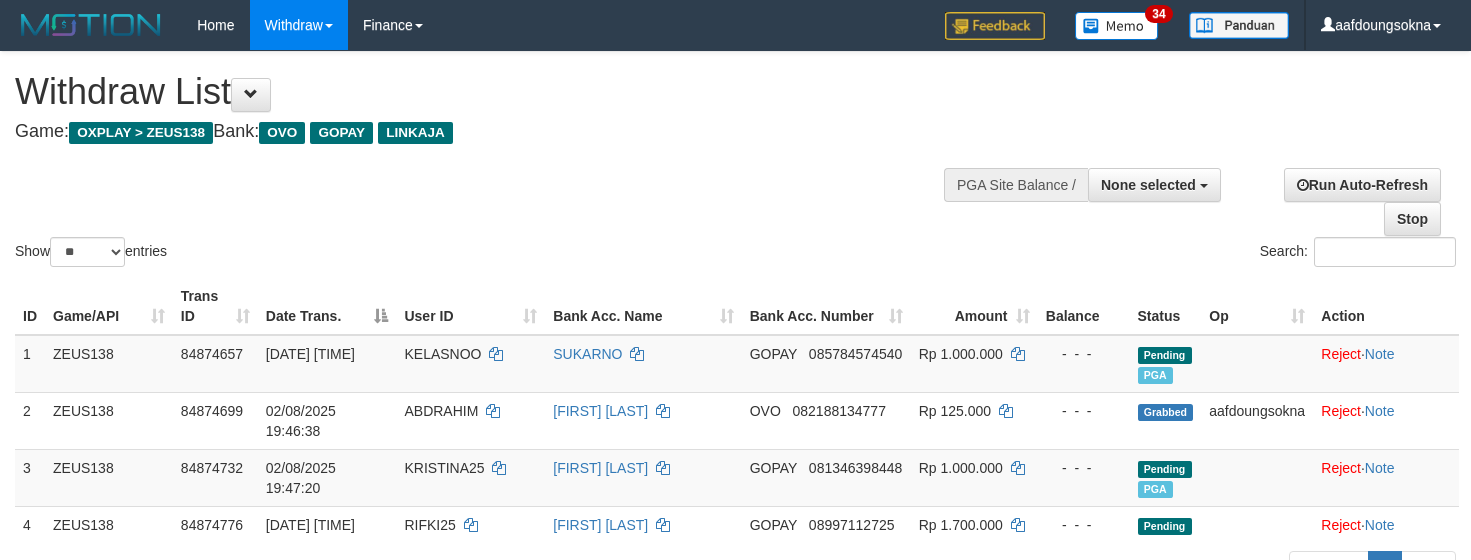 select 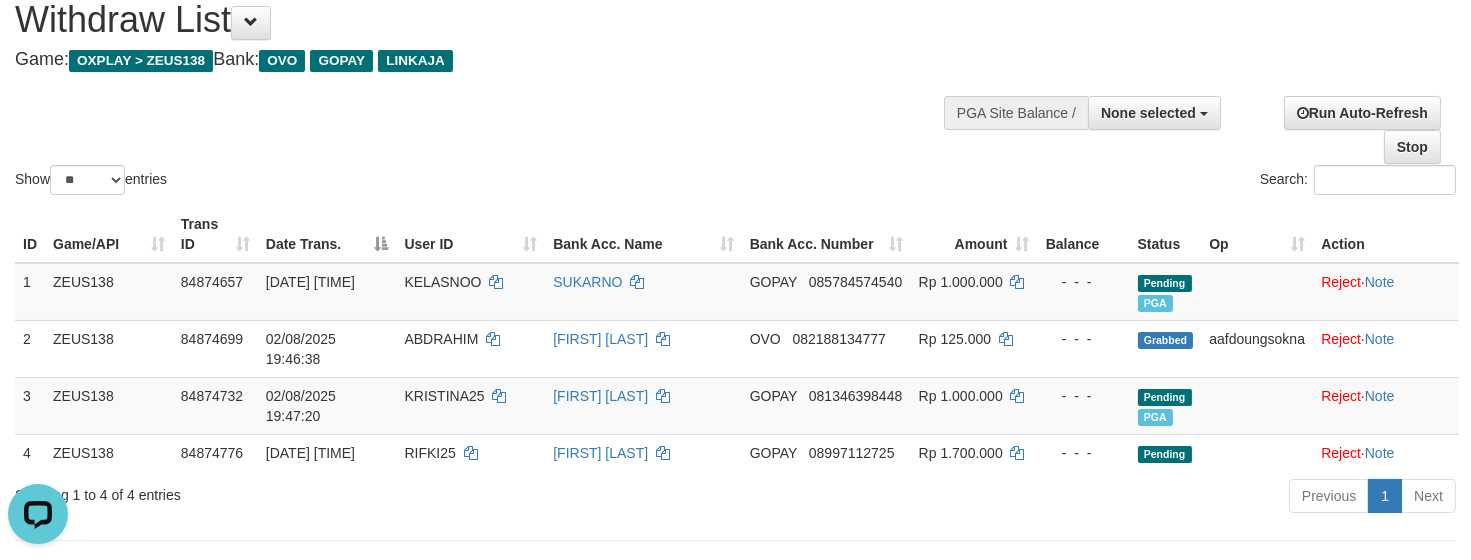 scroll, scrollTop: 0, scrollLeft: 0, axis: both 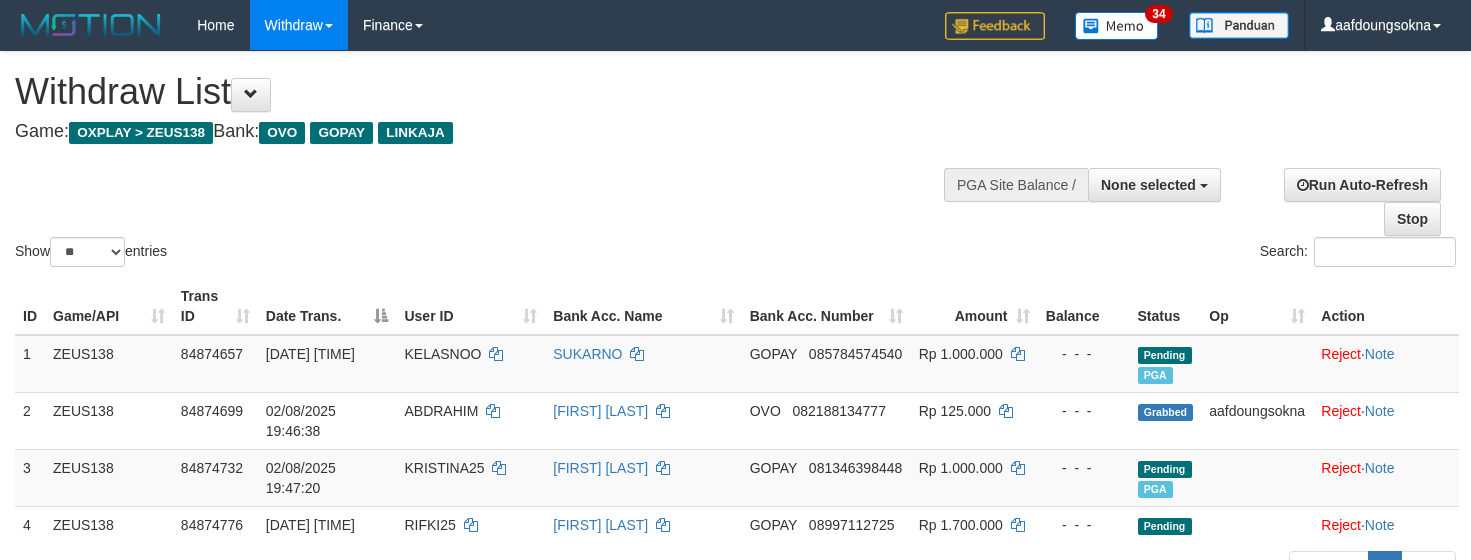 select 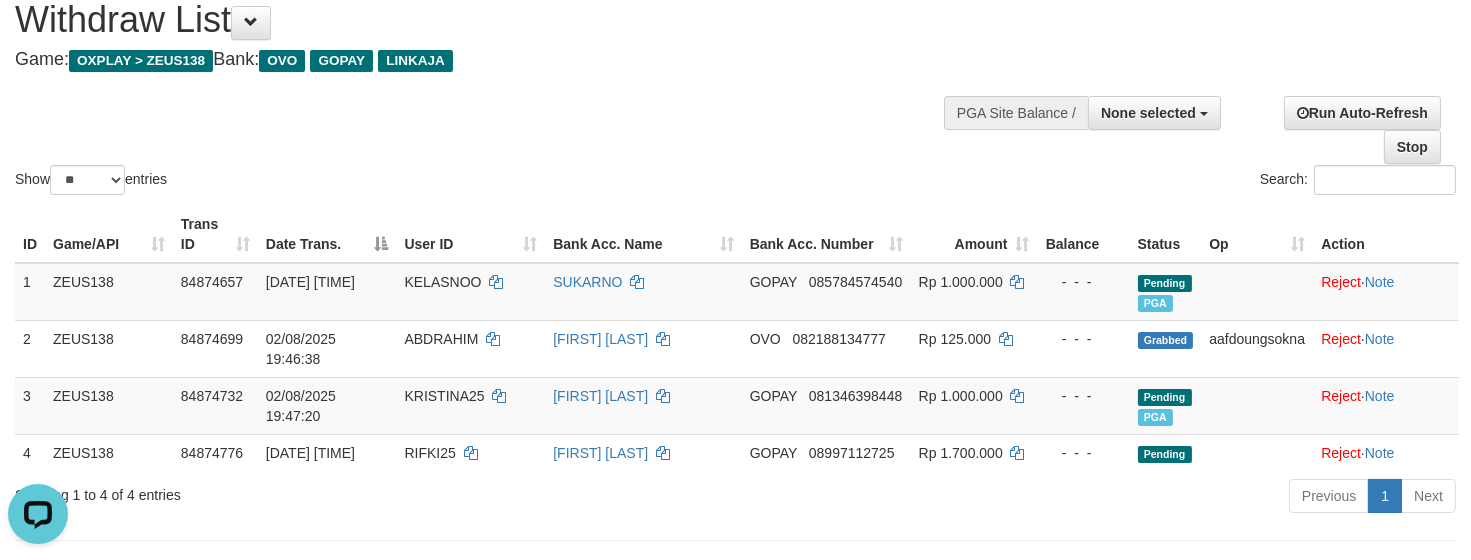 scroll, scrollTop: 0, scrollLeft: 0, axis: both 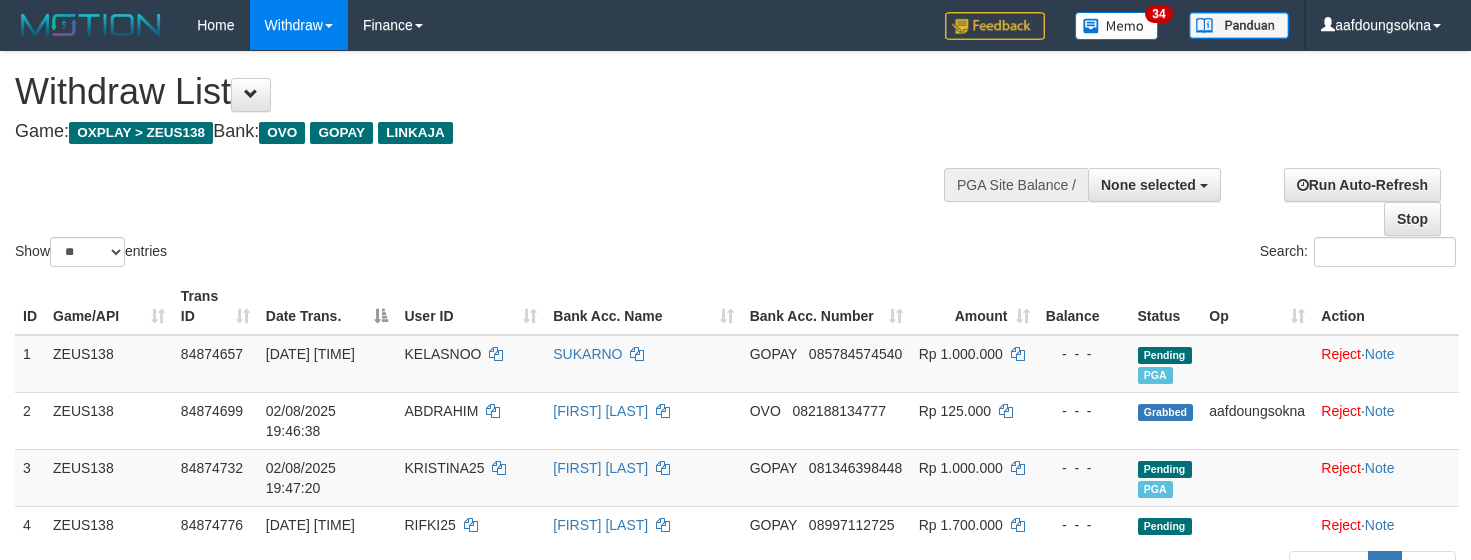 select 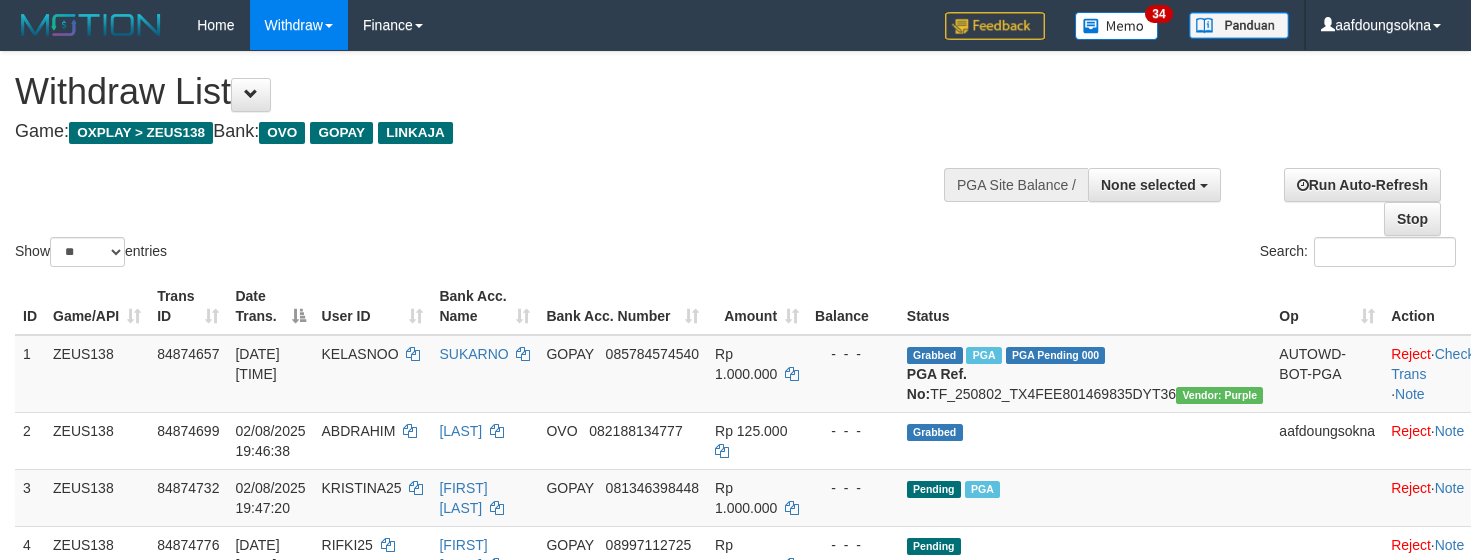 select 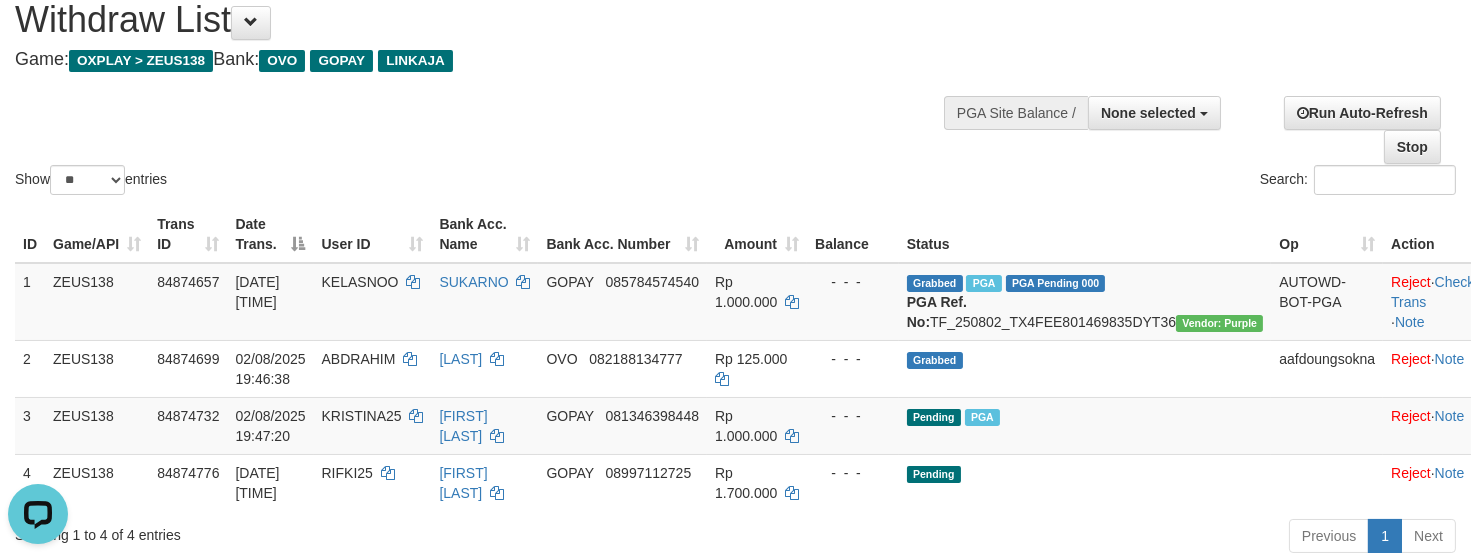 scroll, scrollTop: 0, scrollLeft: 0, axis: both 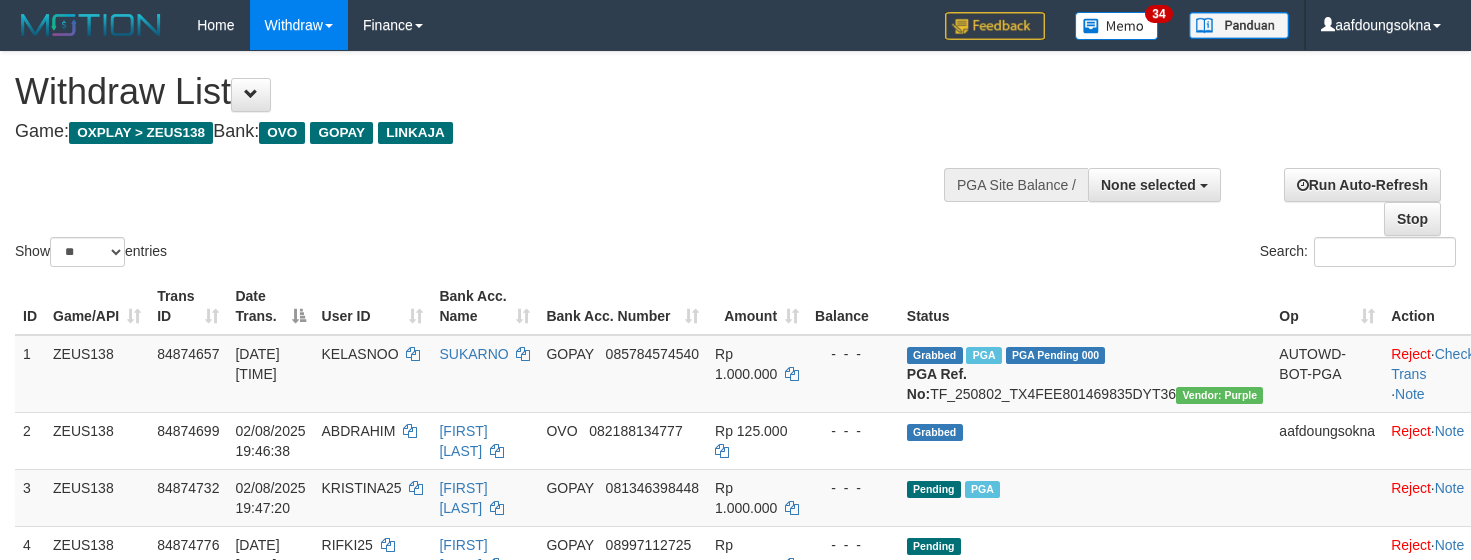 select 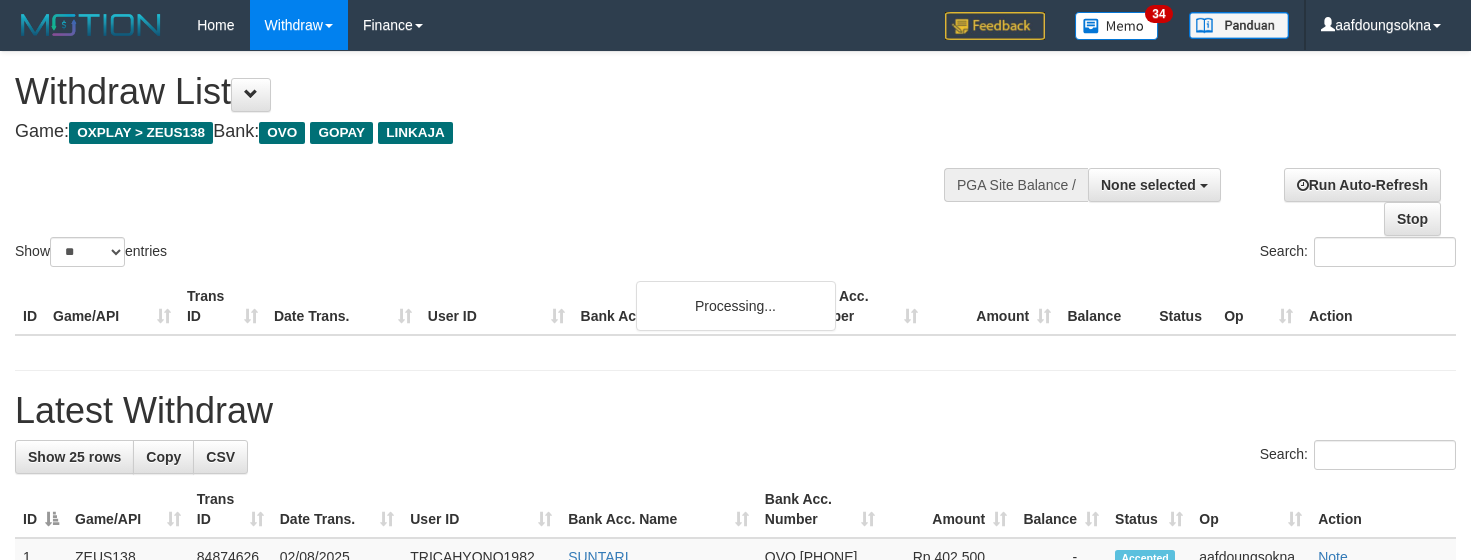 select 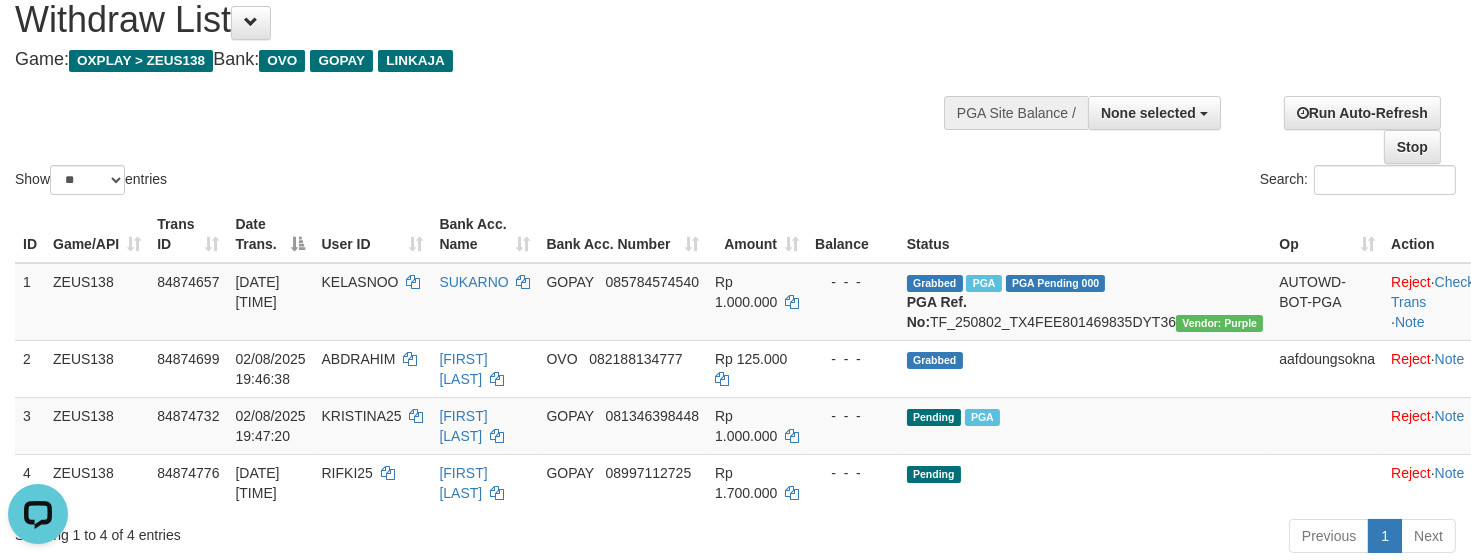 scroll, scrollTop: 0, scrollLeft: 0, axis: both 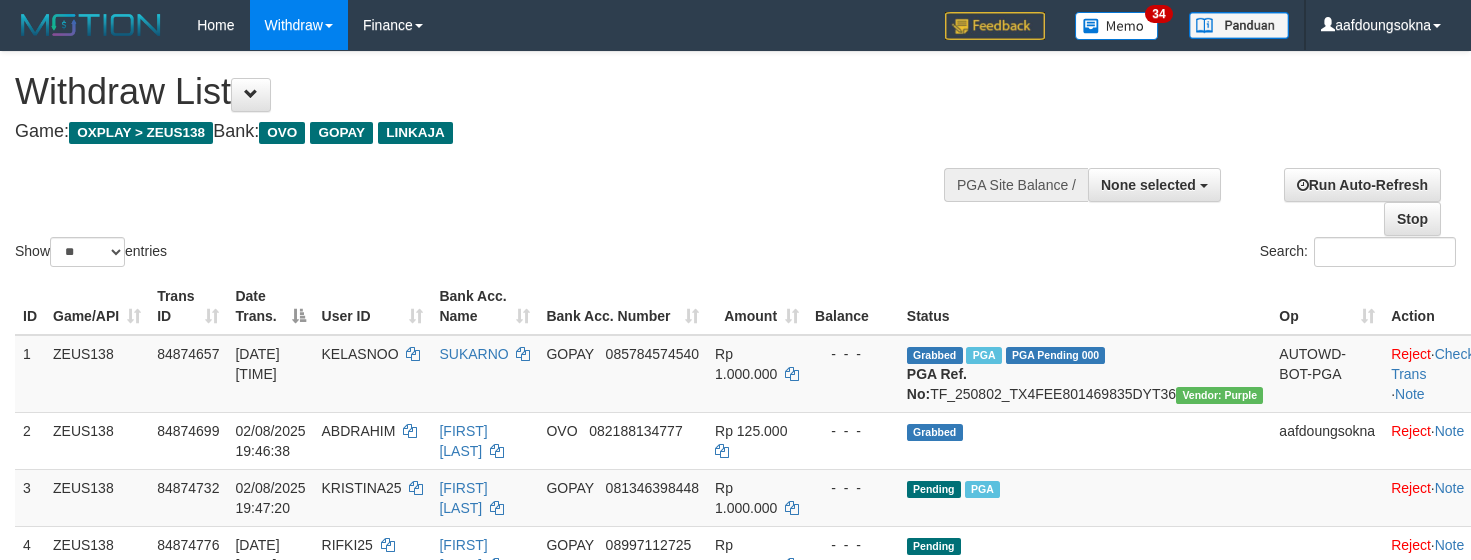select 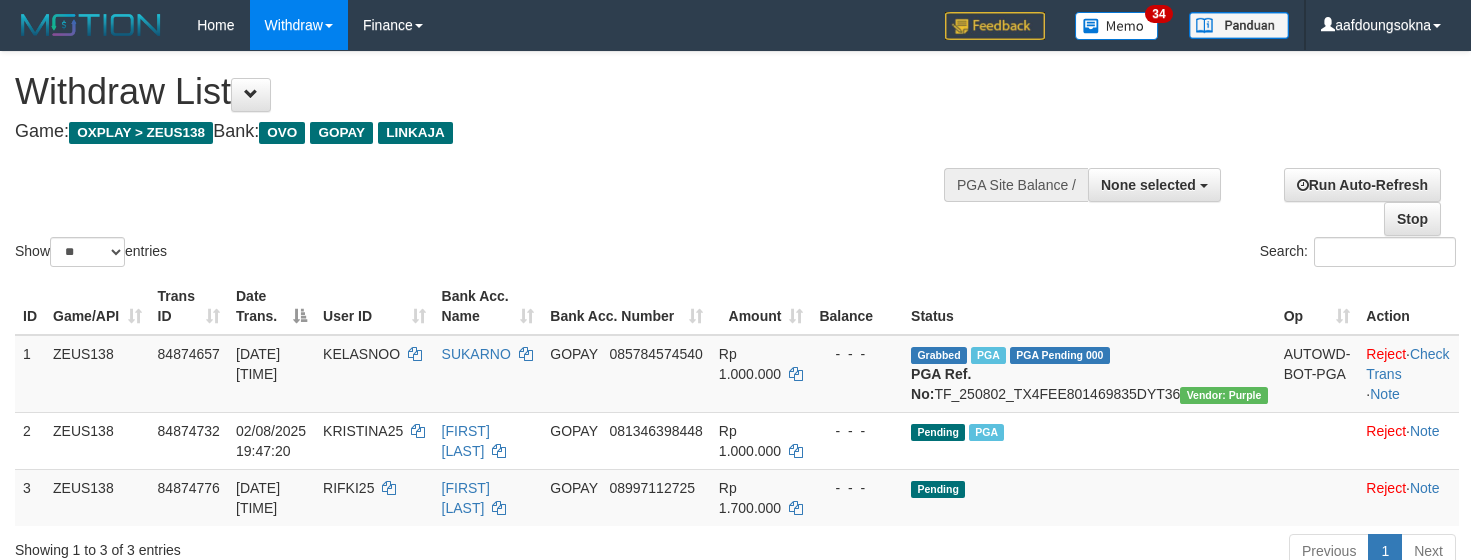 select 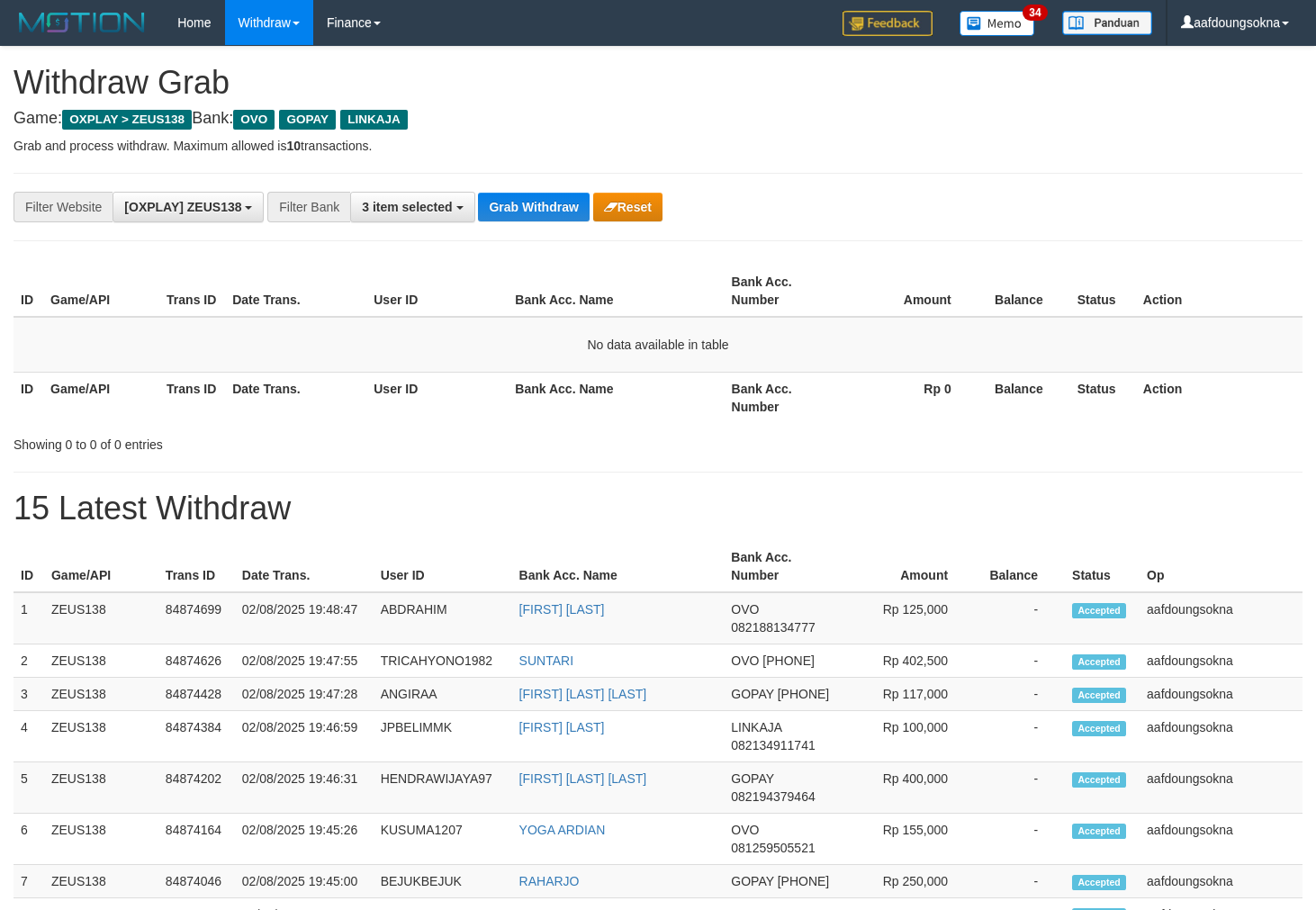 scroll, scrollTop: 0, scrollLeft: 0, axis: both 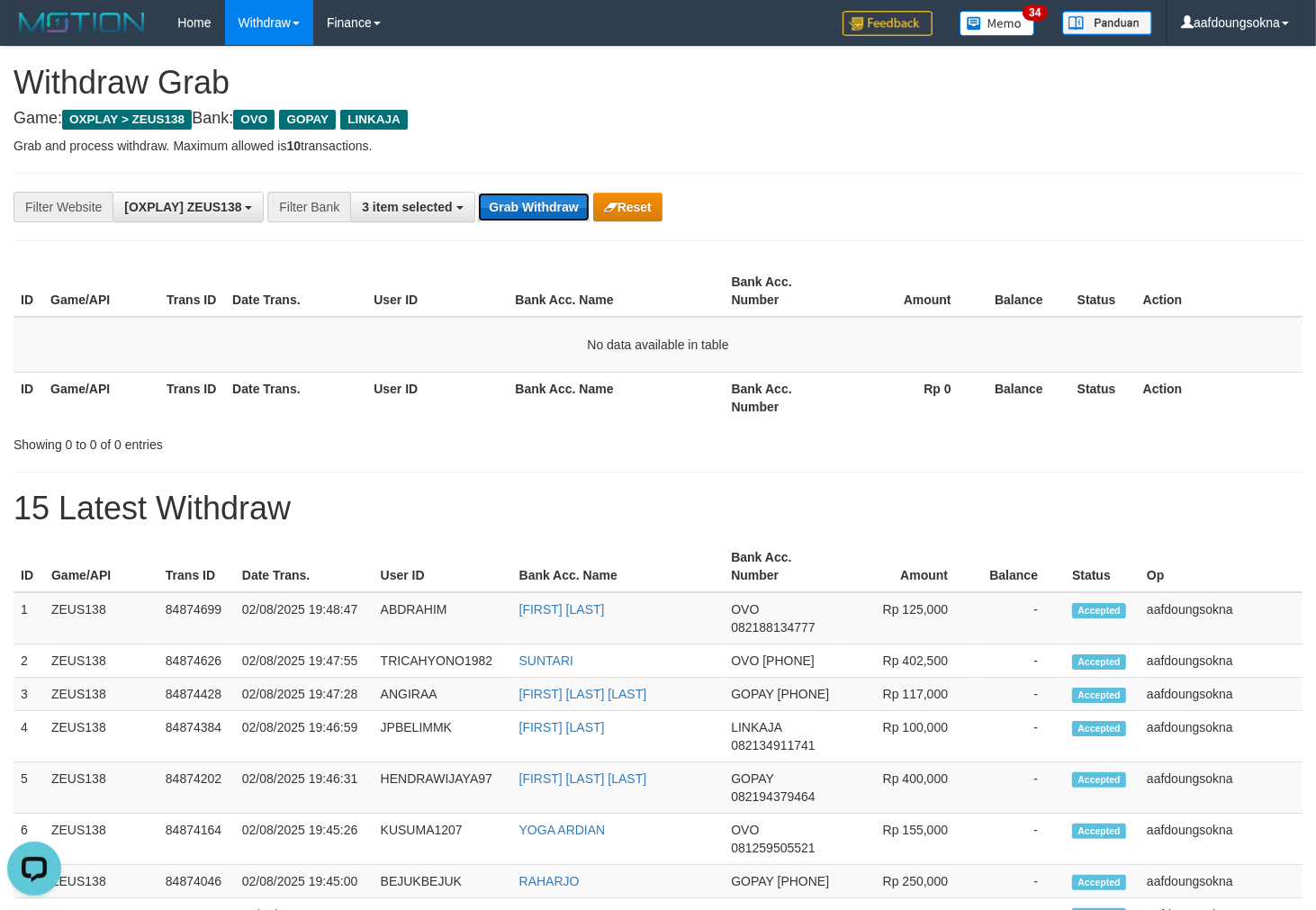 click on "Grab Withdraw" at bounding box center [533, 207] 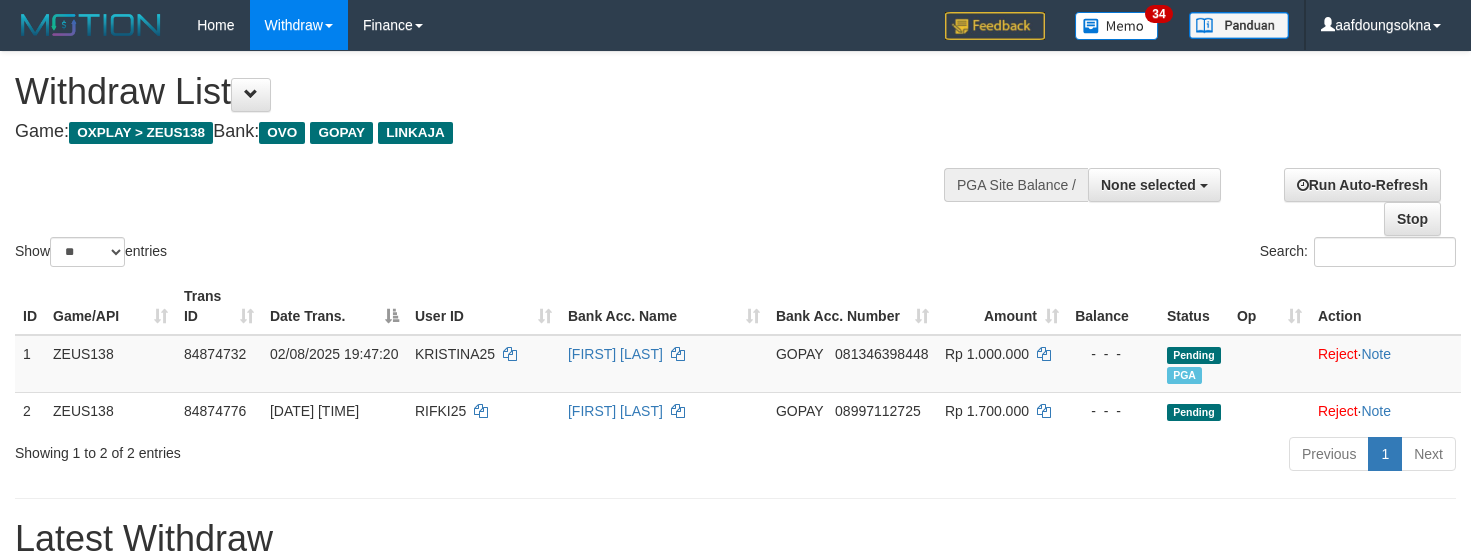 select 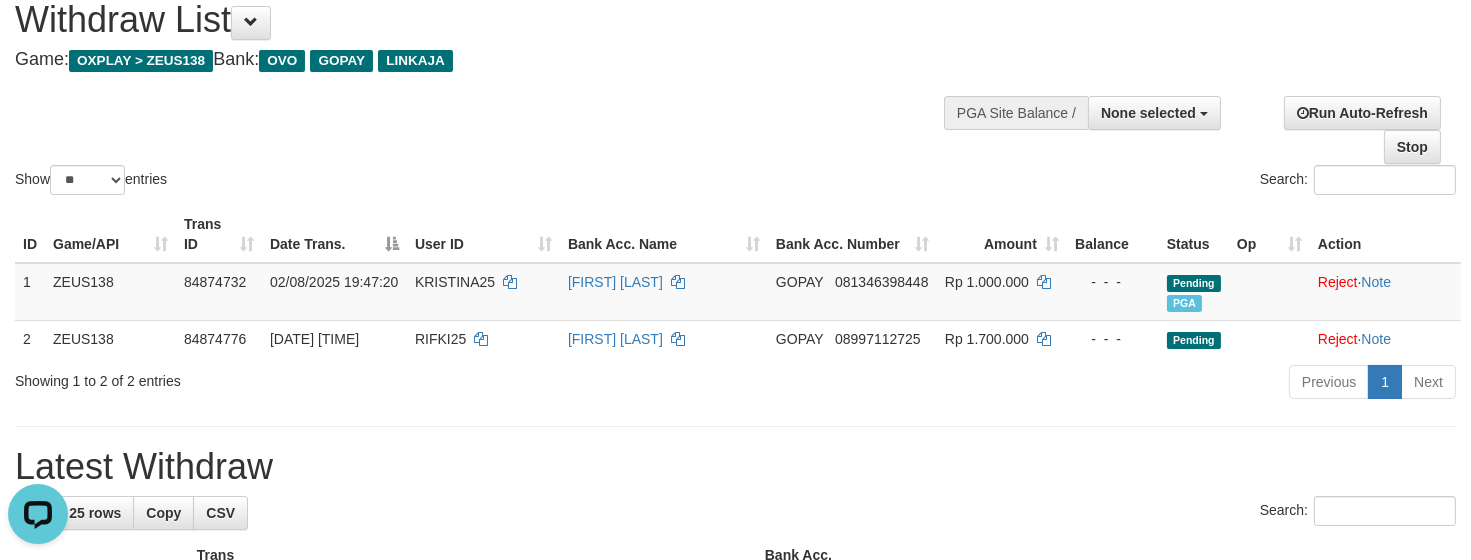 scroll, scrollTop: 0, scrollLeft: 0, axis: both 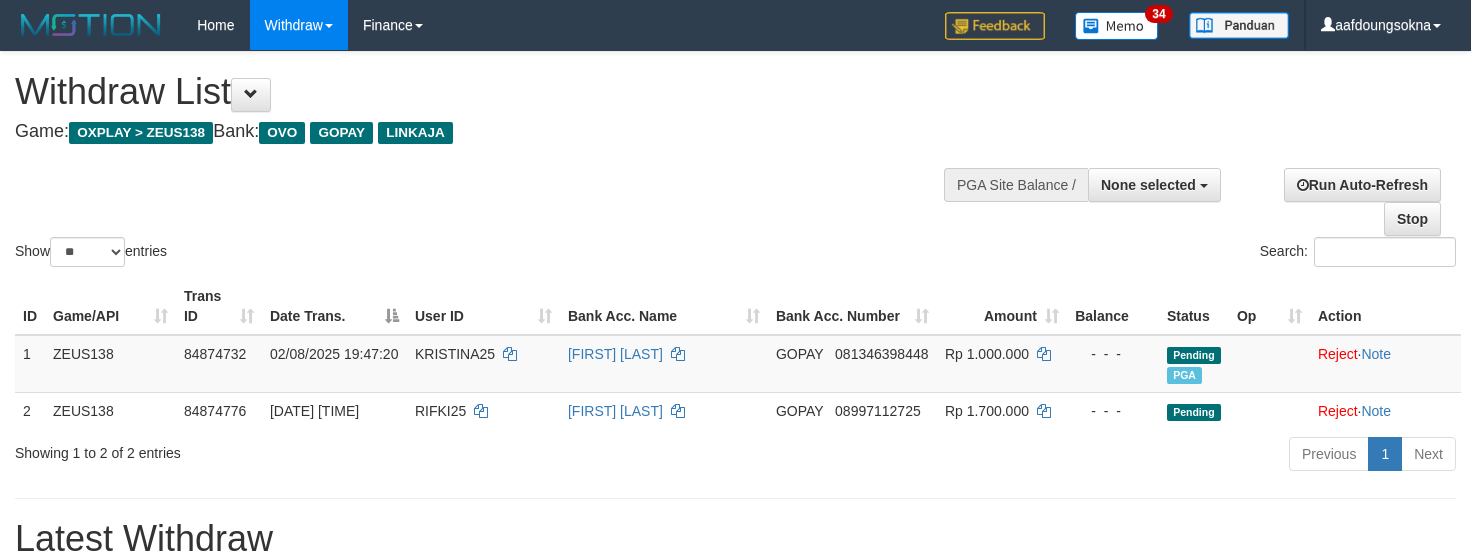 select 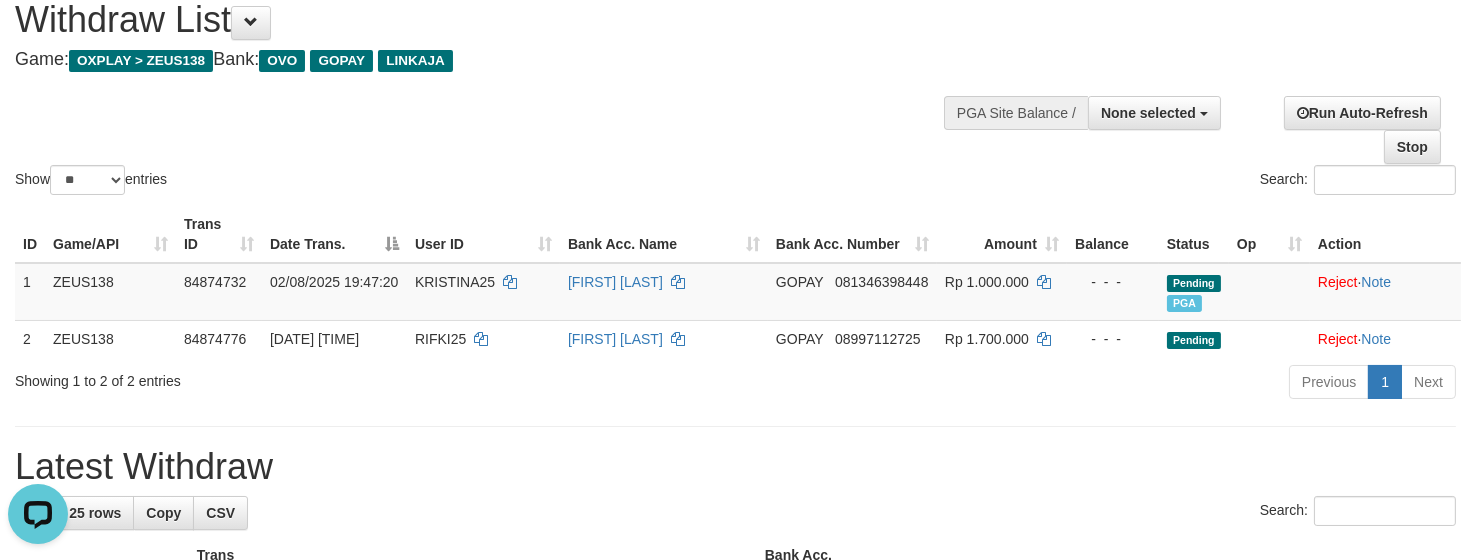 scroll, scrollTop: 0, scrollLeft: 0, axis: both 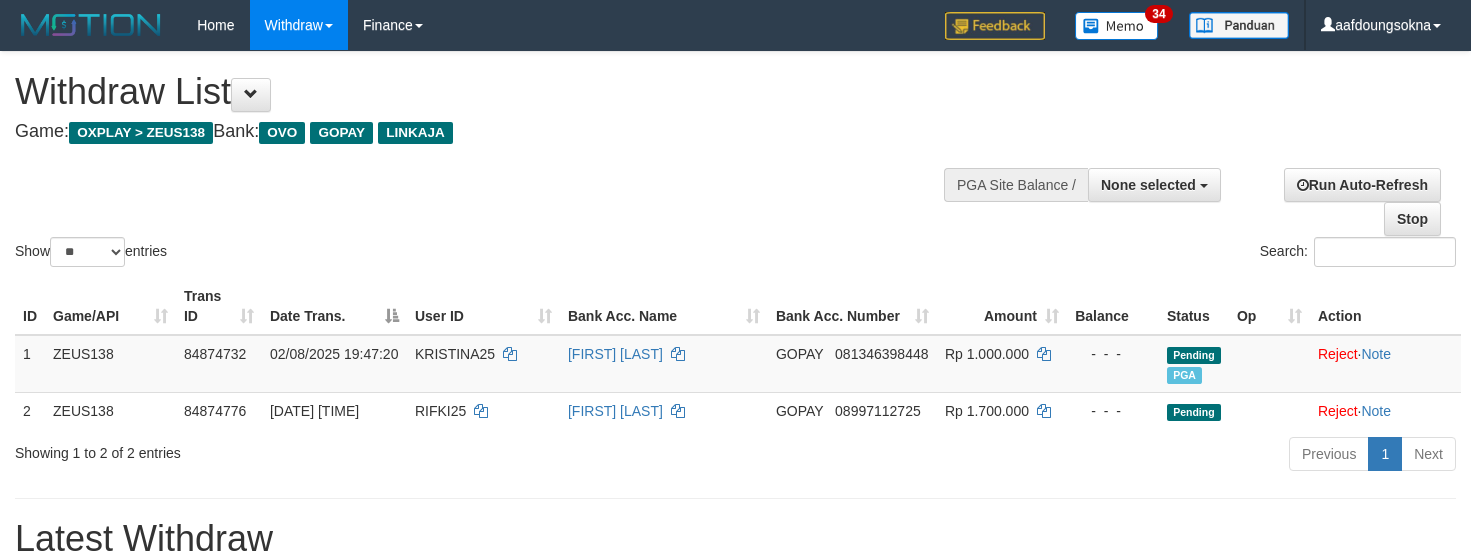 select 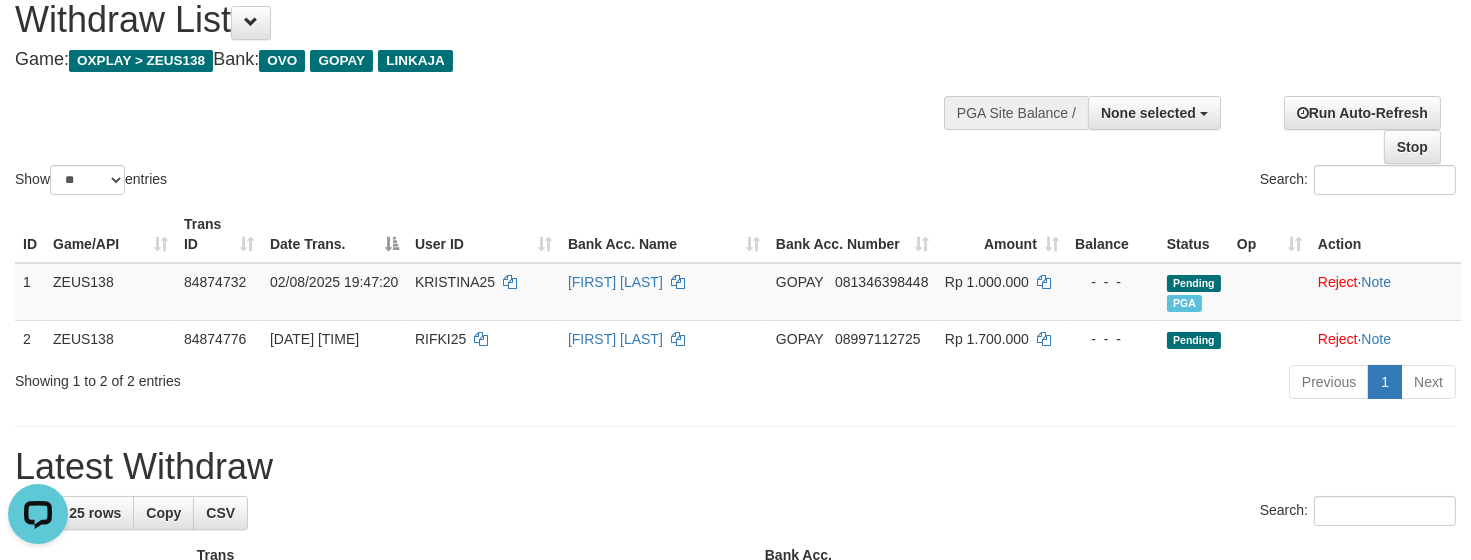 scroll, scrollTop: 0, scrollLeft: 0, axis: both 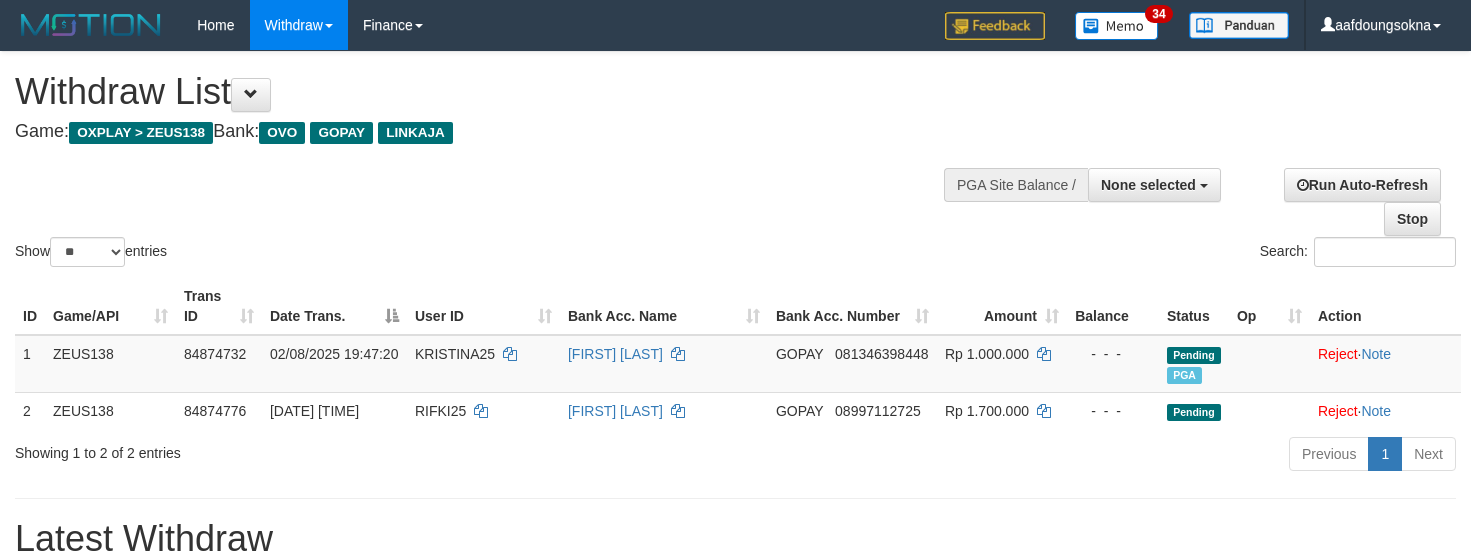 select 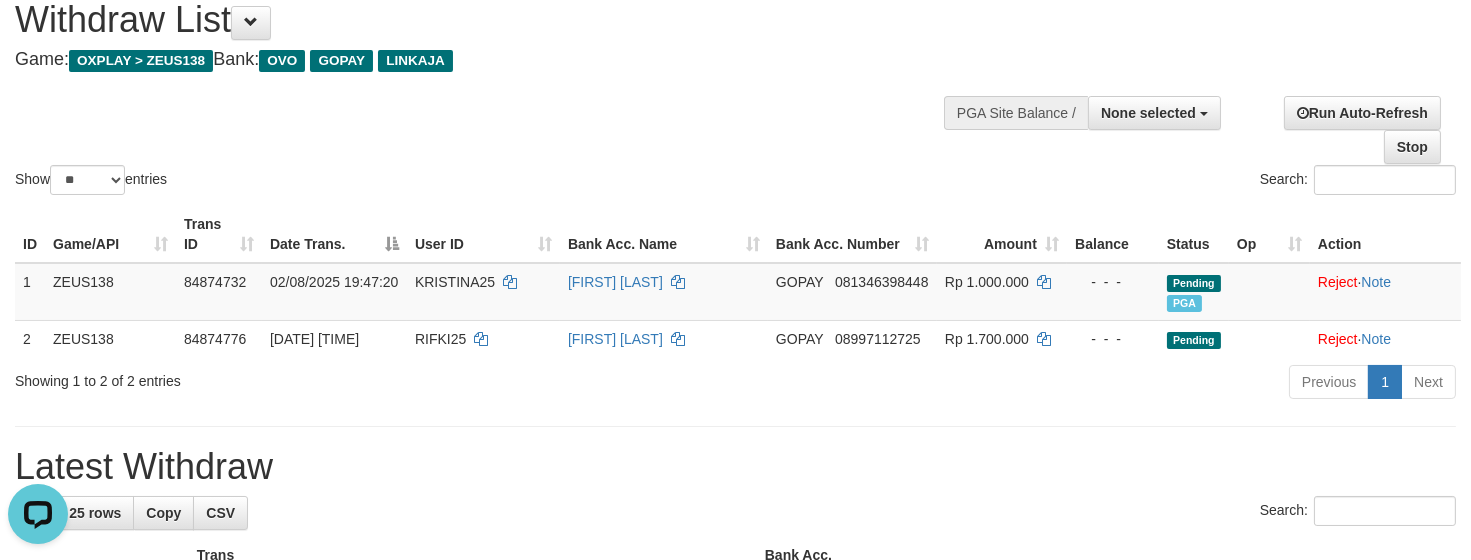 scroll, scrollTop: 0, scrollLeft: 0, axis: both 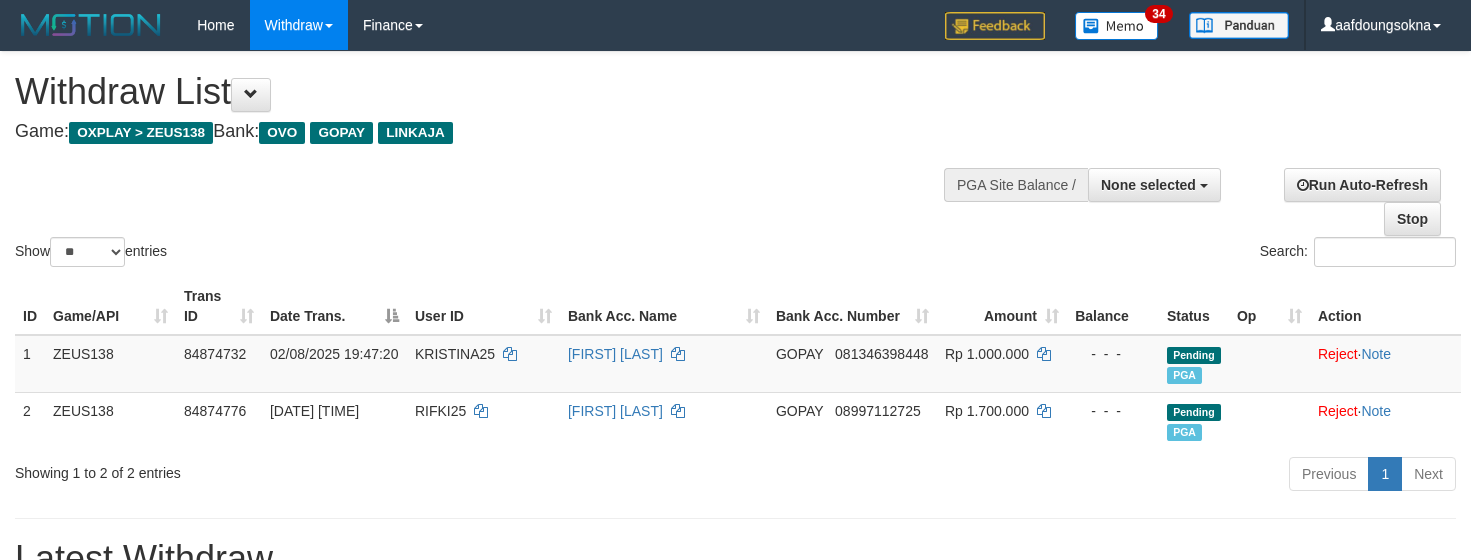 select 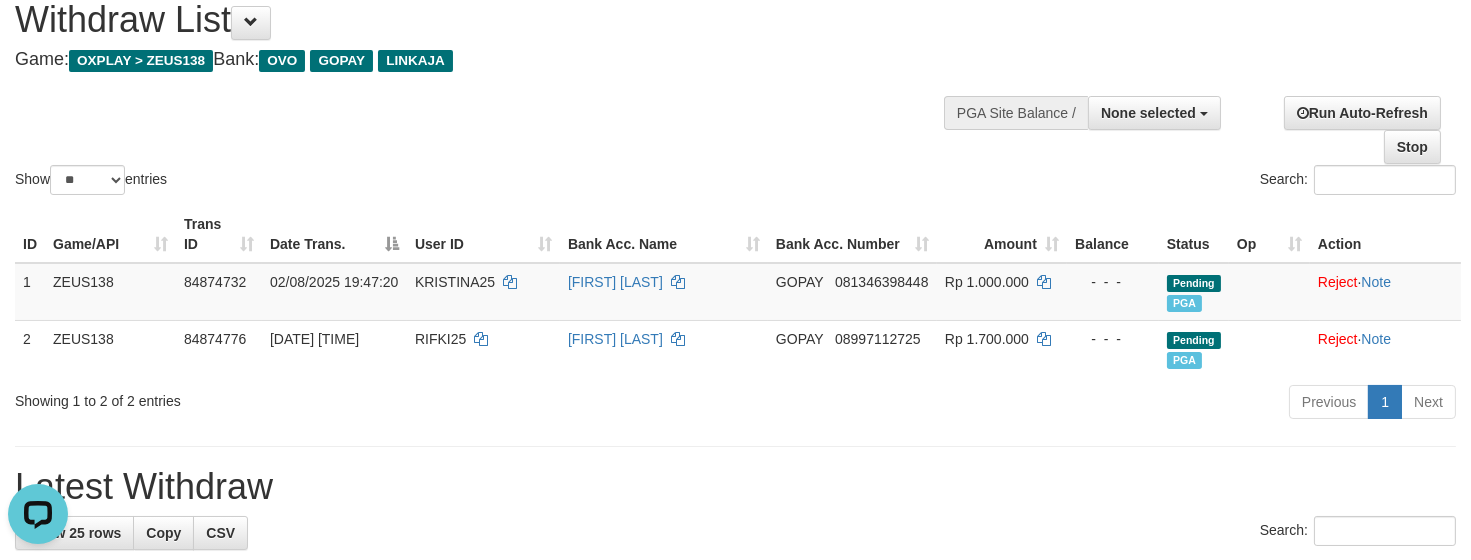 scroll, scrollTop: 0, scrollLeft: 0, axis: both 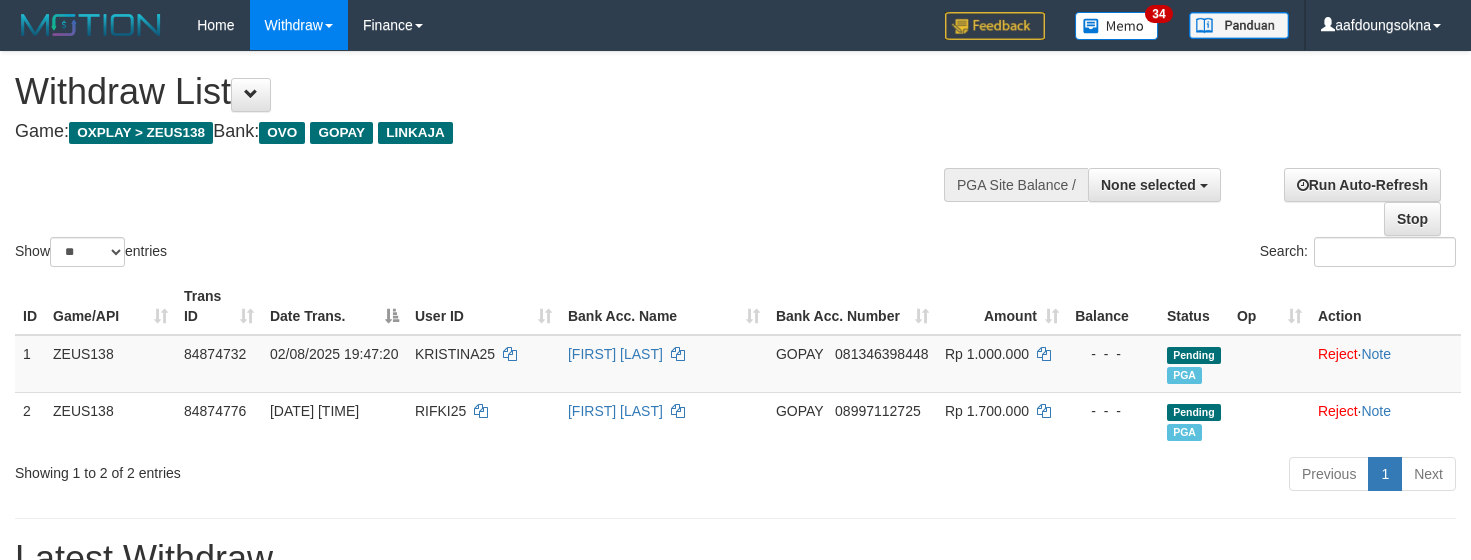 select 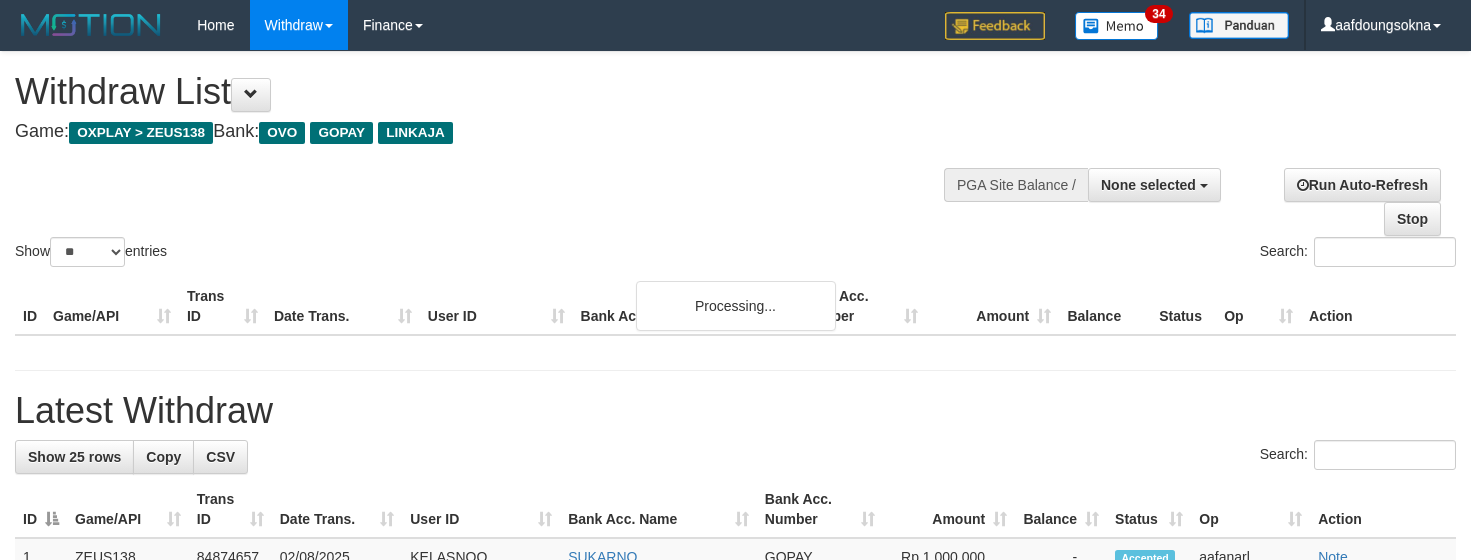 select 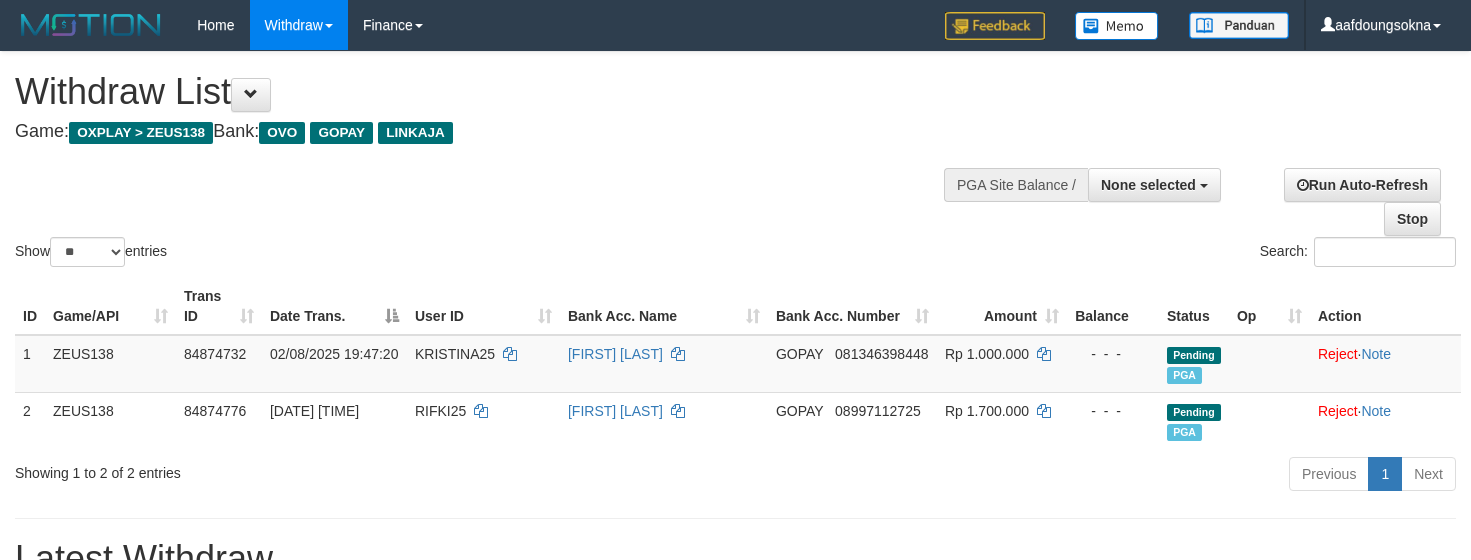 select 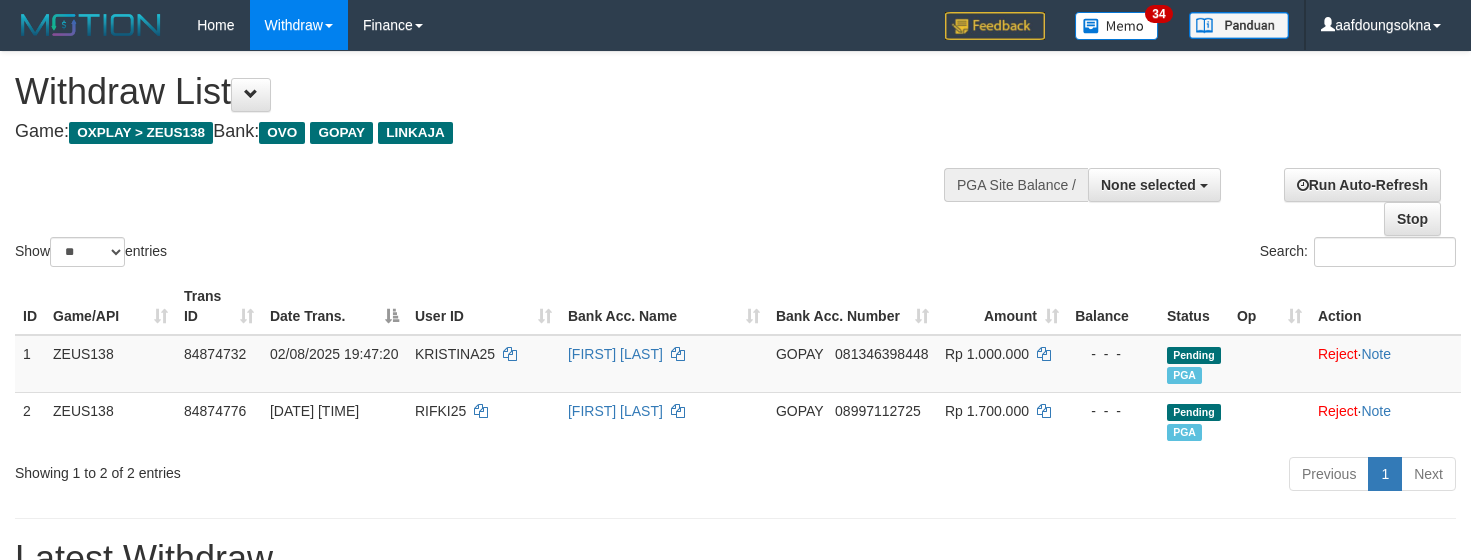 select 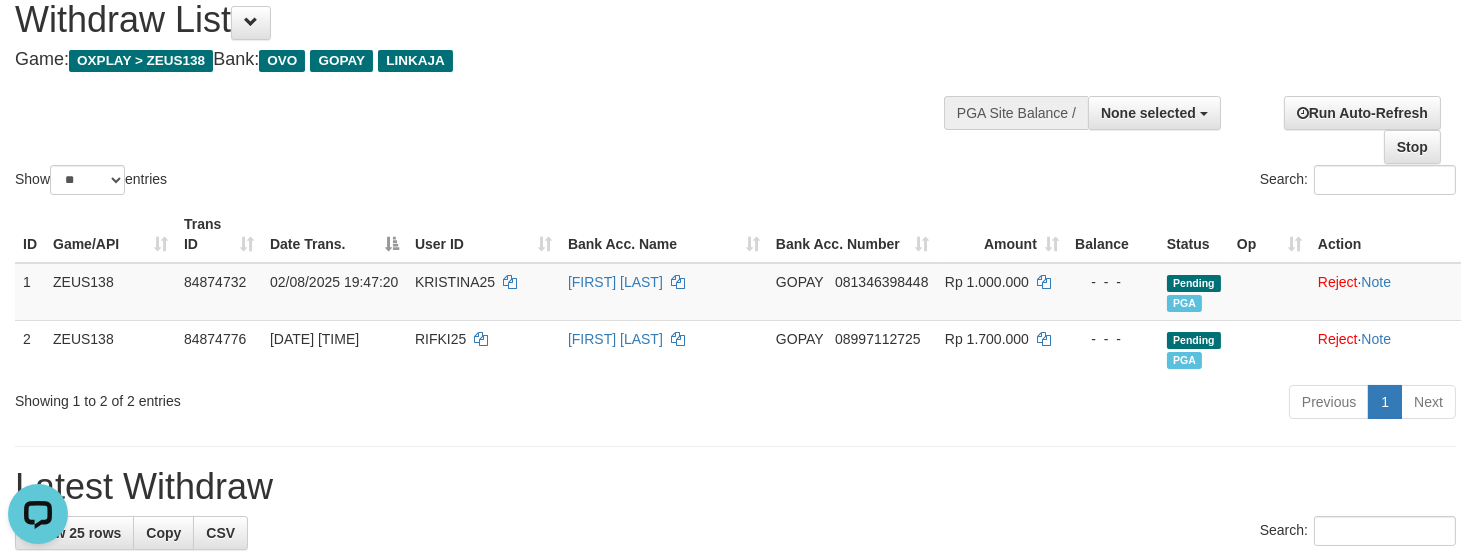 scroll, scrollTop: 0, scrollLeft: 0, axis: both 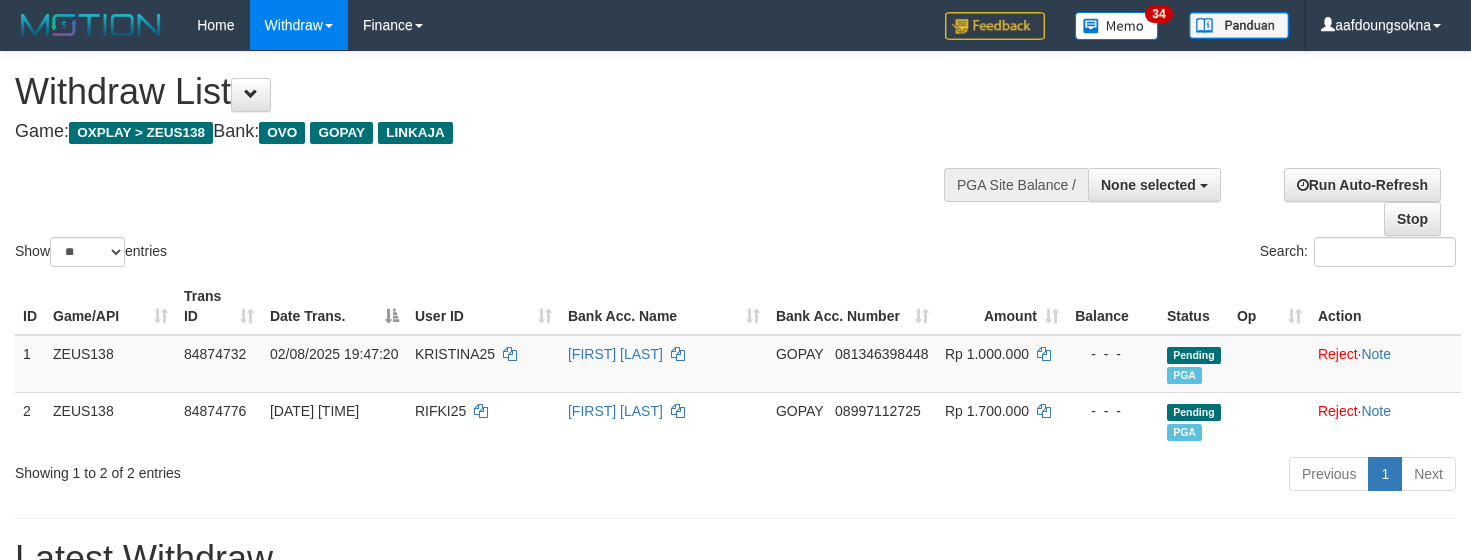 select 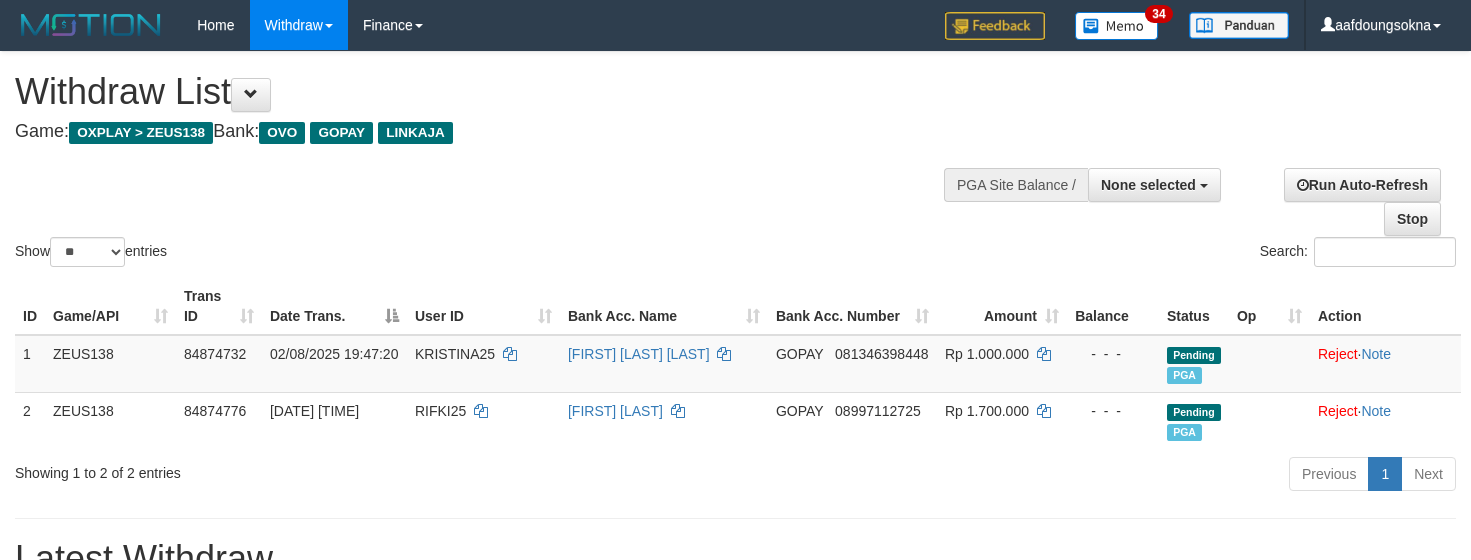select 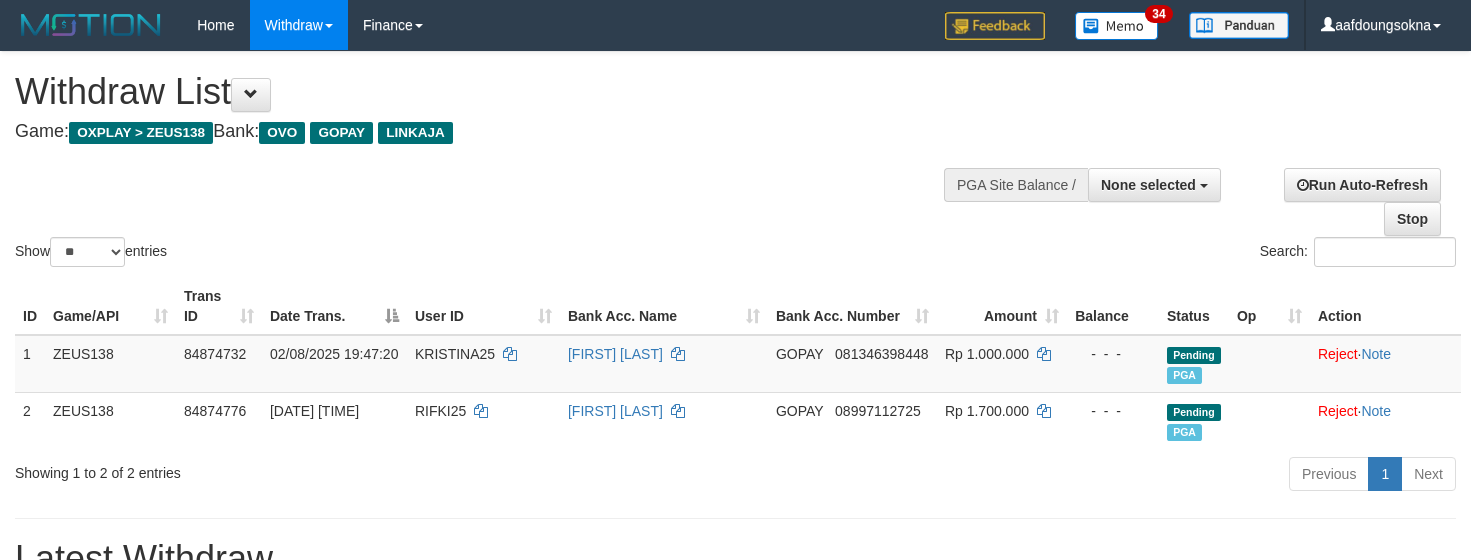 select 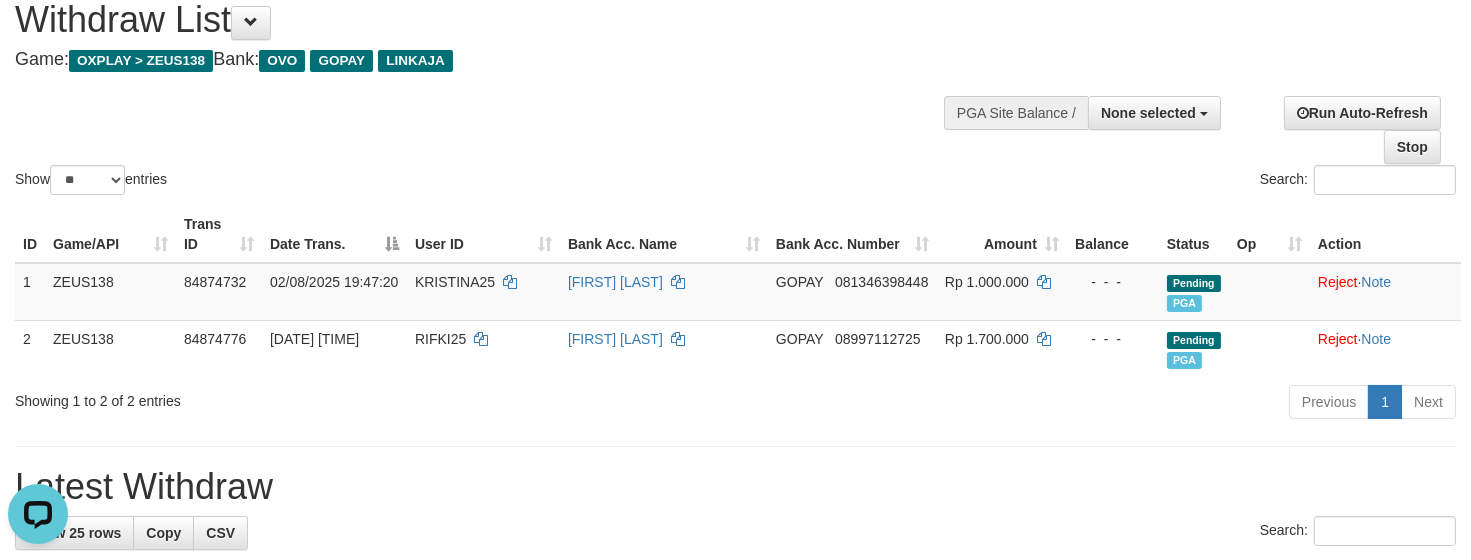 scroll, scrollTop: 0, scrollLeft: 0, axis: both 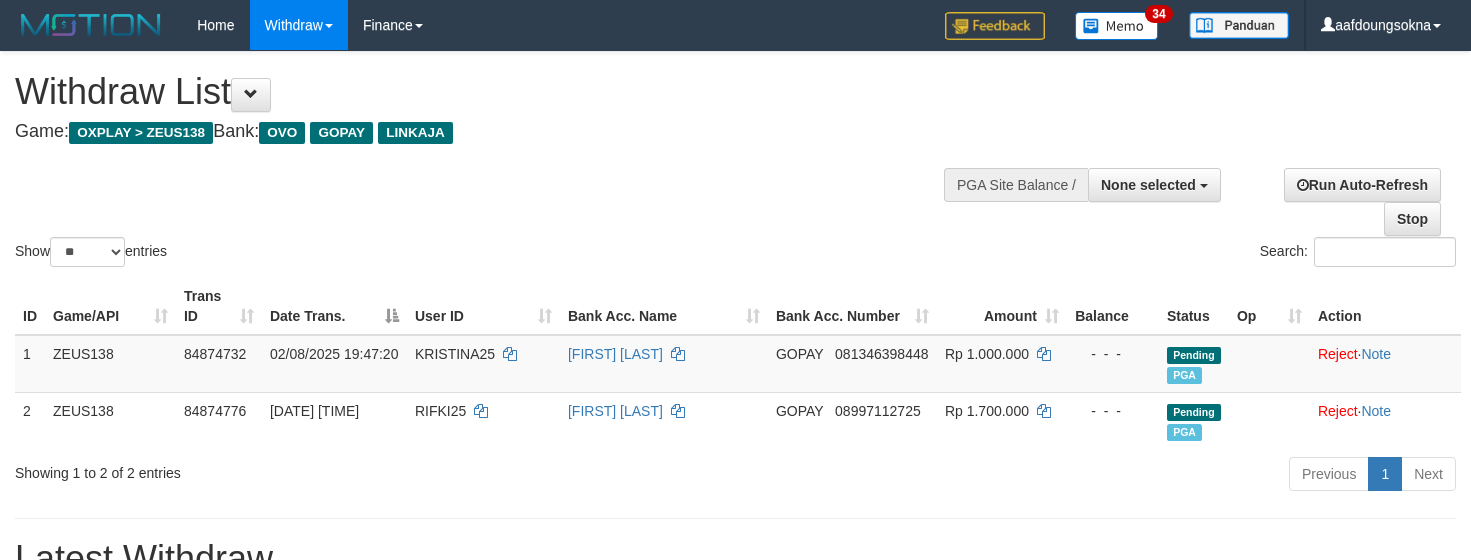 select 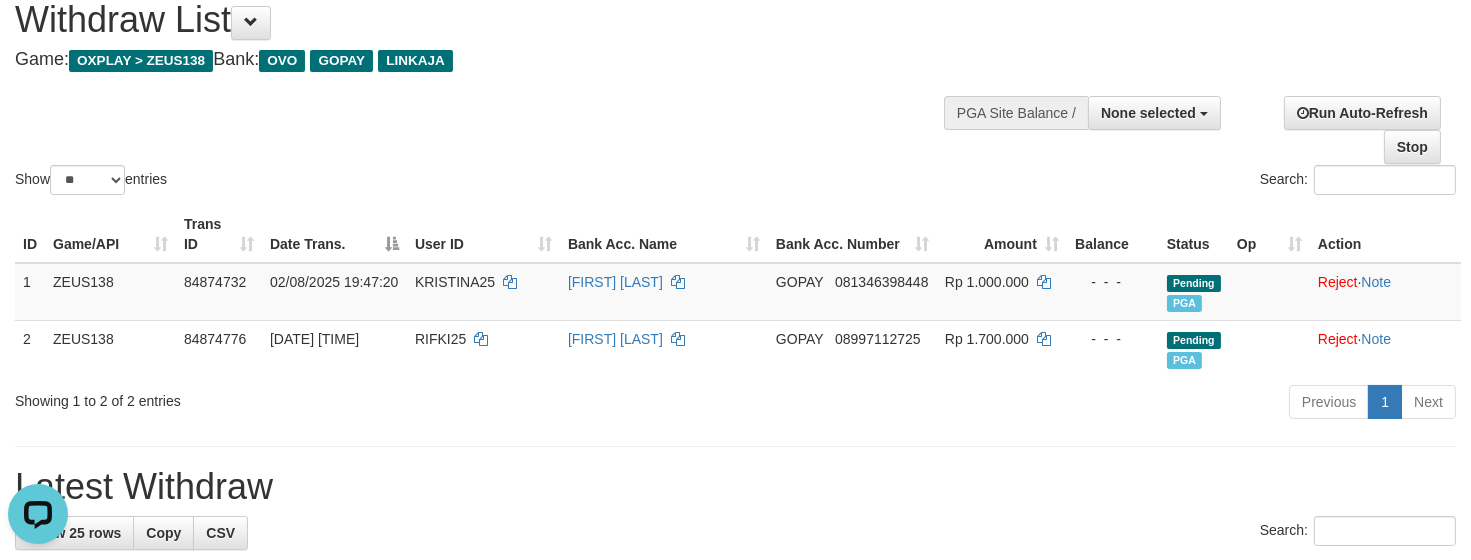 scroll, scrollTop: 0, scrollLeft: 0, axis: both 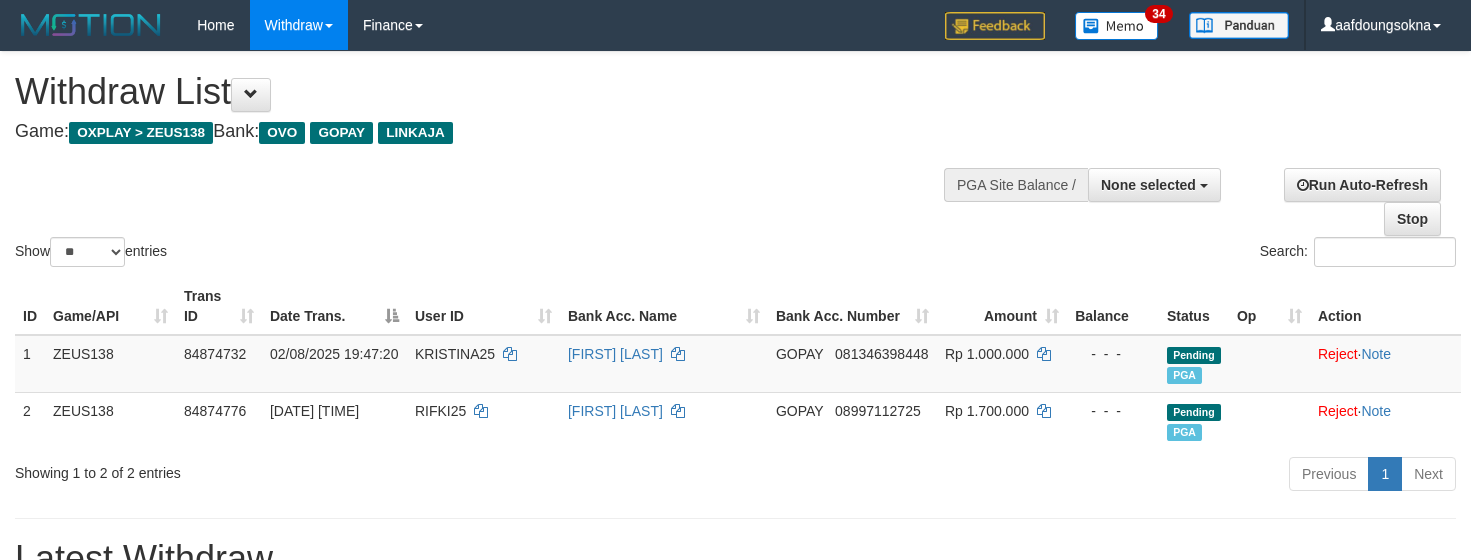 select 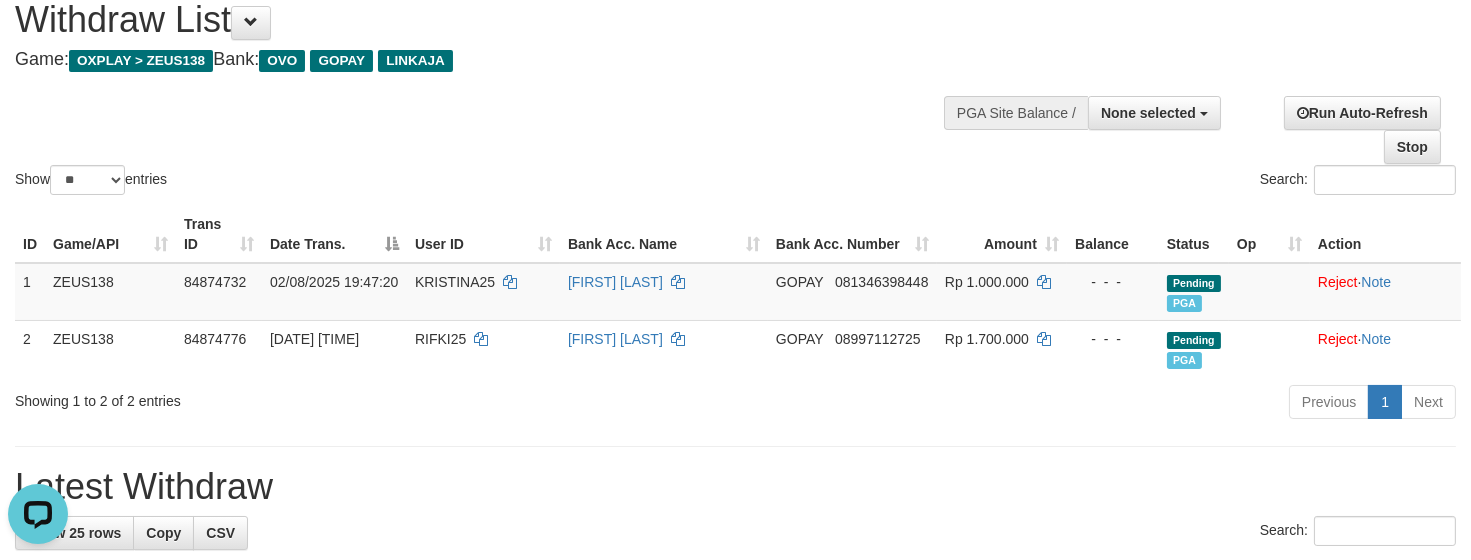scroll, scrollTop: 0, scrollLeft: 0, axis: both 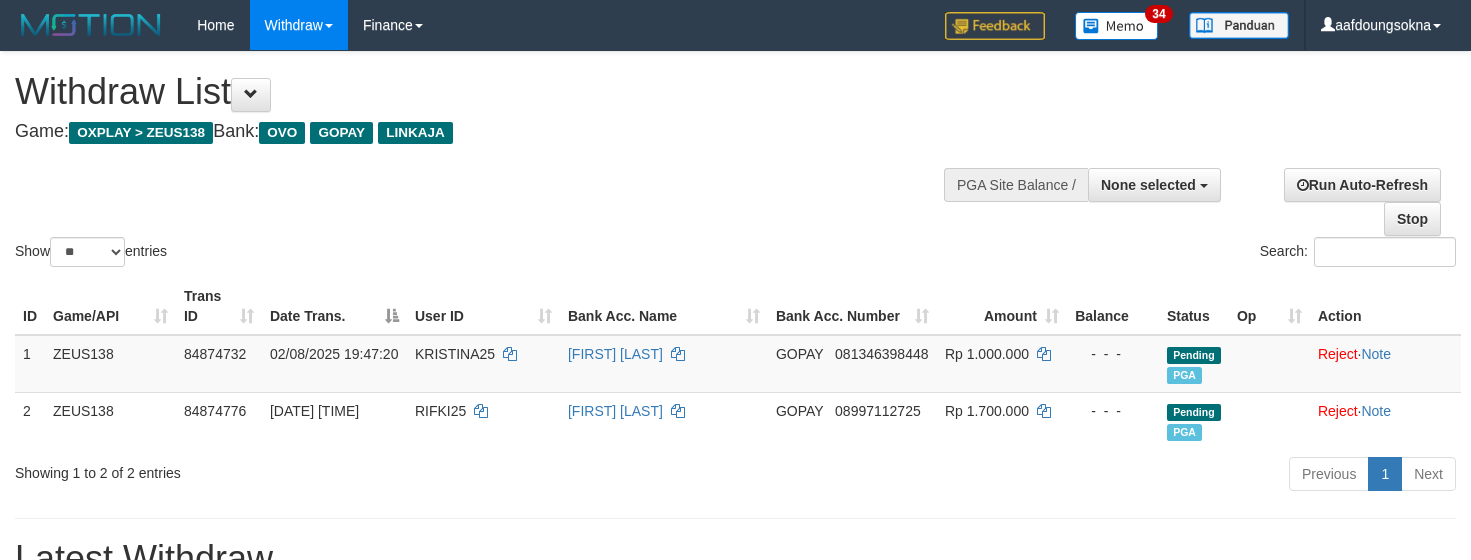 select 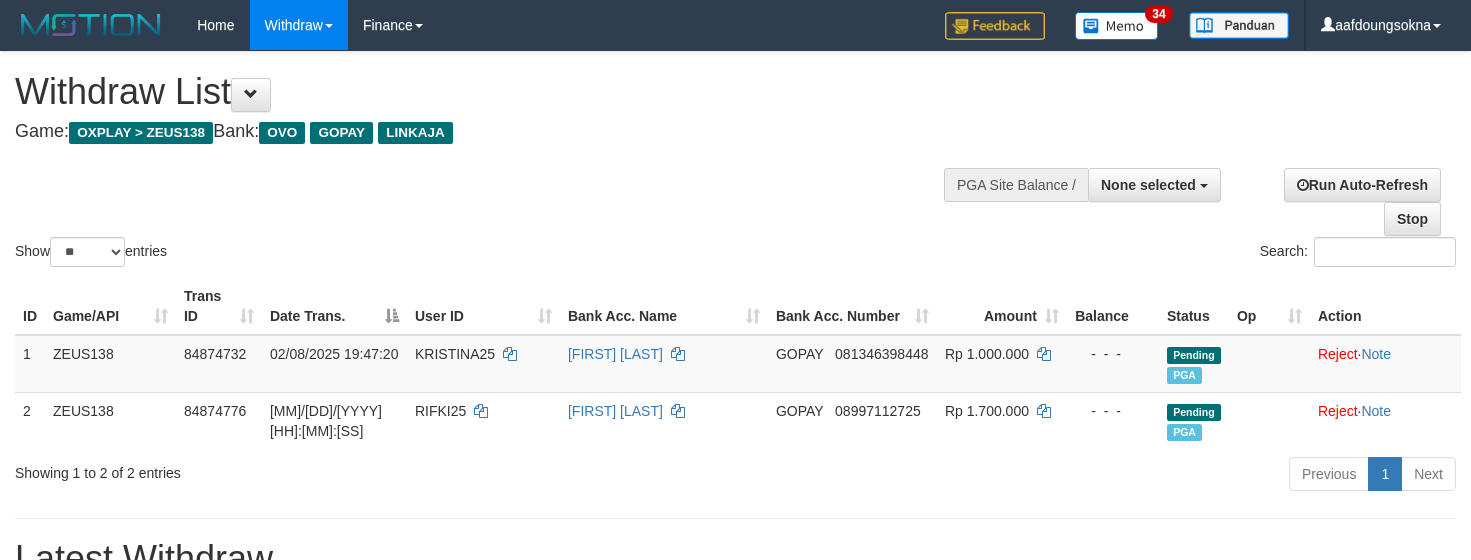 select 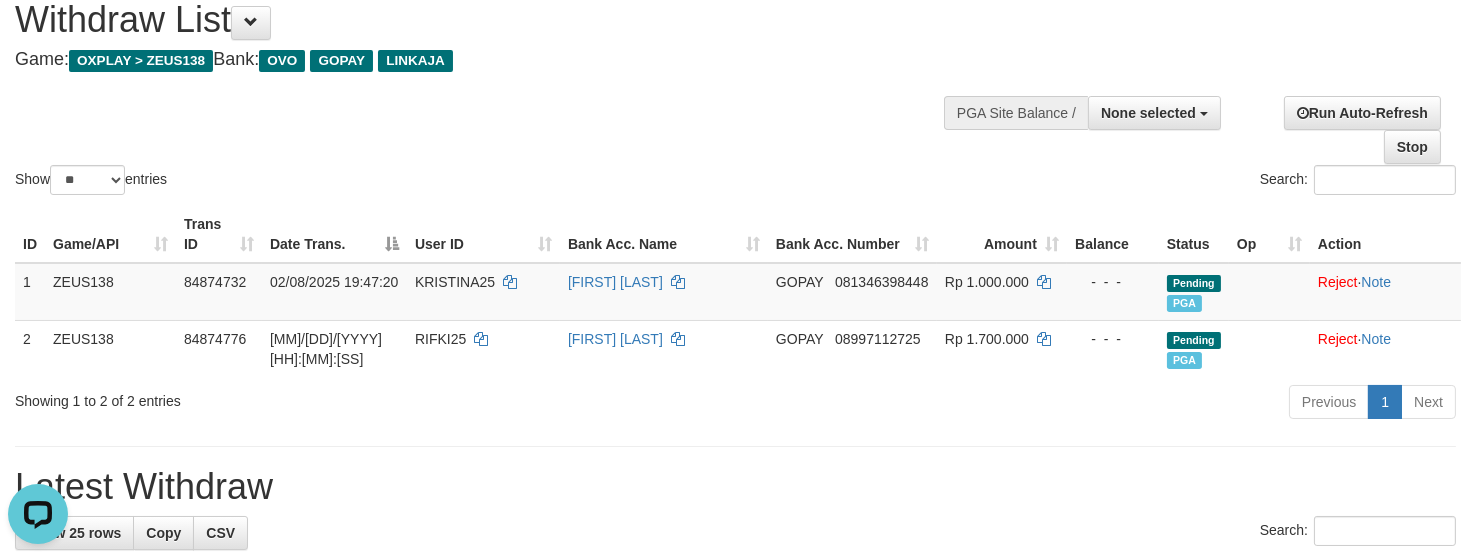 scroll, scrollTop: 0, scrollLeft: 0, axis: both 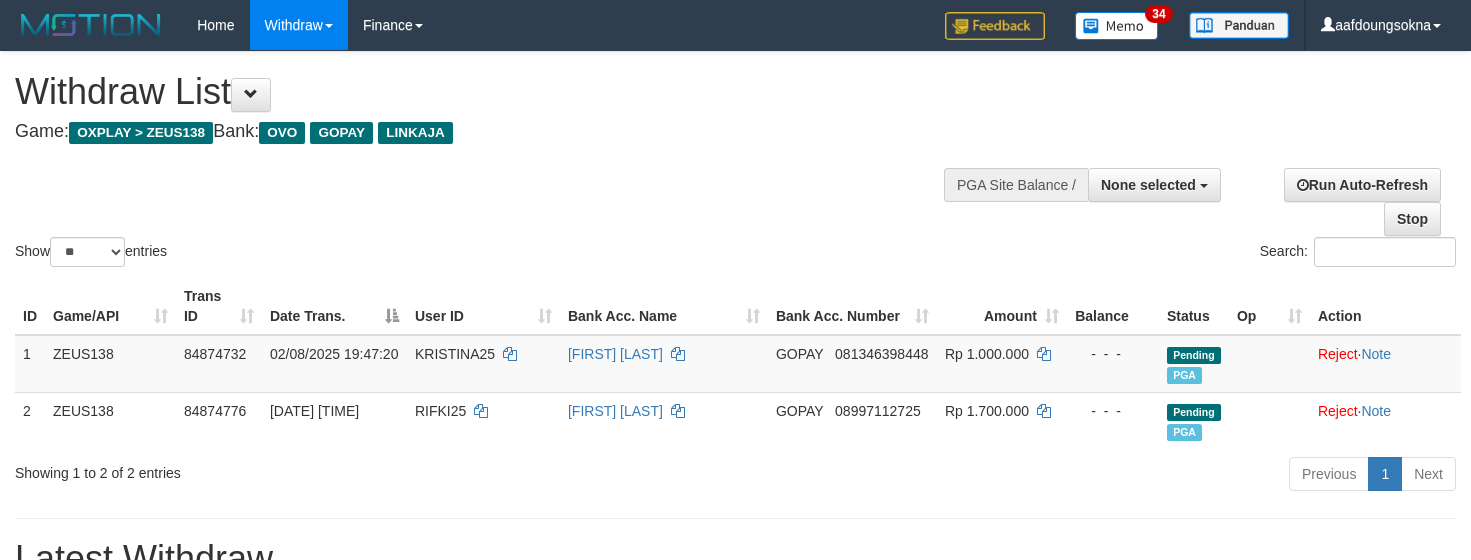 select 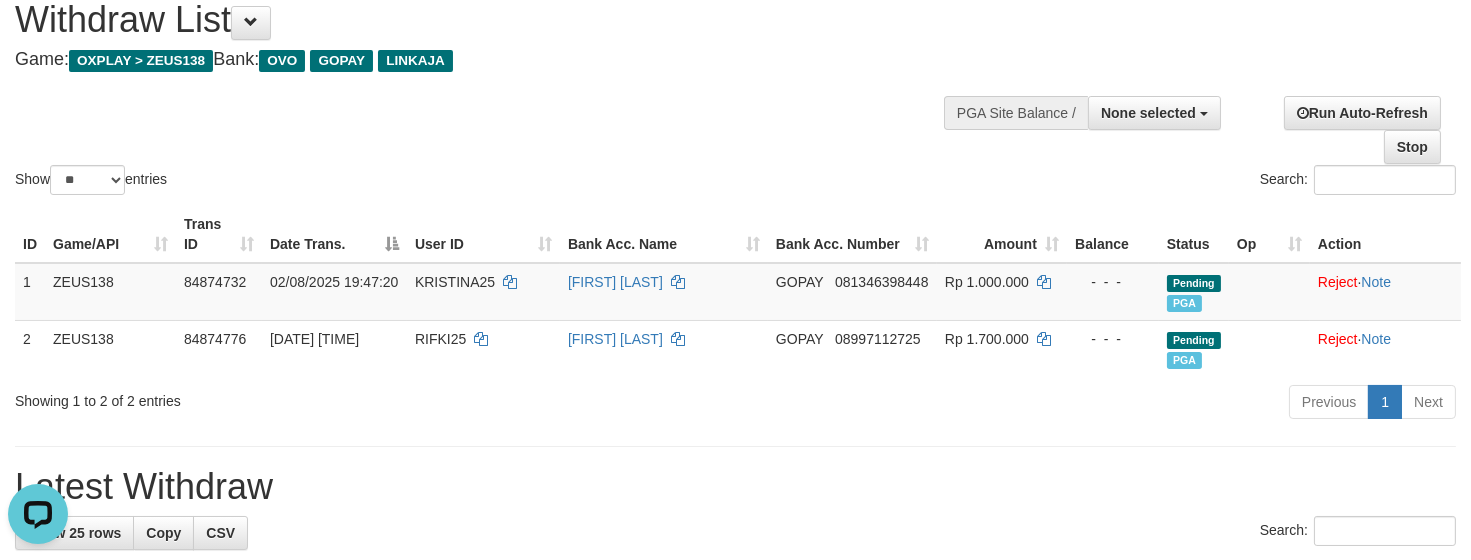 scroll, scrollTop: 0, scrollLeft: 0, axis: both 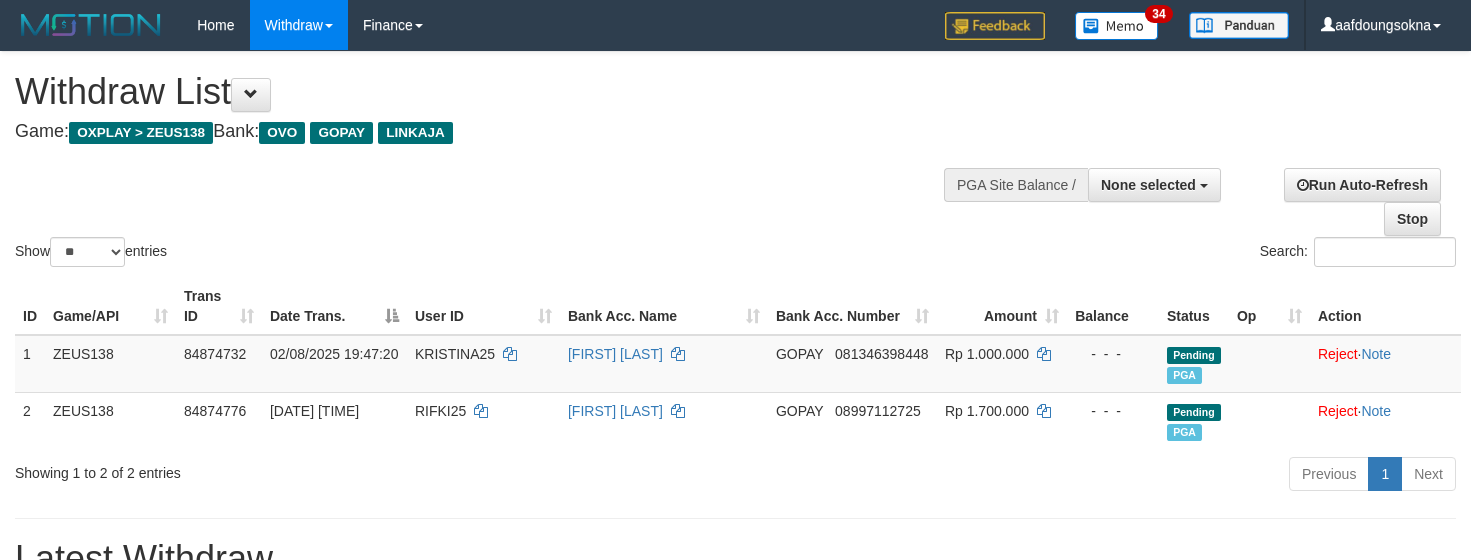 select 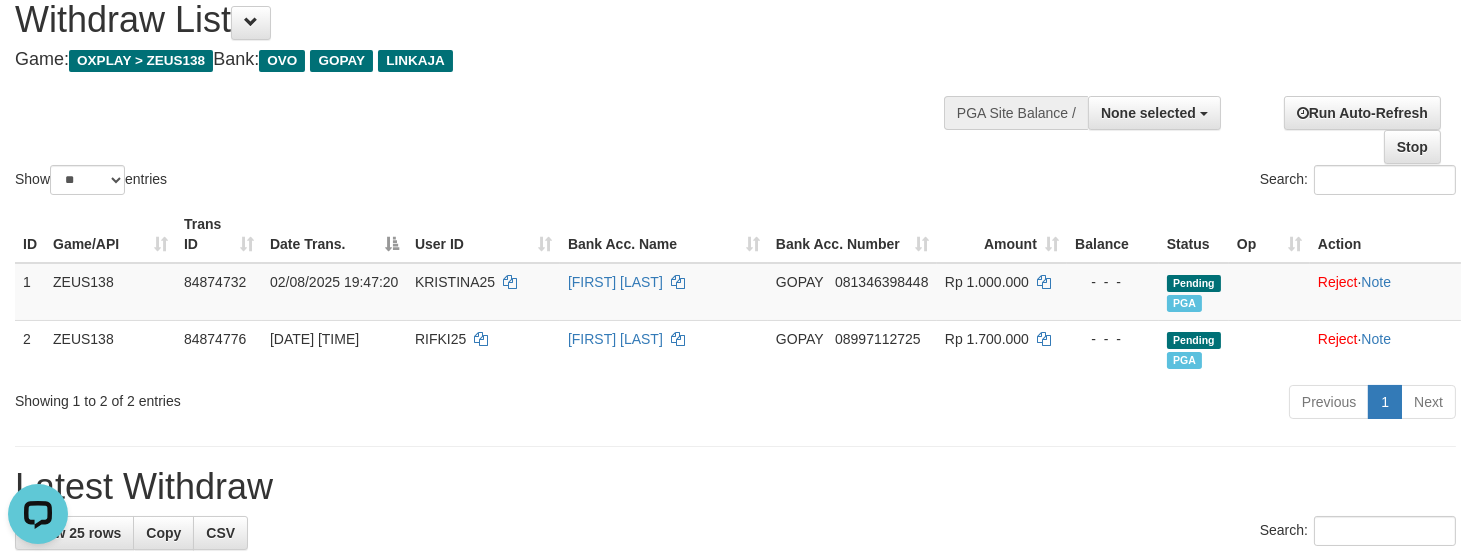 scroll, scrollTop: 0, scrollLeft: 0, axis: both 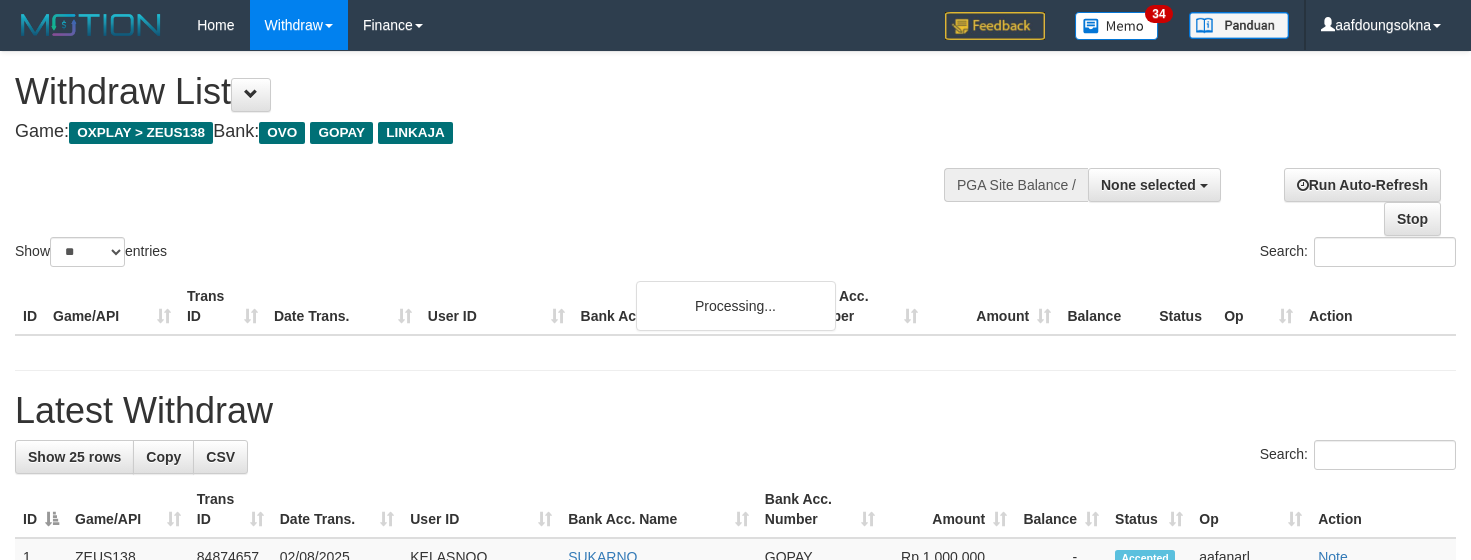 select 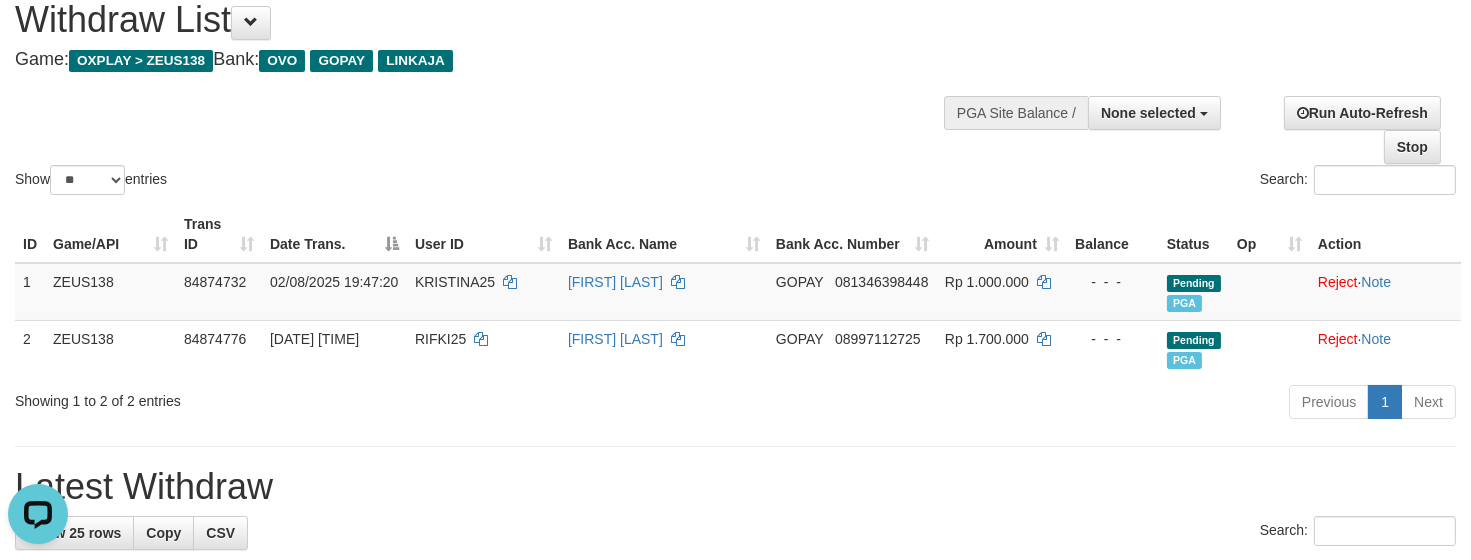 scroll, scrollTop: 0, scrollLeft: 0, axis: both 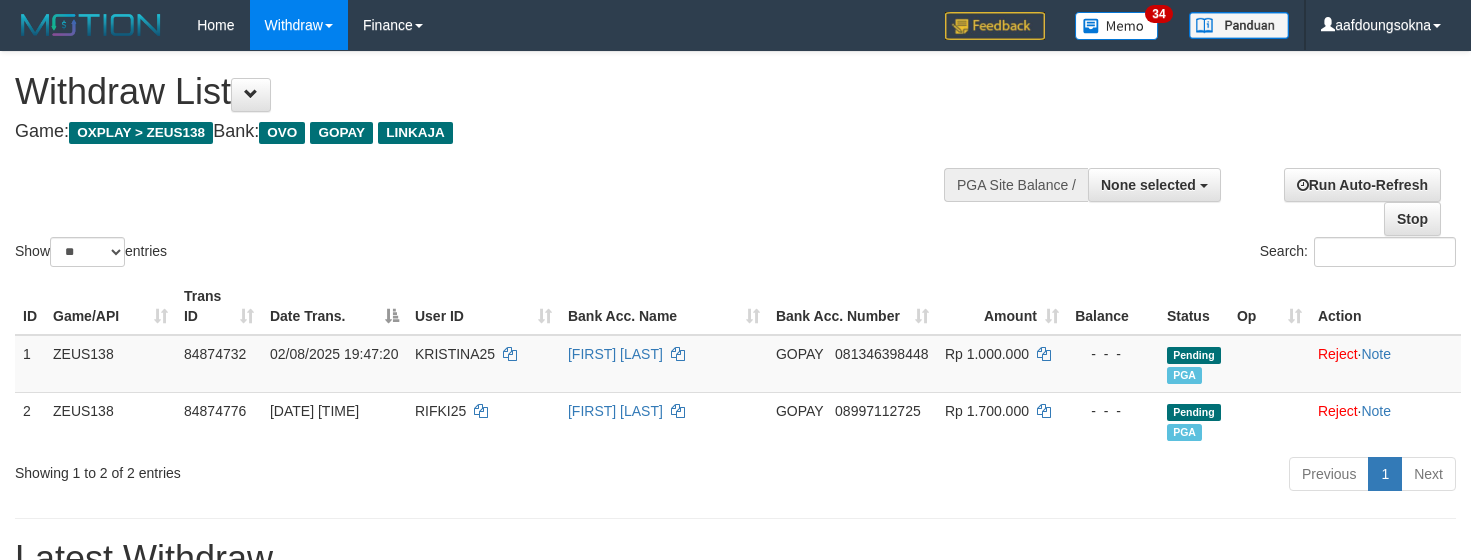 select 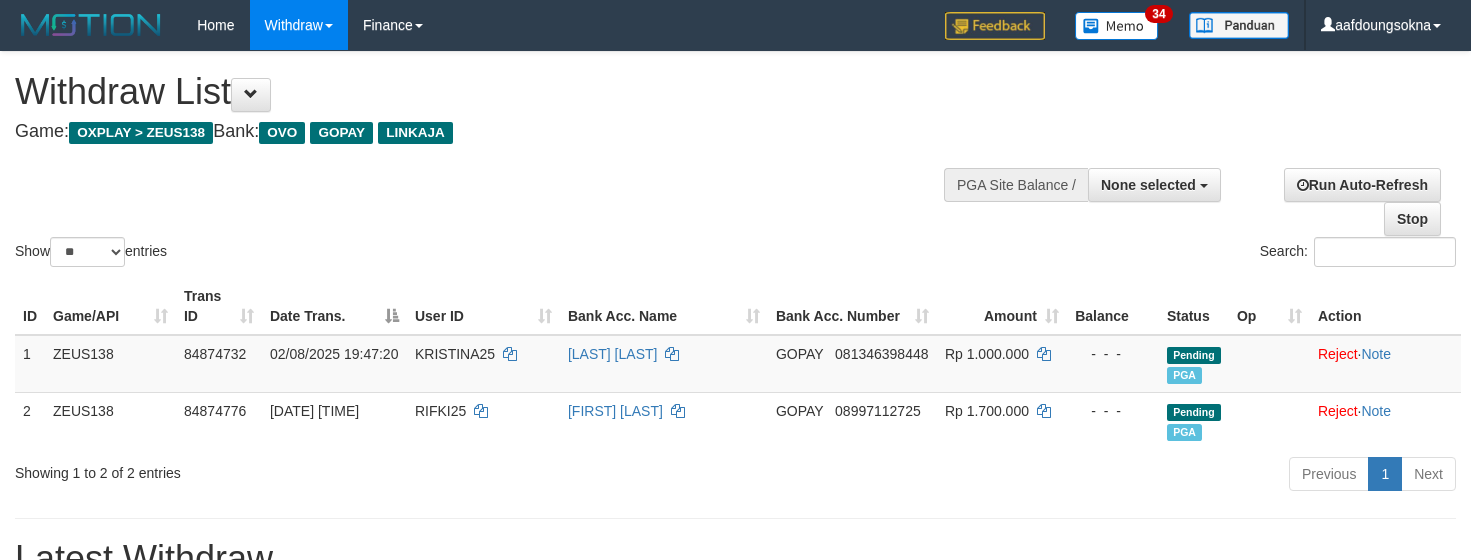 select 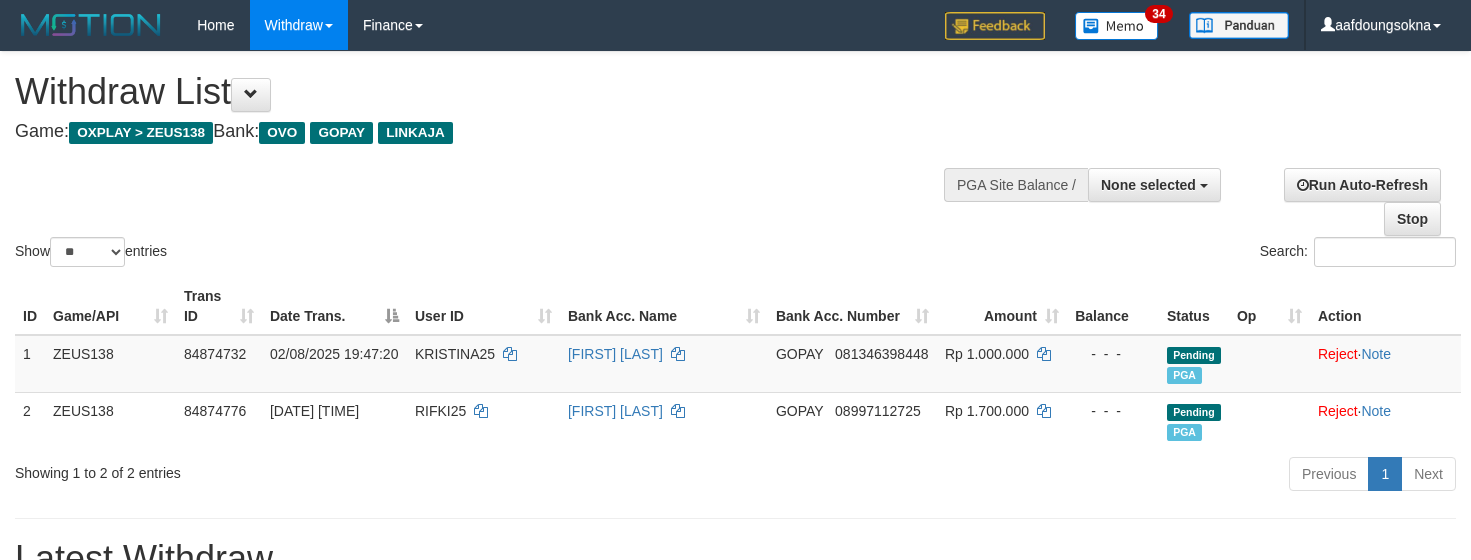 select 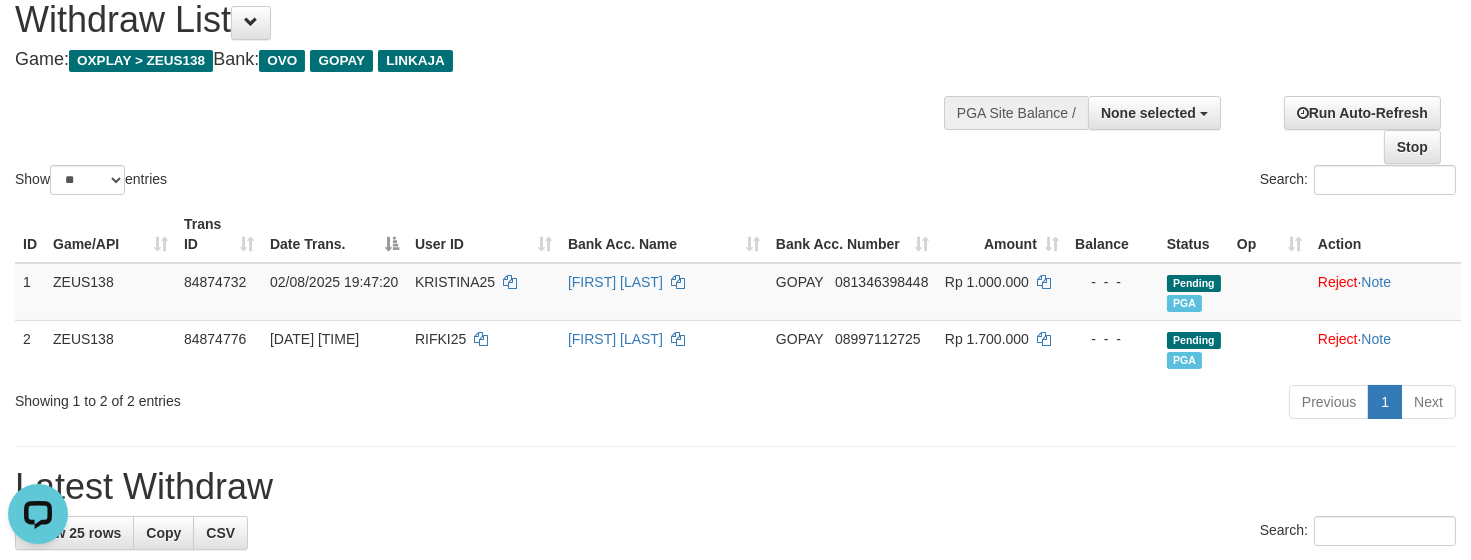 scroll, scrollTop: 0, scrollLeft: 0, axis: both 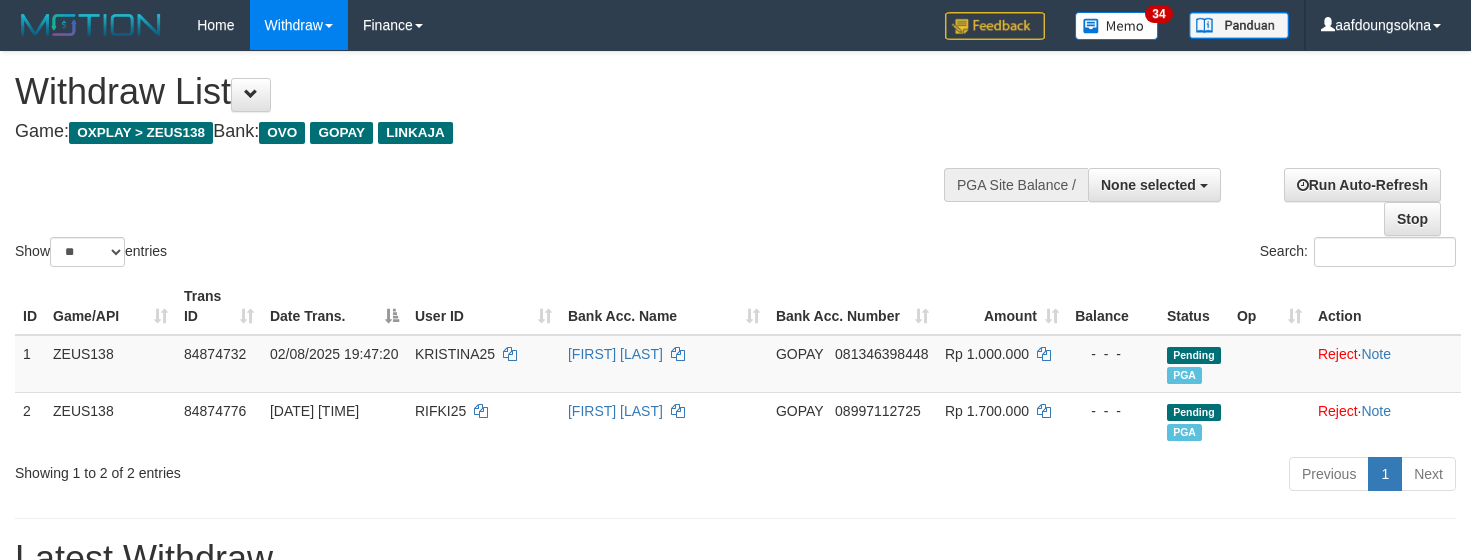 select 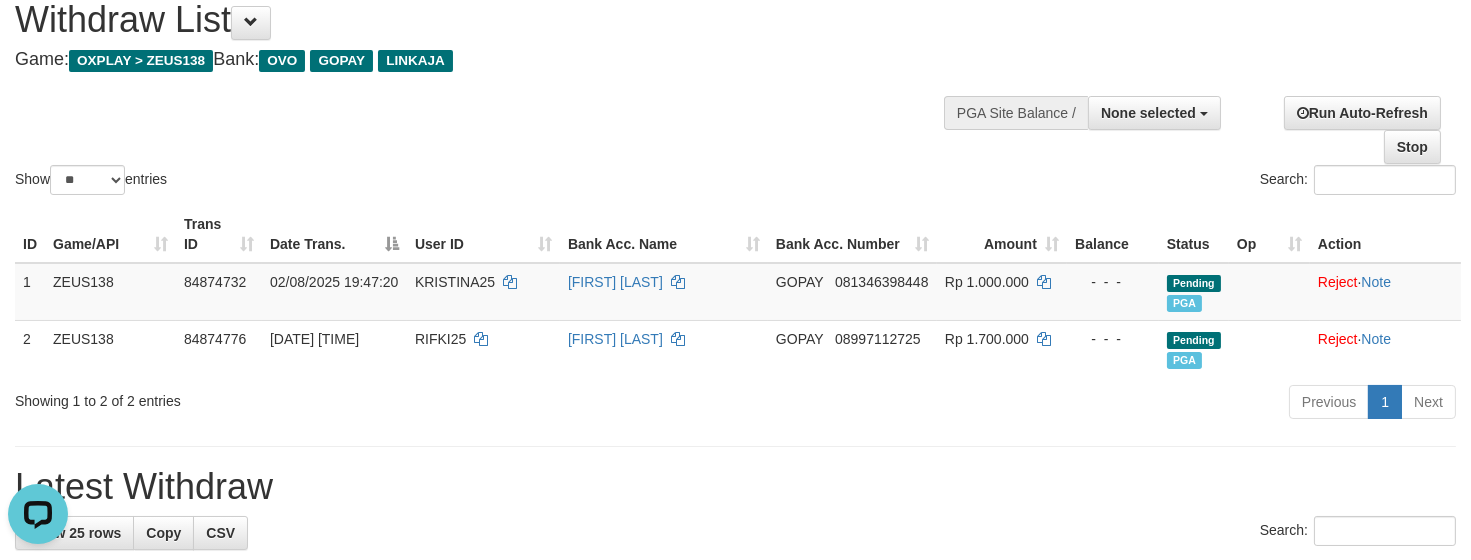 scroll, scrollTop: 0, scrollLeft: 0, axis: both 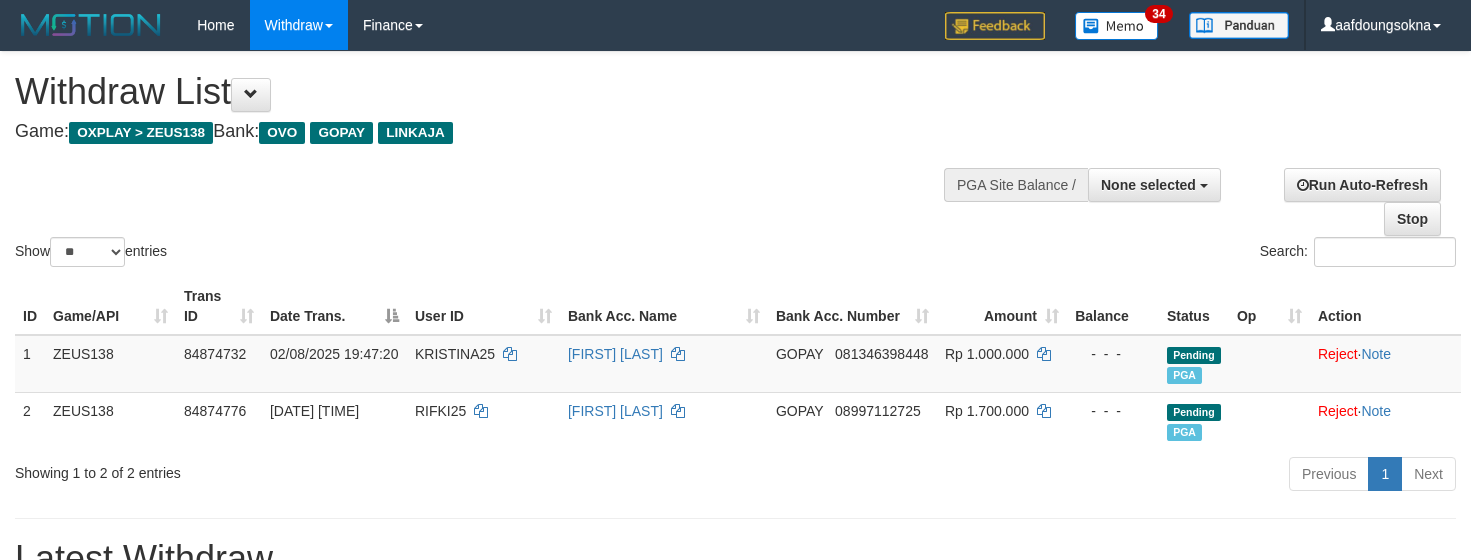 select 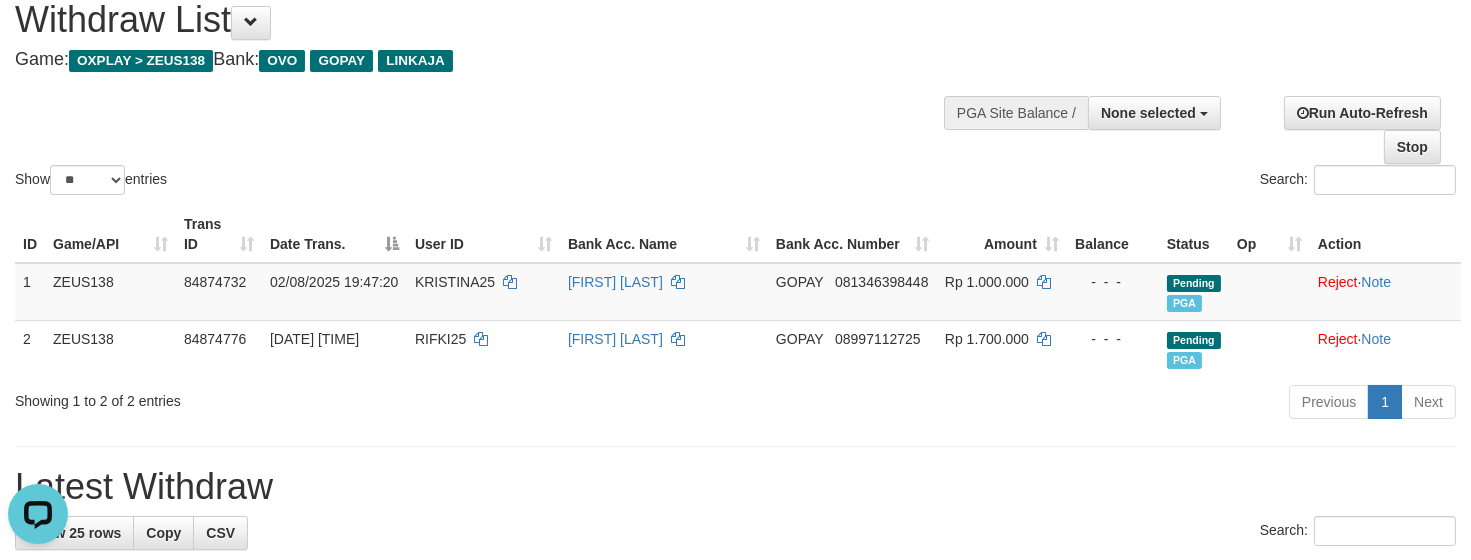 scroll, scrollTop: 0, scrollLeft: 0, axis: both 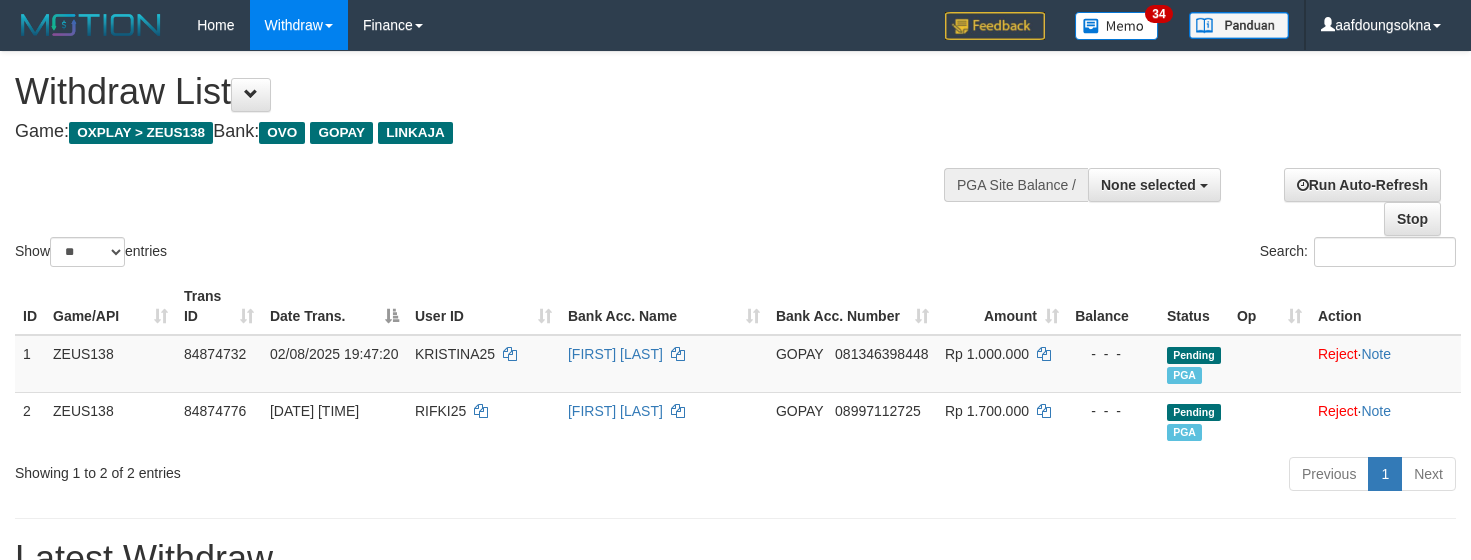 select 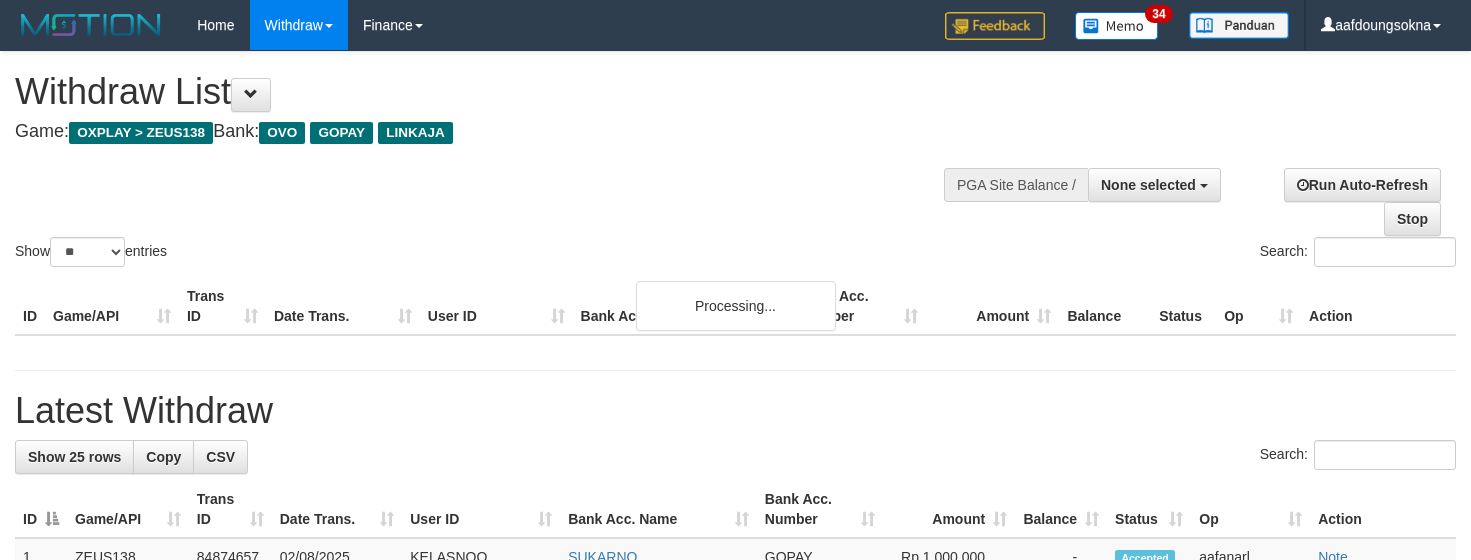 select 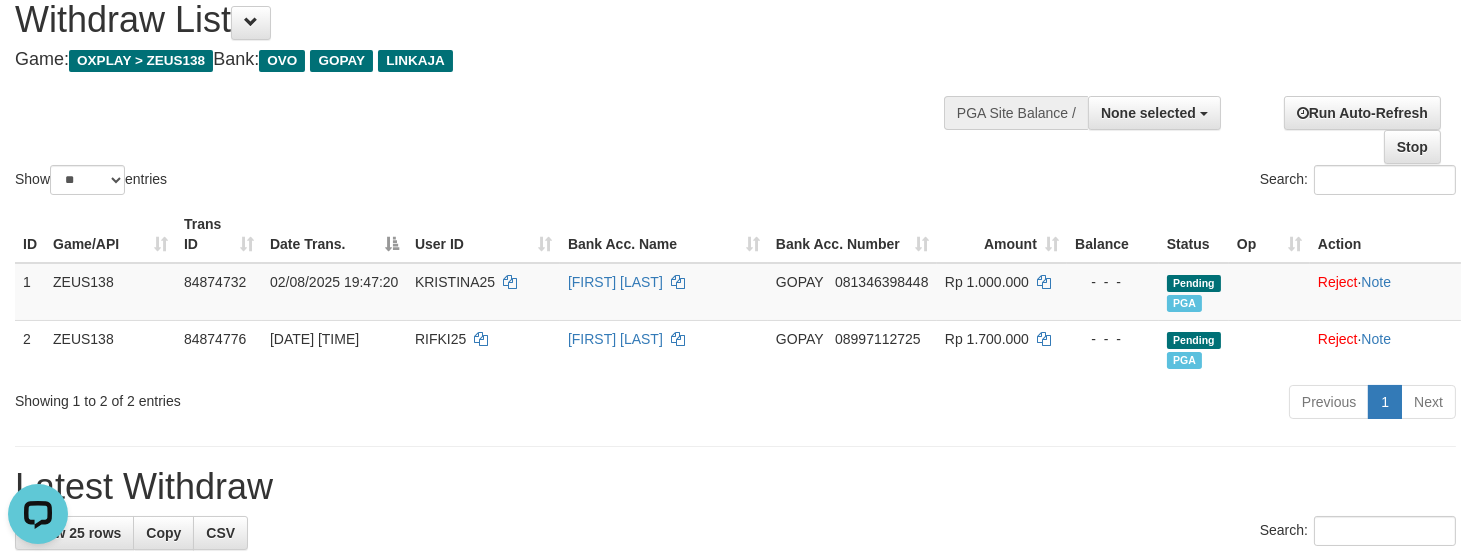 scroll, scrollTop: 0, scrollLeft: 0, axis: both 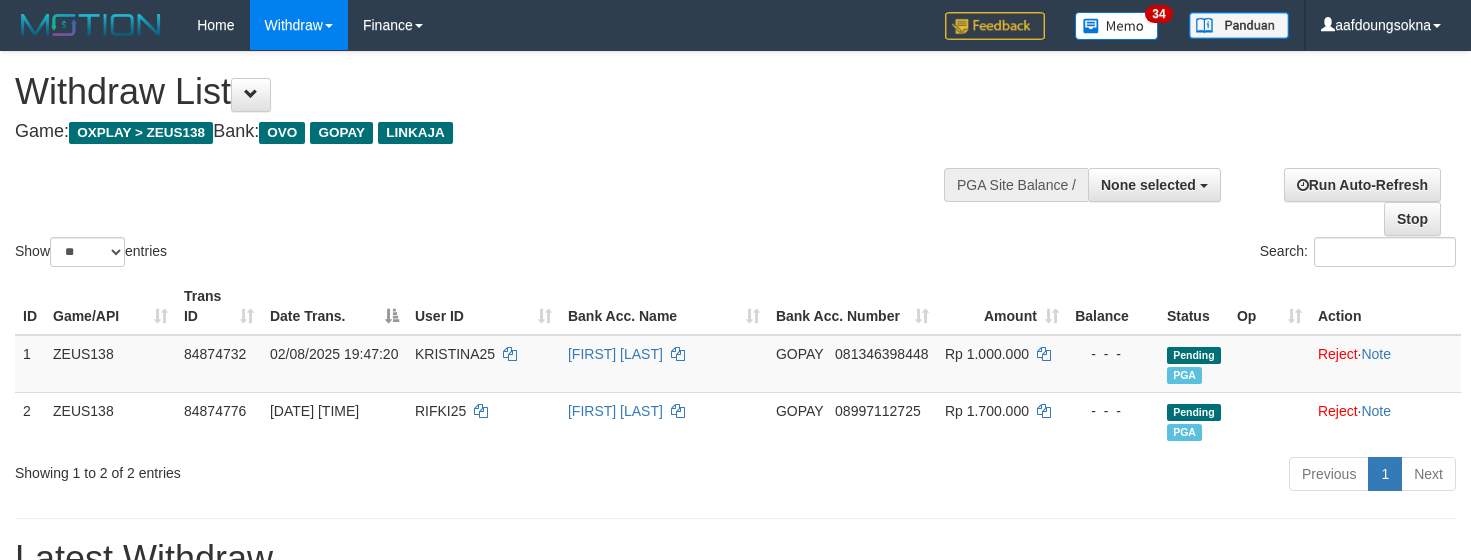 select 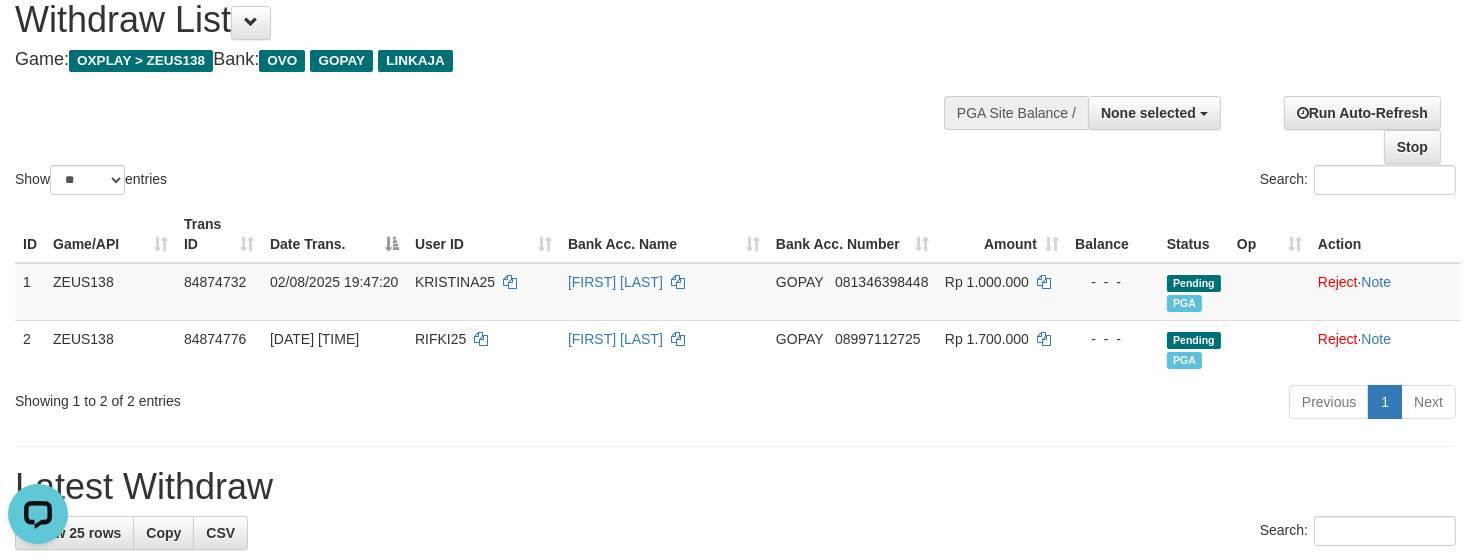 scroll, scrollTop: 0, scrollLeft: 0, axis: both 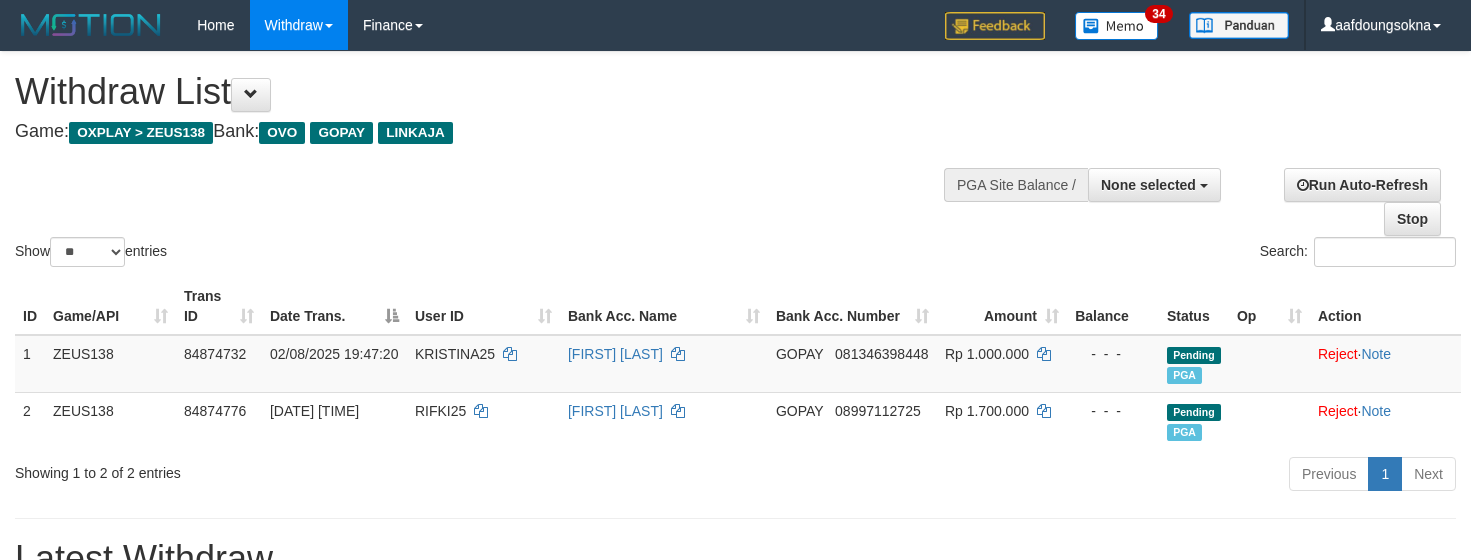select 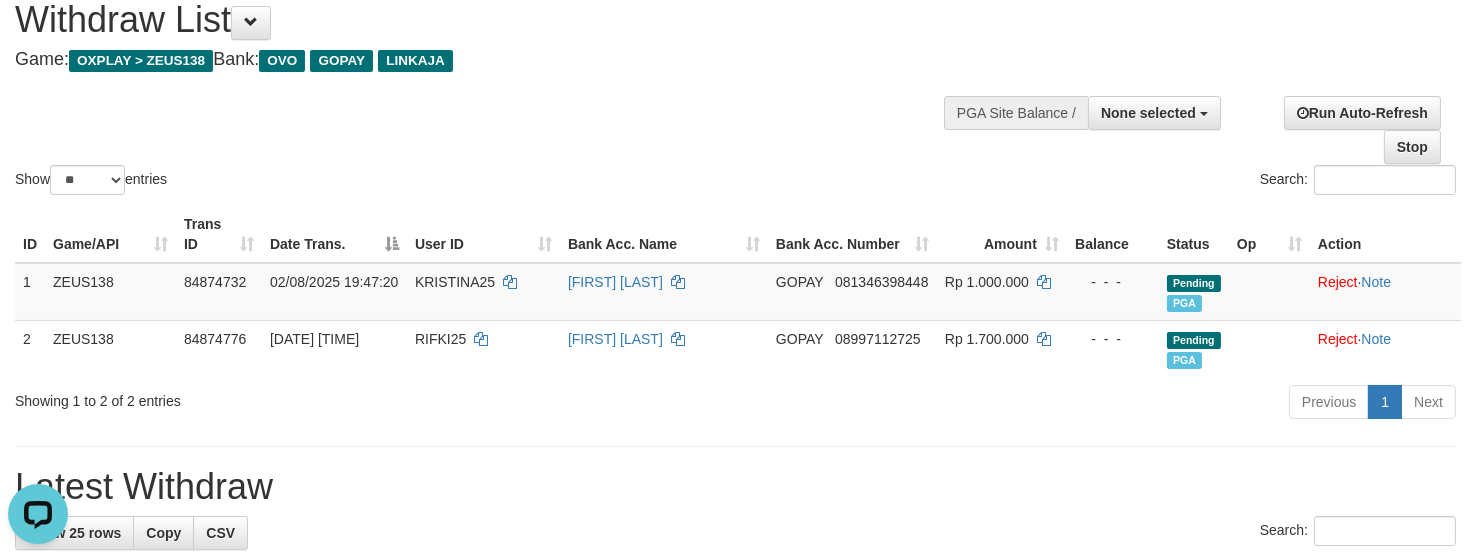 scroll, scrollTop: 0, scrollLeft: 0, axis: both 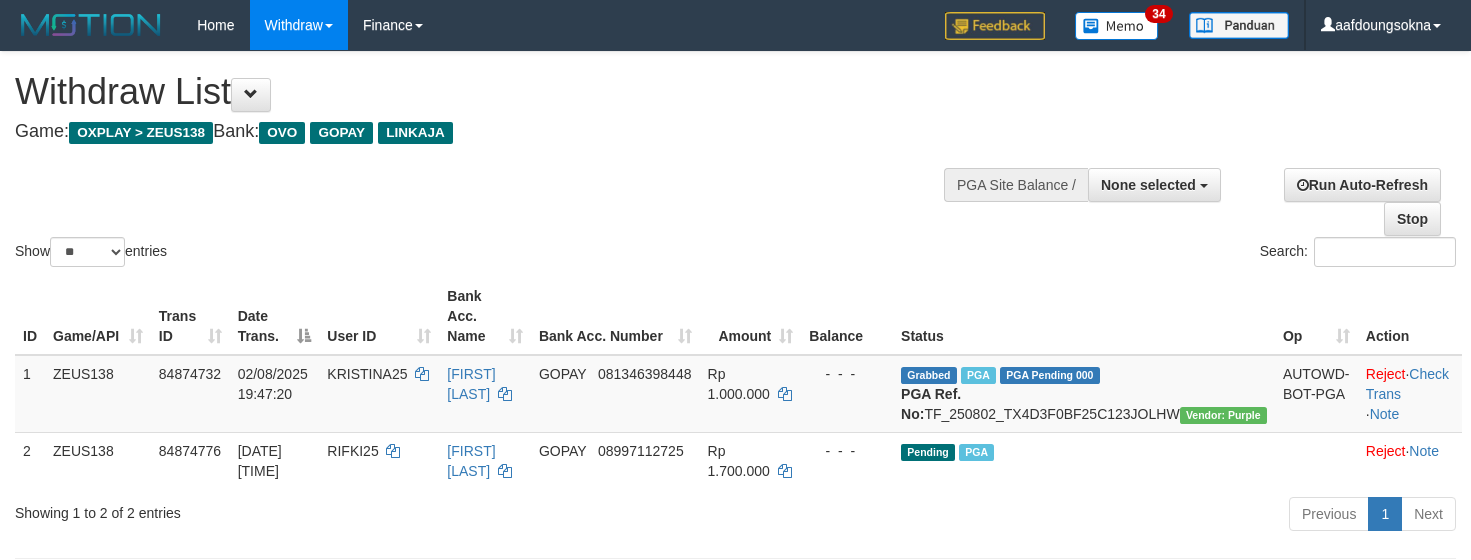 select 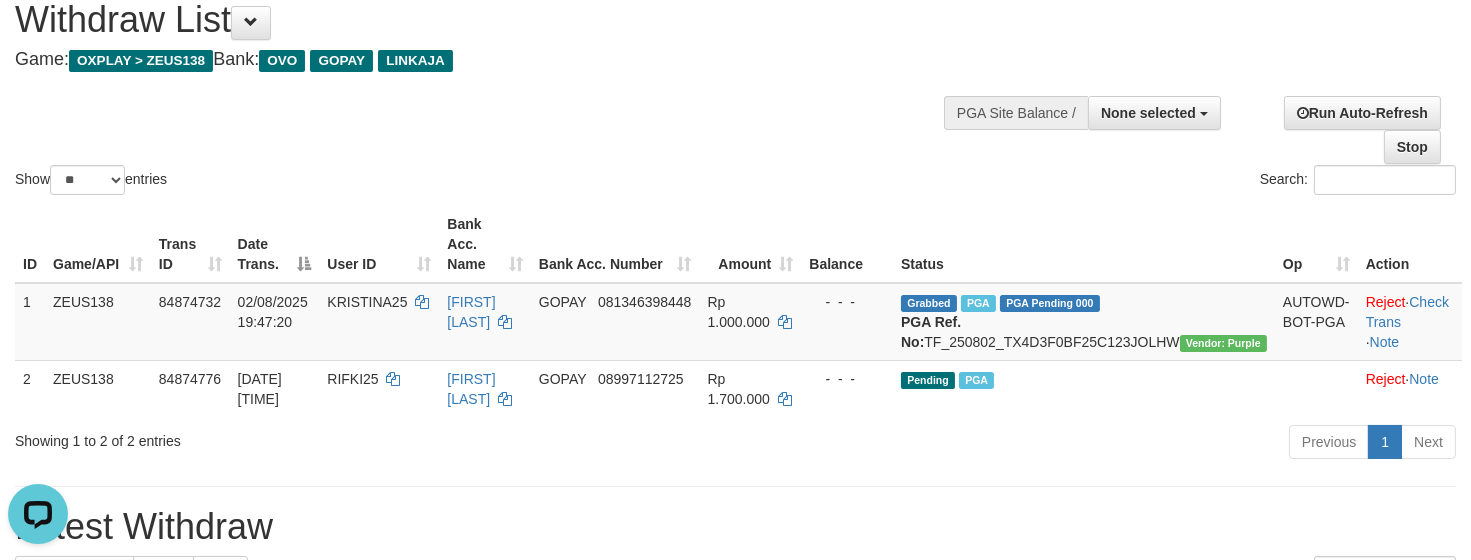 scroll, scrollTop: 0, scrollLeft: 0, axis: both 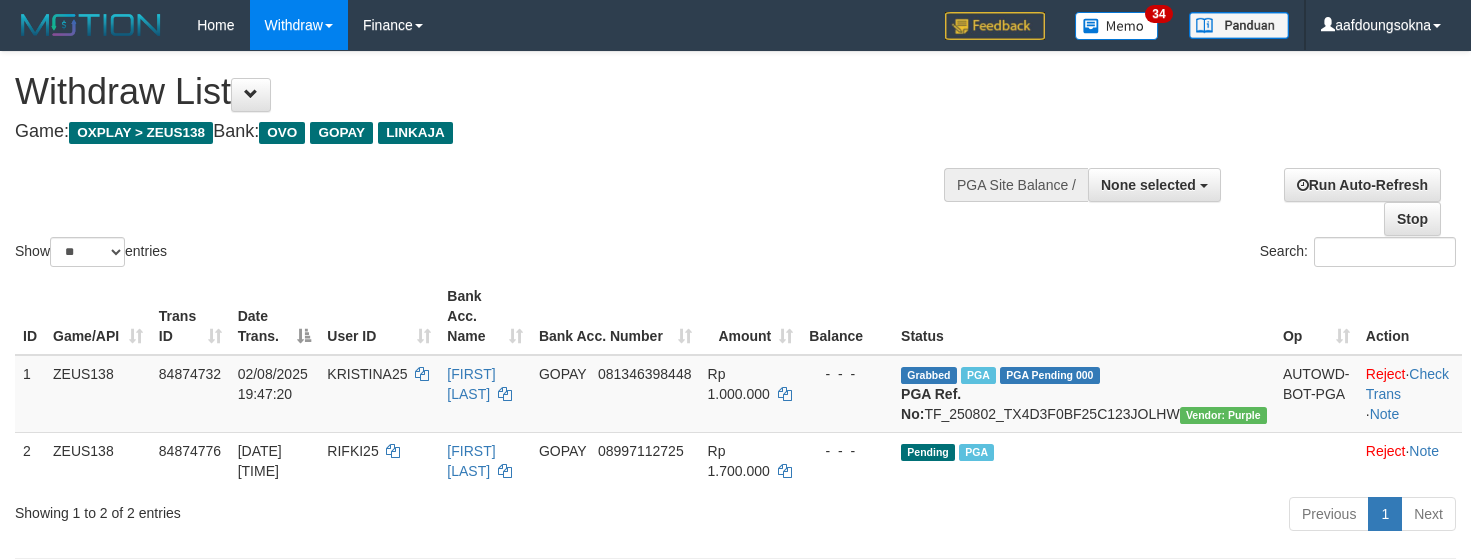 select 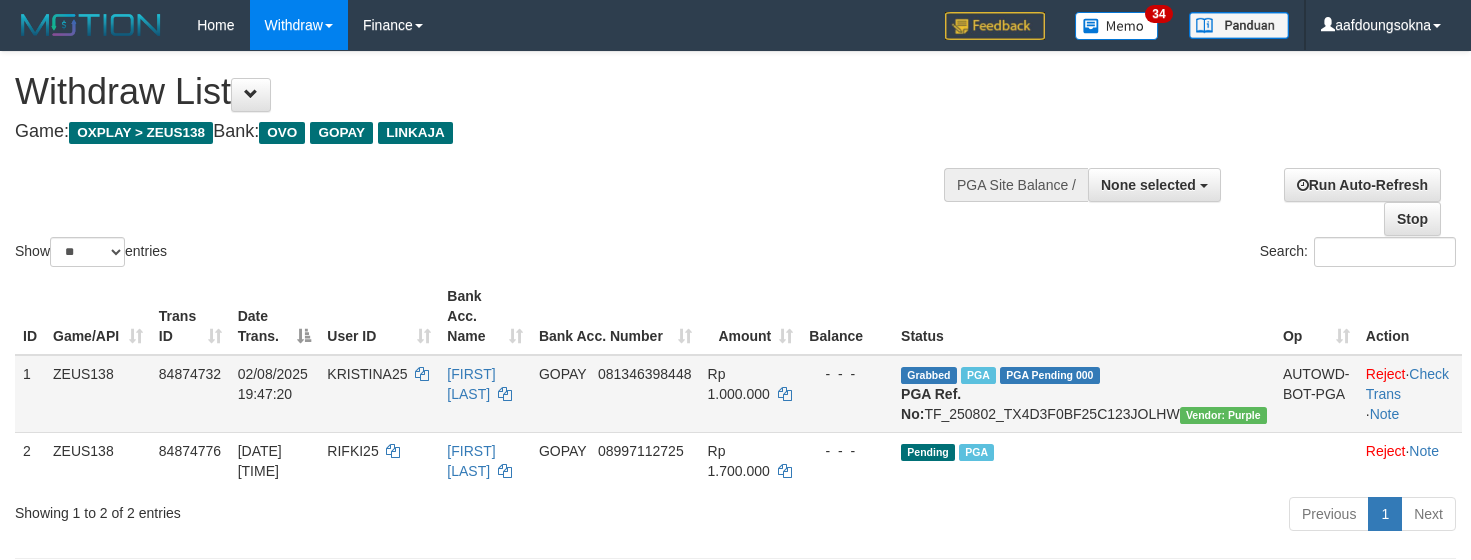scroll, scrollTop: 72, scrollLeft: 0, axis: vertical 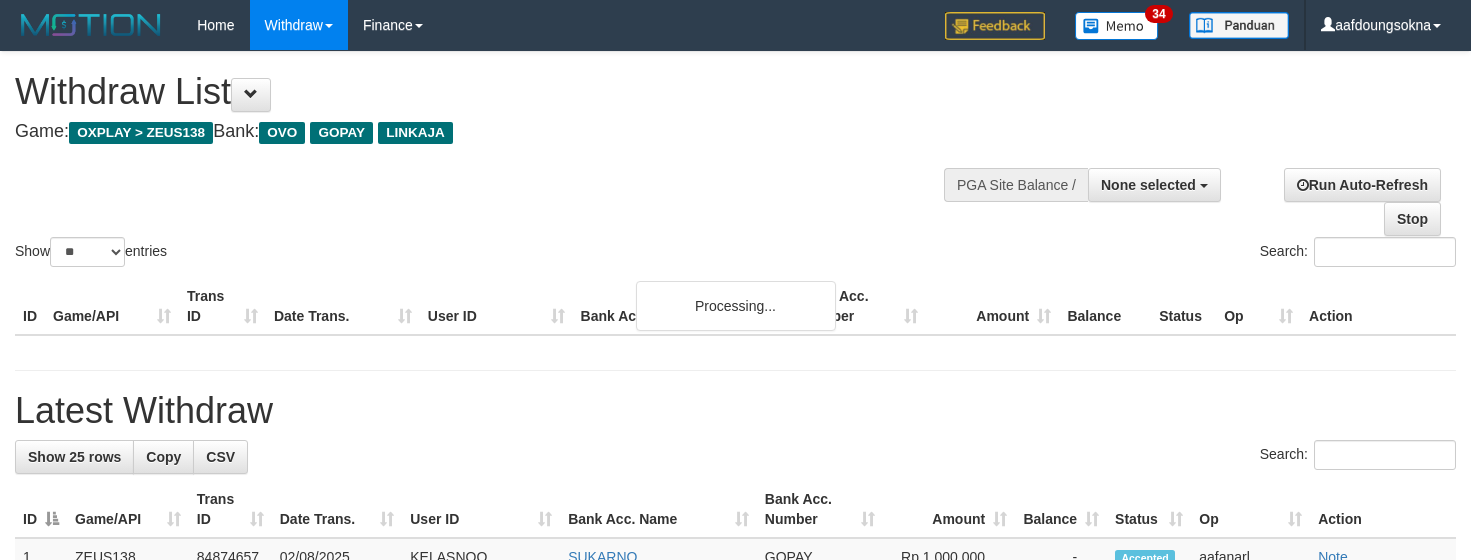 select 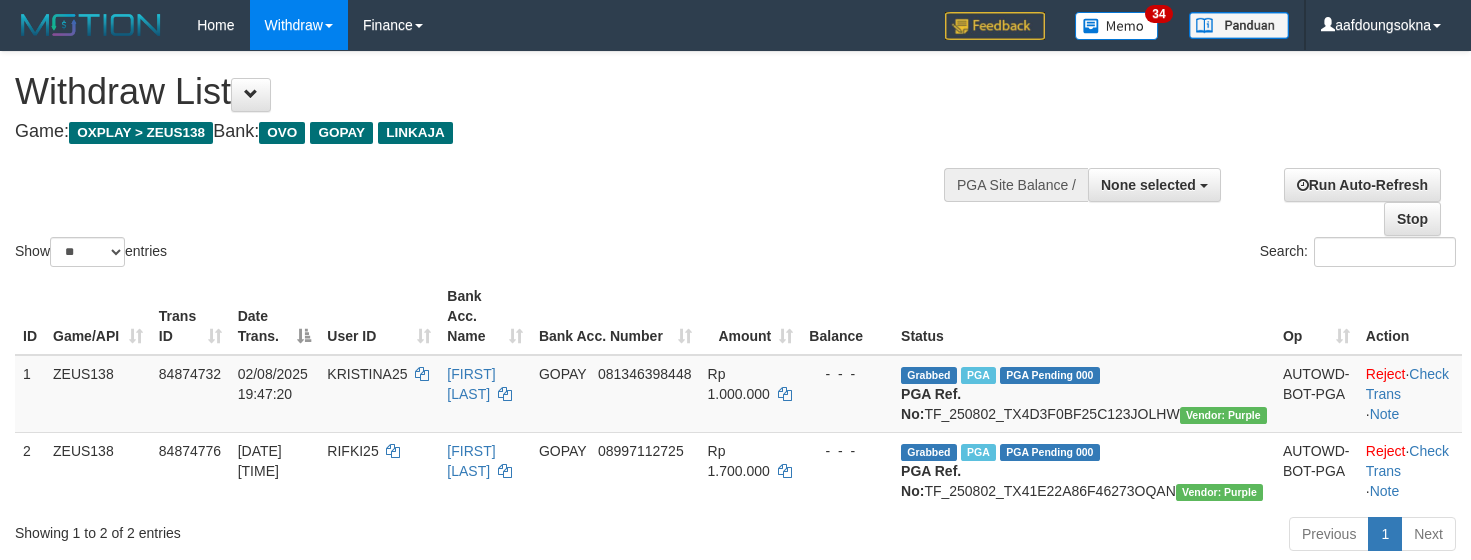 select 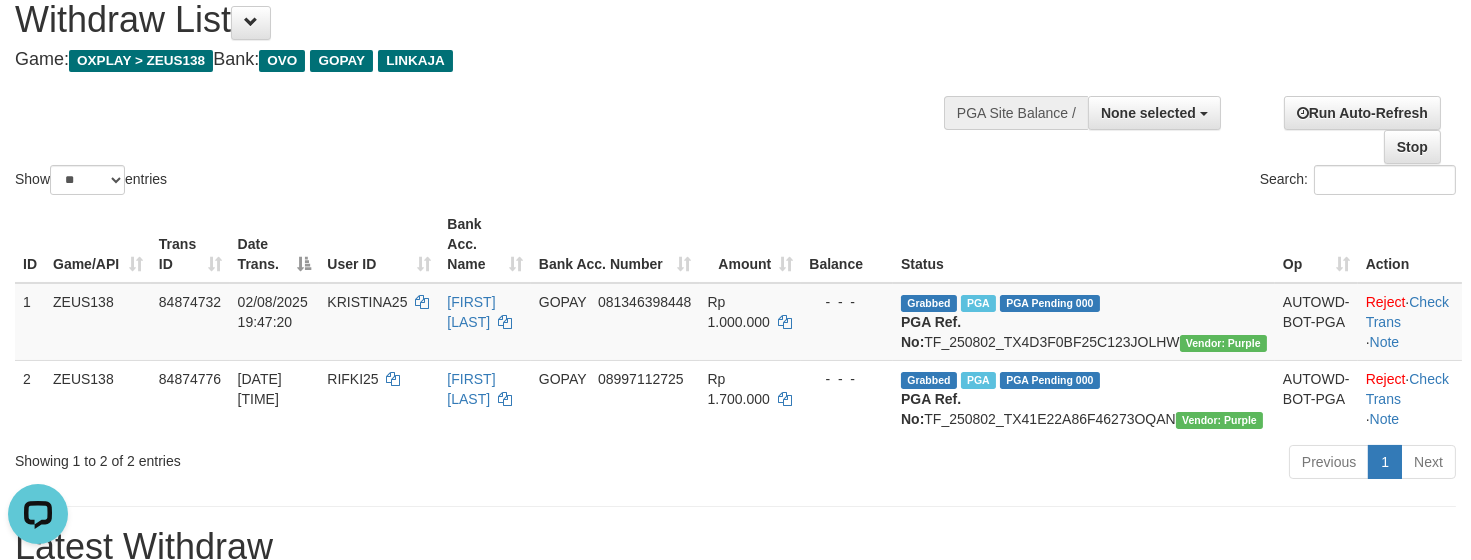 scroll, scrollTop: 0, scrollLeft: 0, axis: both 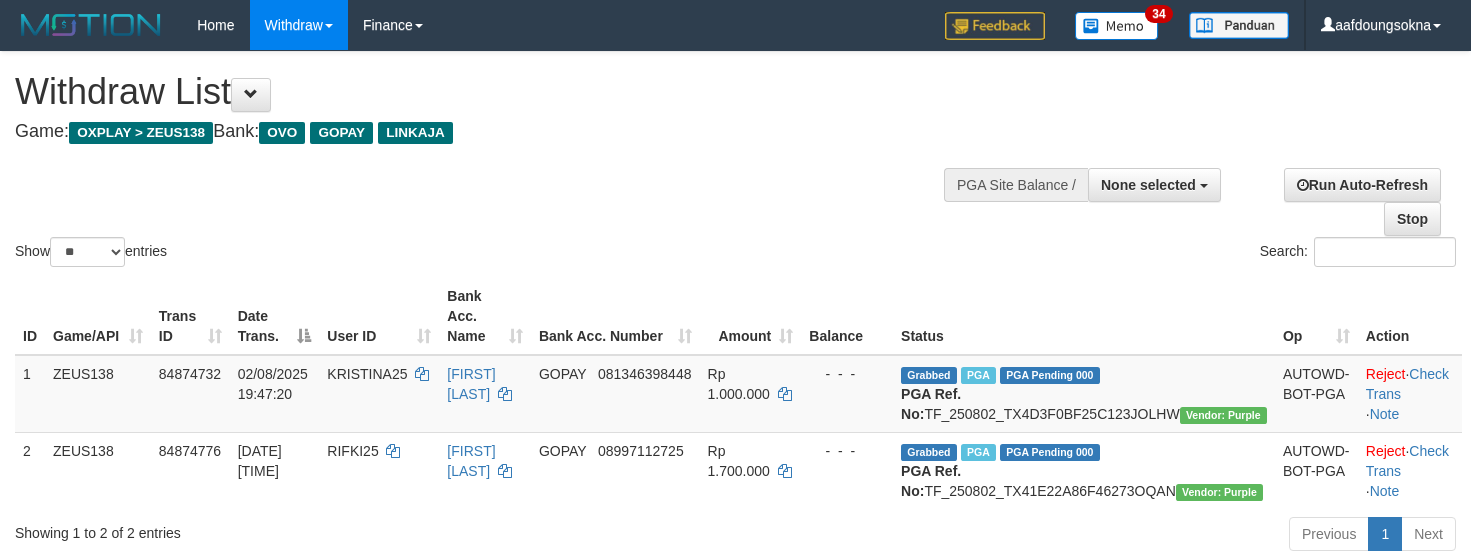 select 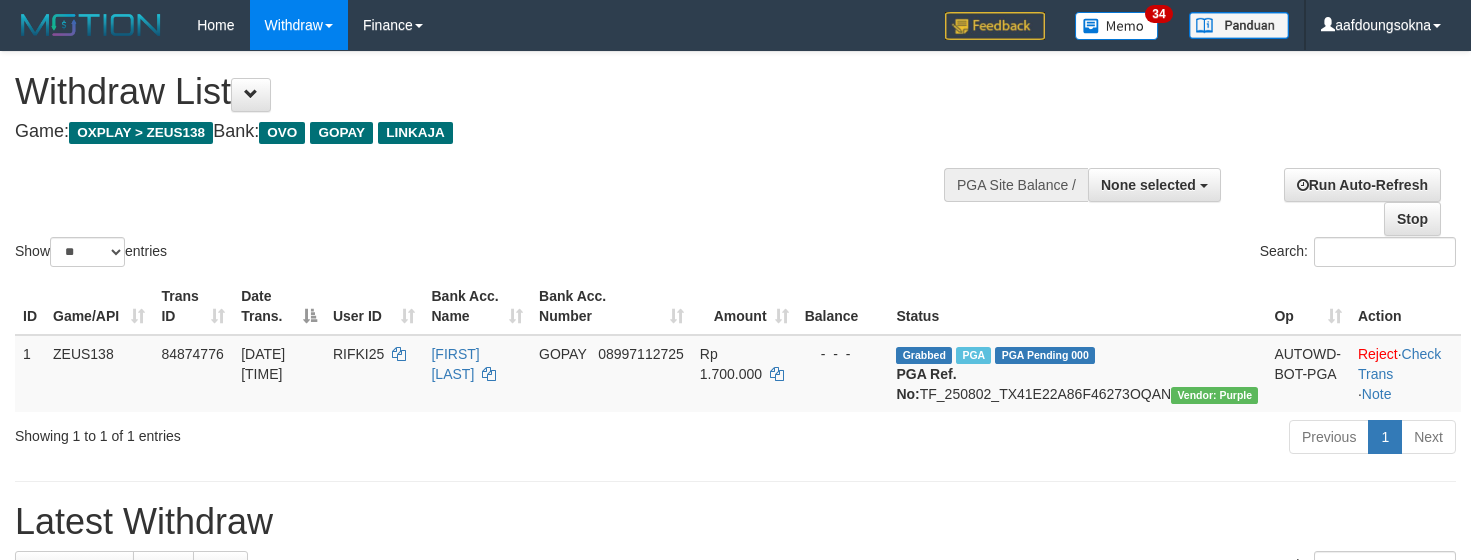 select 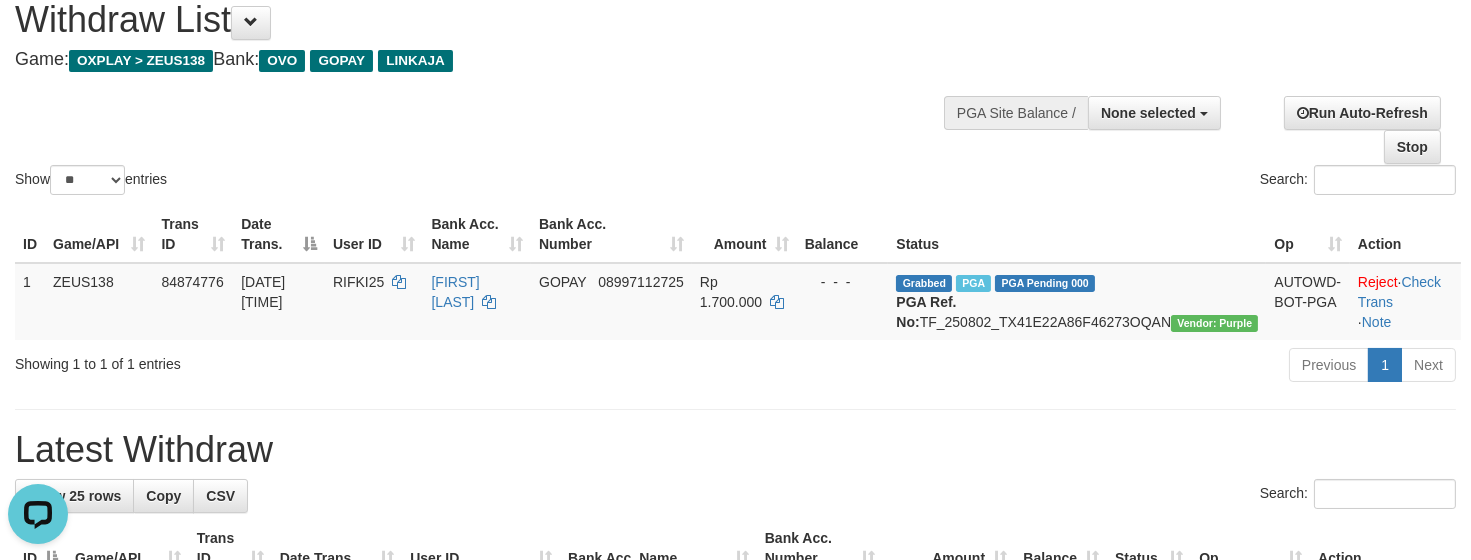 scroll, scrollTop: 0, scrollLeft: 0, axis: both 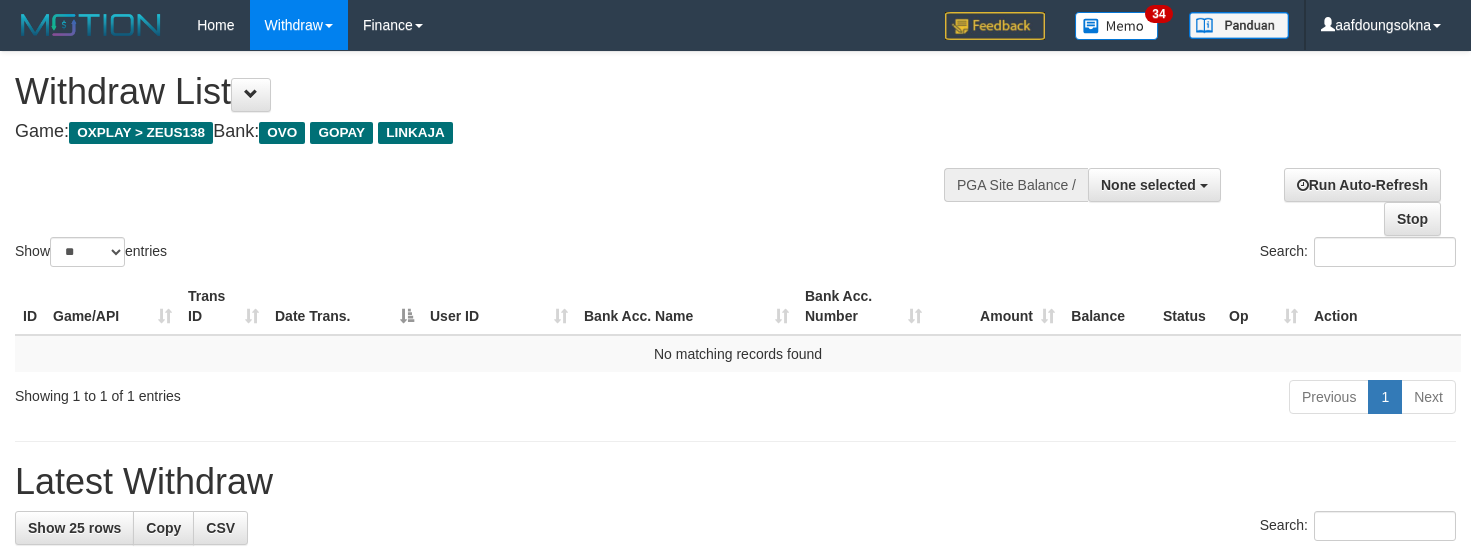 select 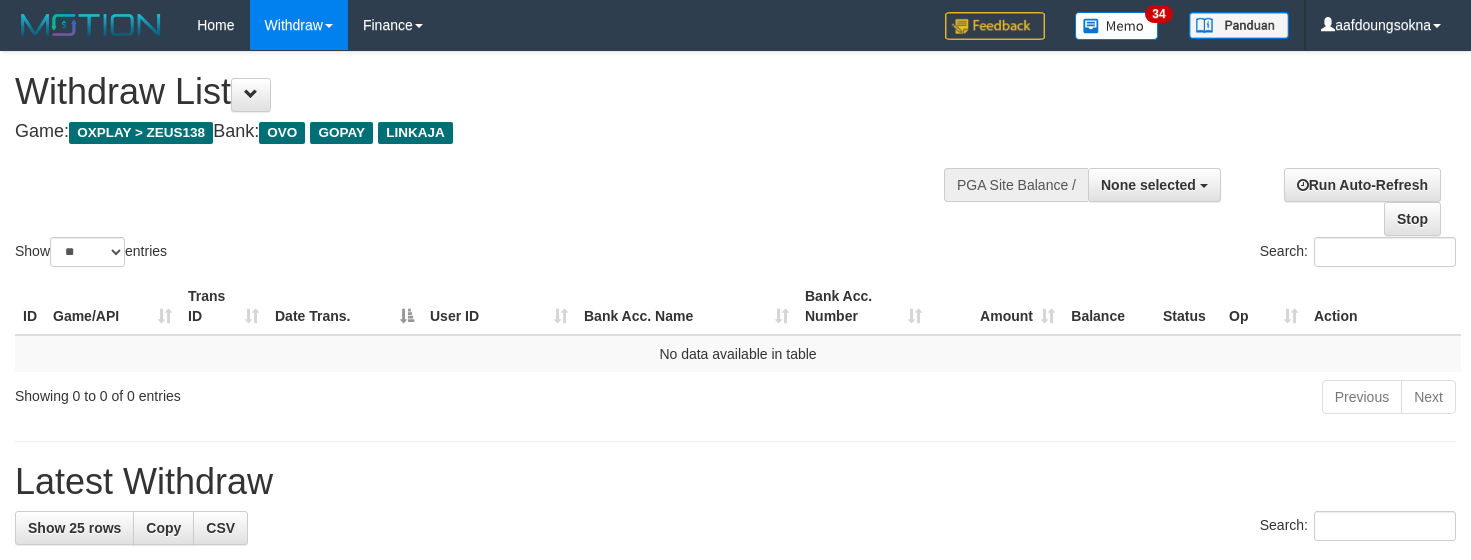 select 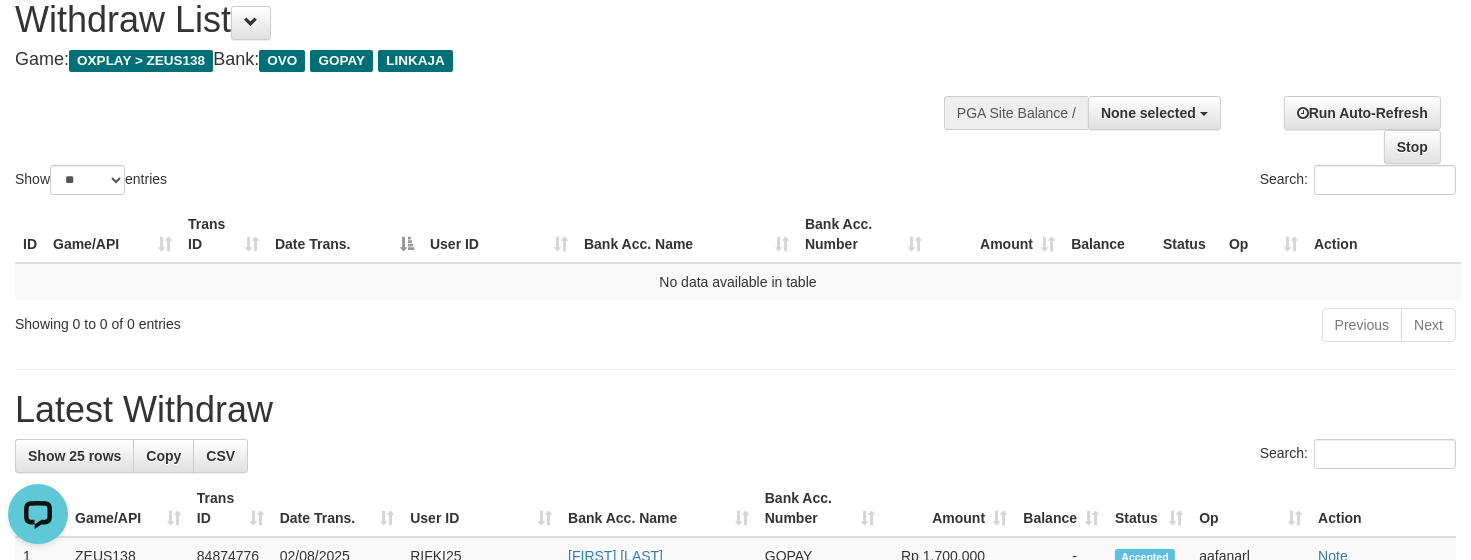 scroll, scrollTop: 0, scrollLeft: 0, axis: both 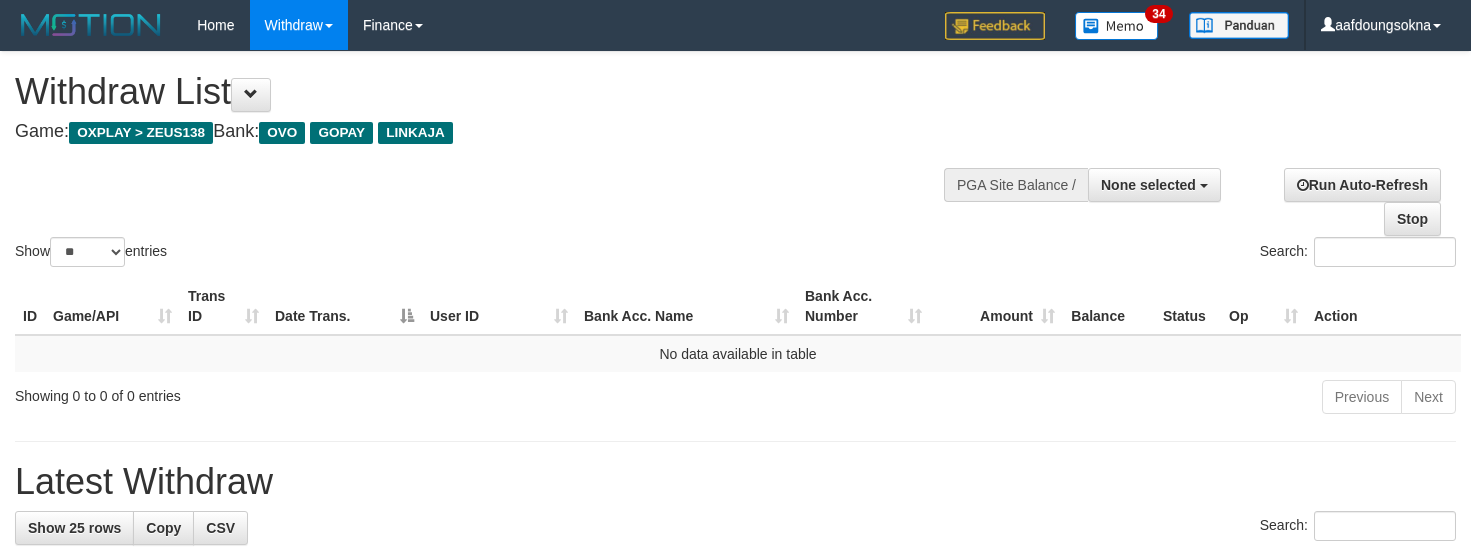 select 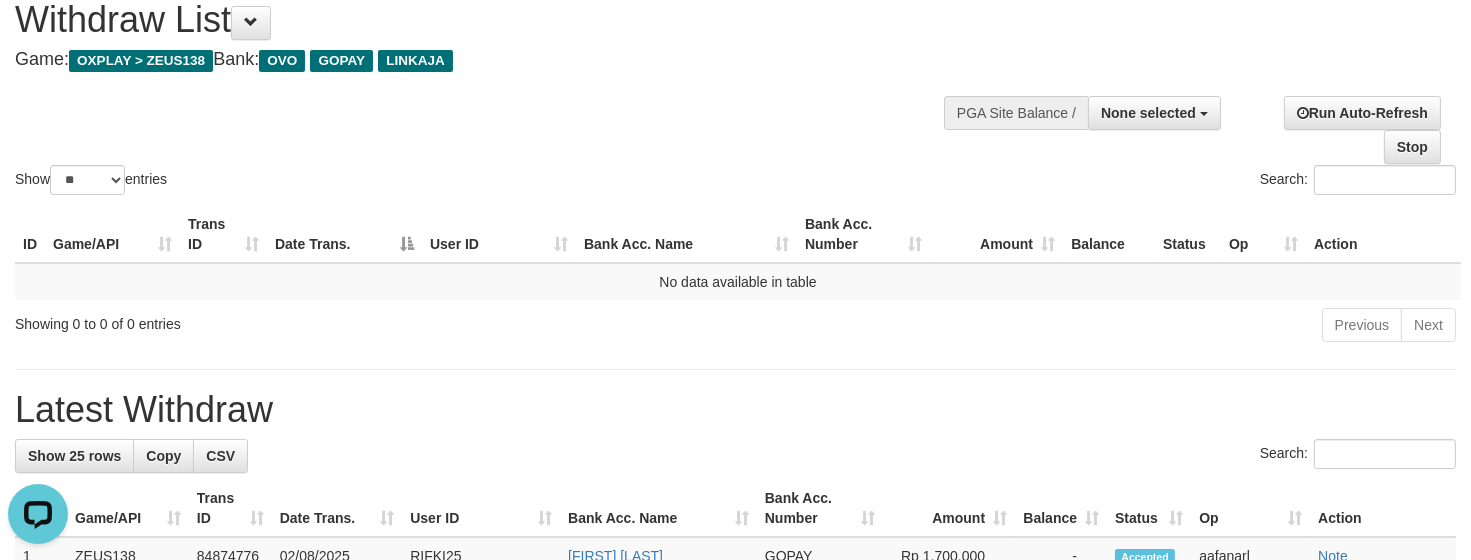 scroll, scrollTop: 0, scrollLeft: 0, axis: both 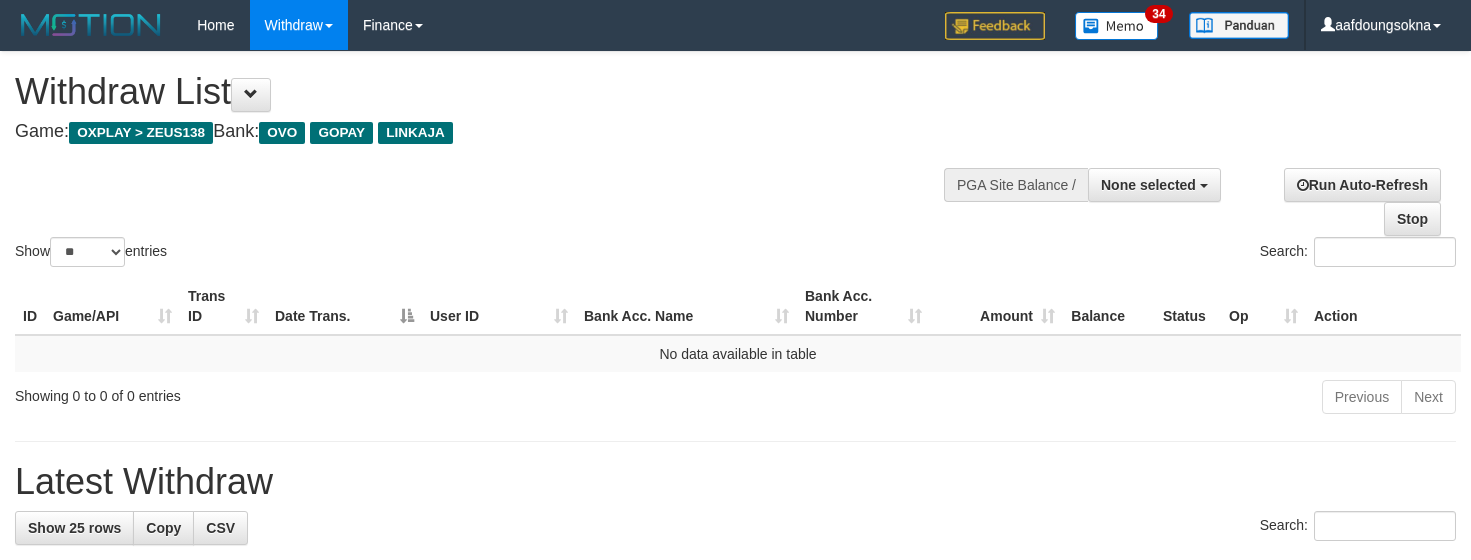 select 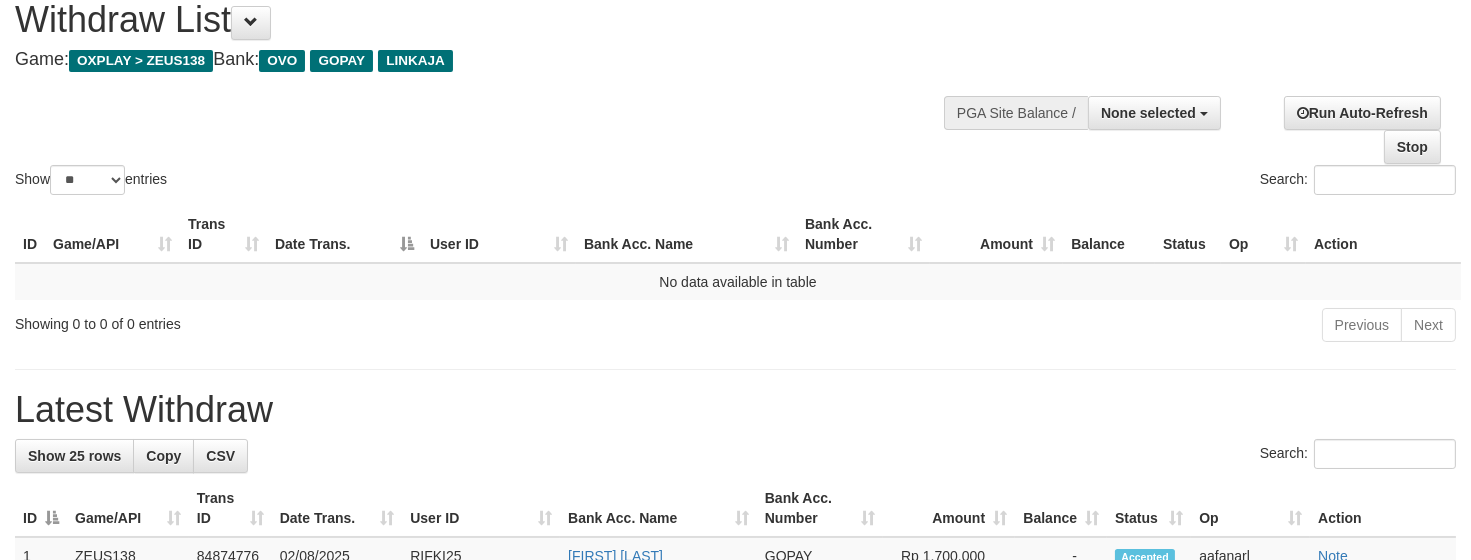 scroll, scrollTop: 72, scrollLeft: 0, axis: vertical 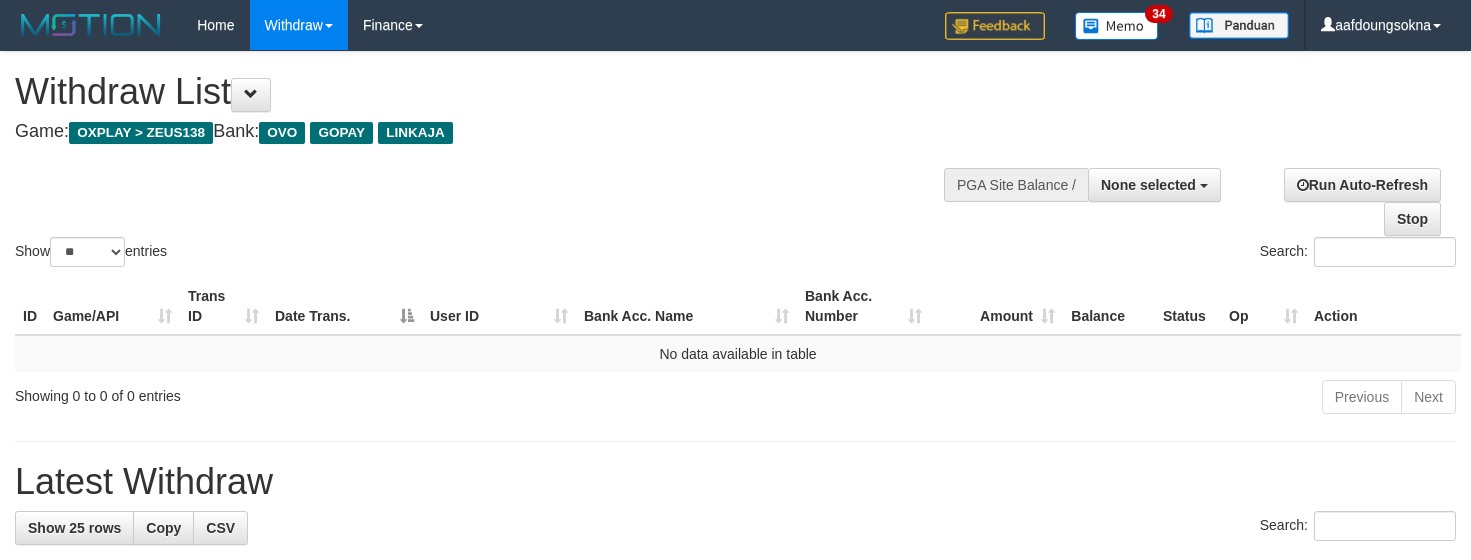 select 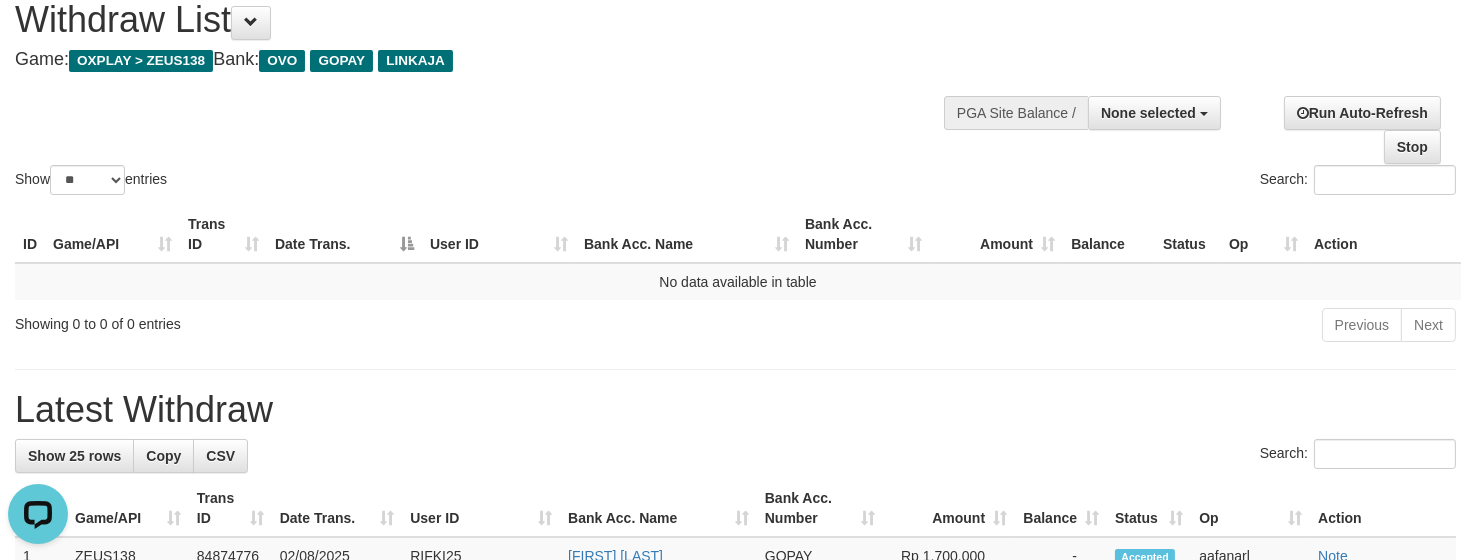 scroll, scrollTop: 0, scrollLeft: 0, axis: both 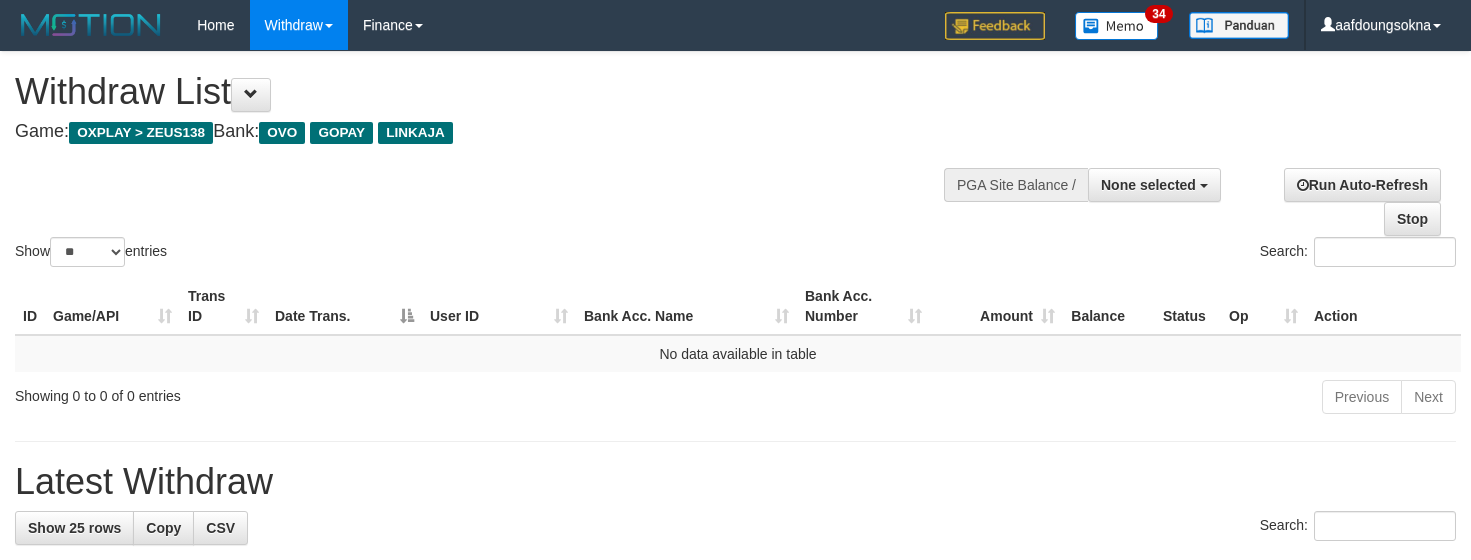 select 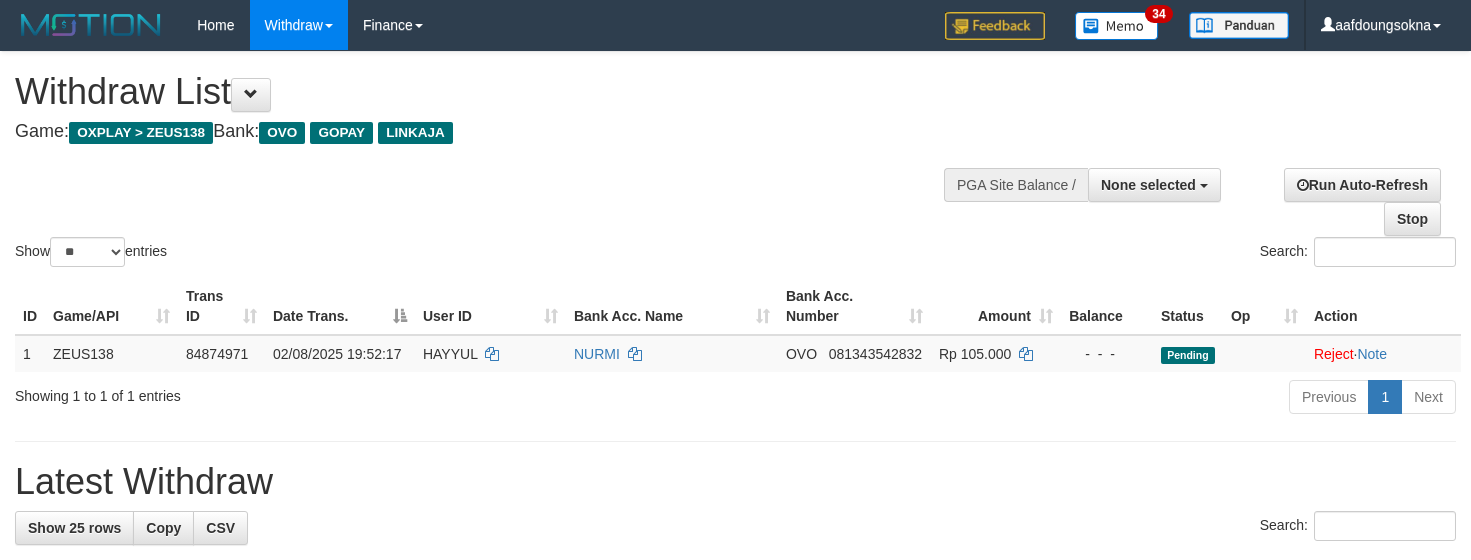 select 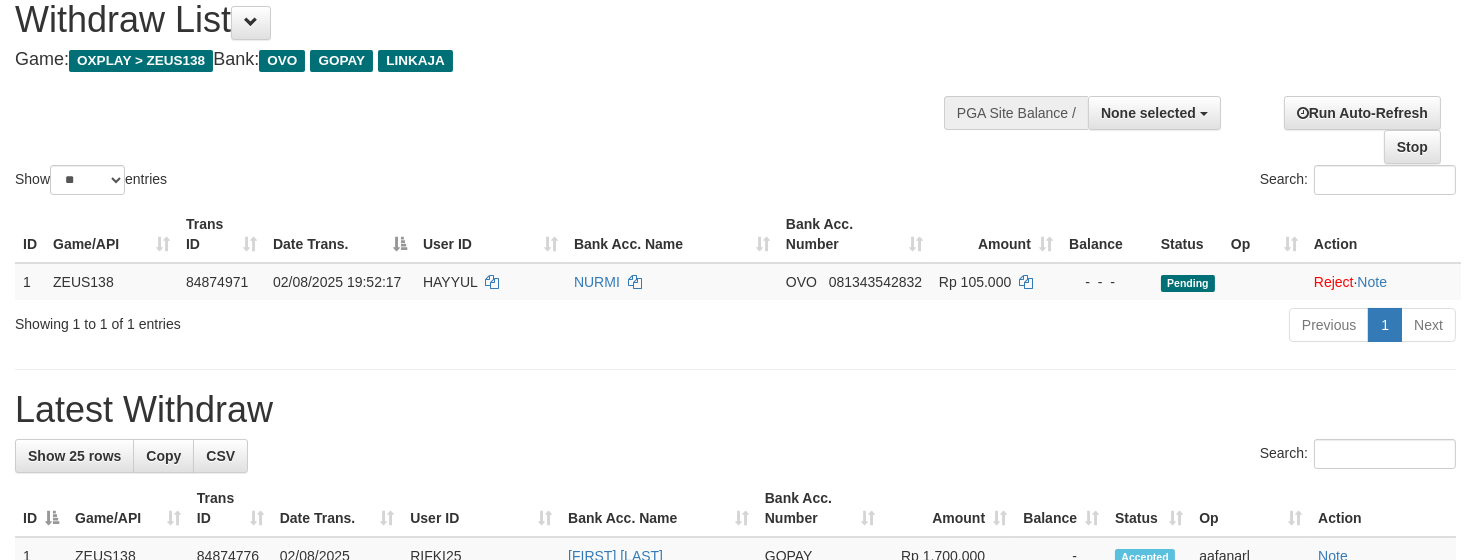 click on "Show  ** ** ** ***  entries Search:" at bounding box center (735, 89) 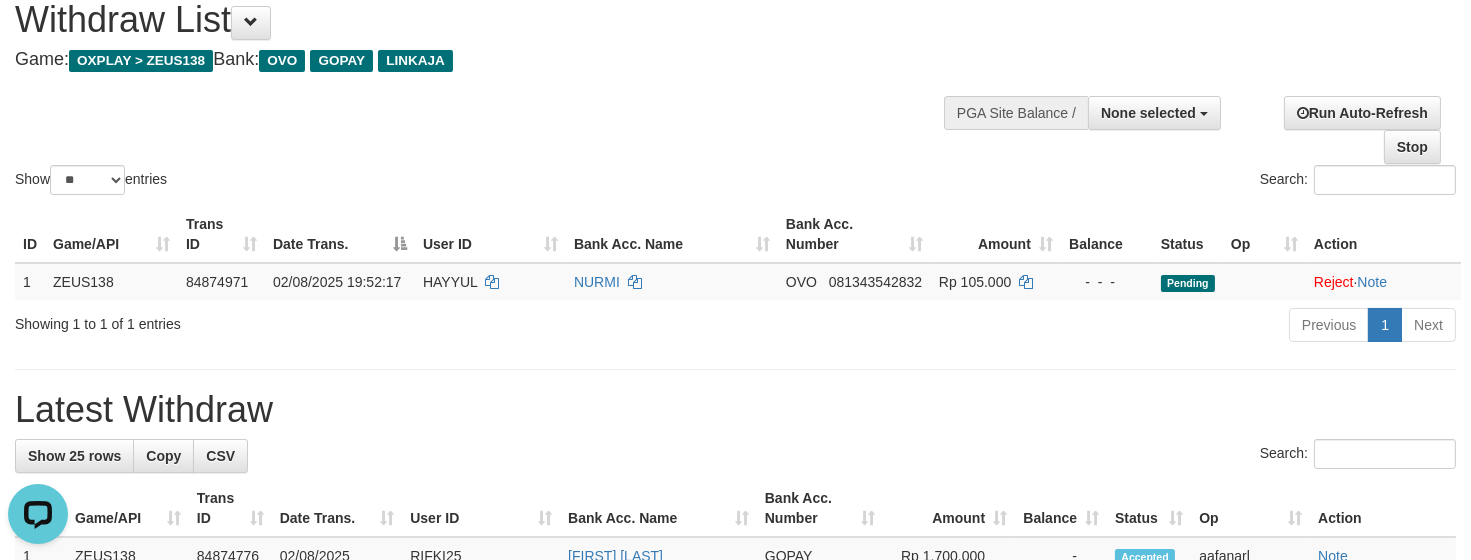 scroll, scrollTop: 0, scrollLeft: 0, axis: both 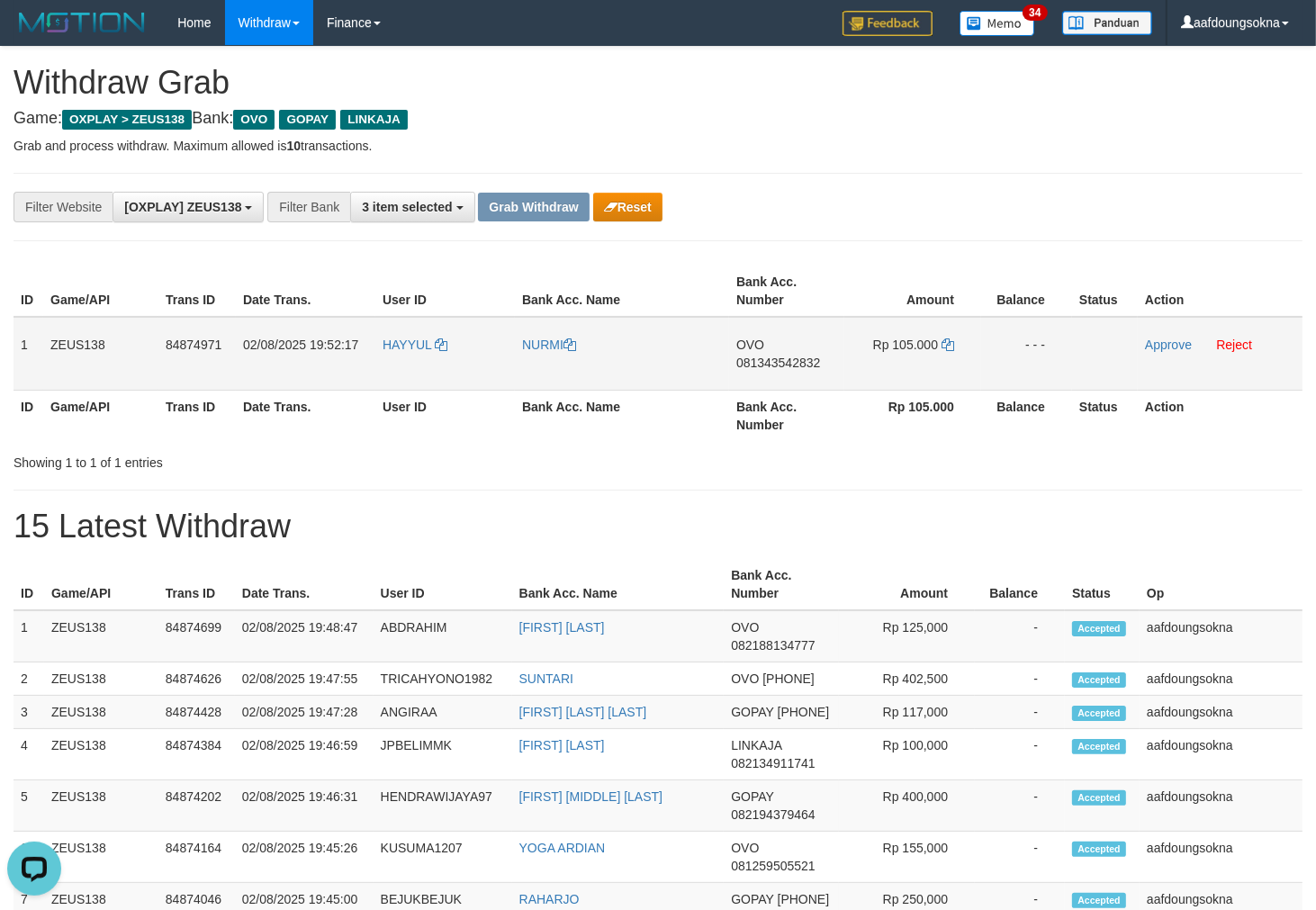 click on "HAYYUL" at bounding box center (445, 354) 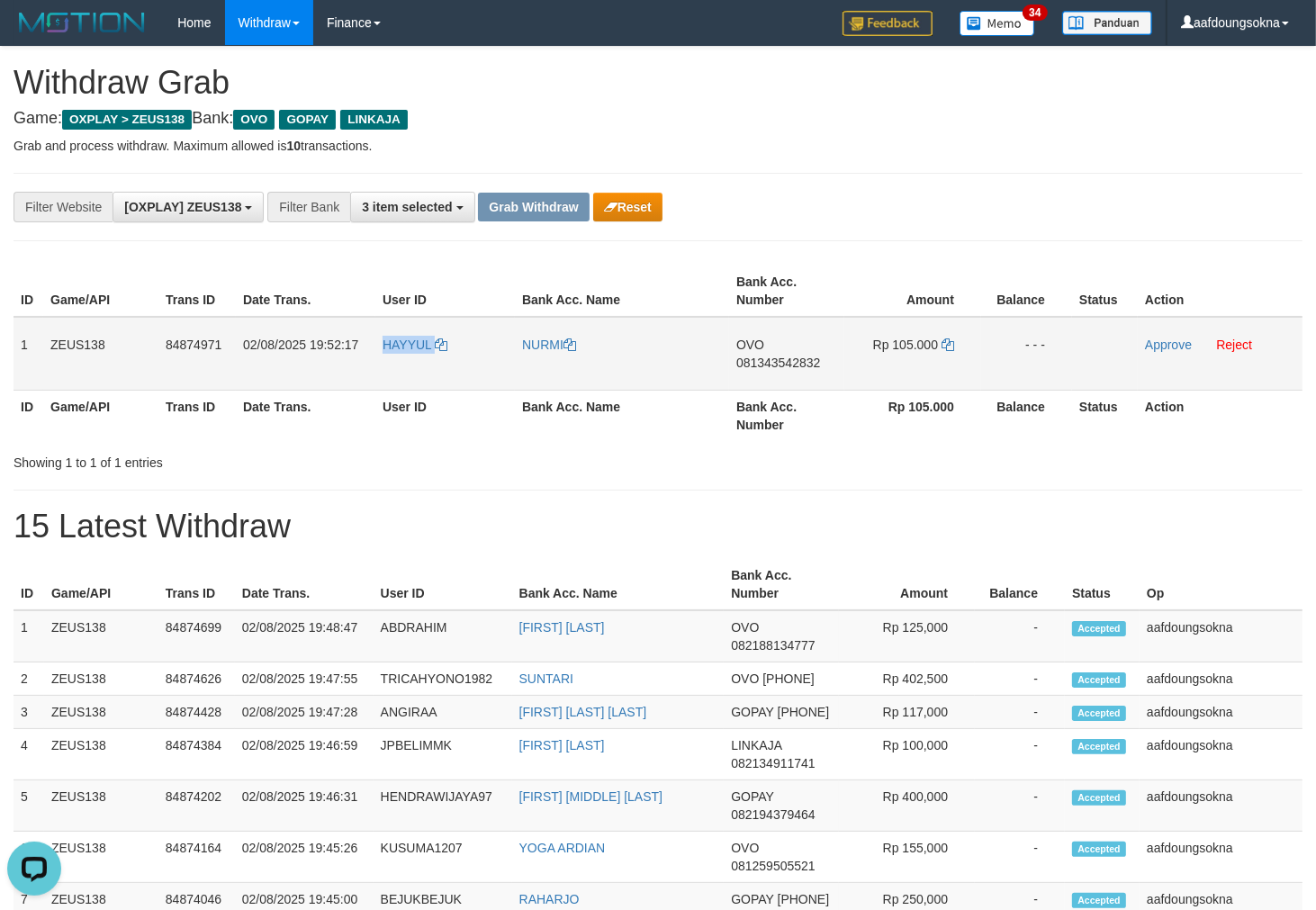 copy on "HAYYUL" 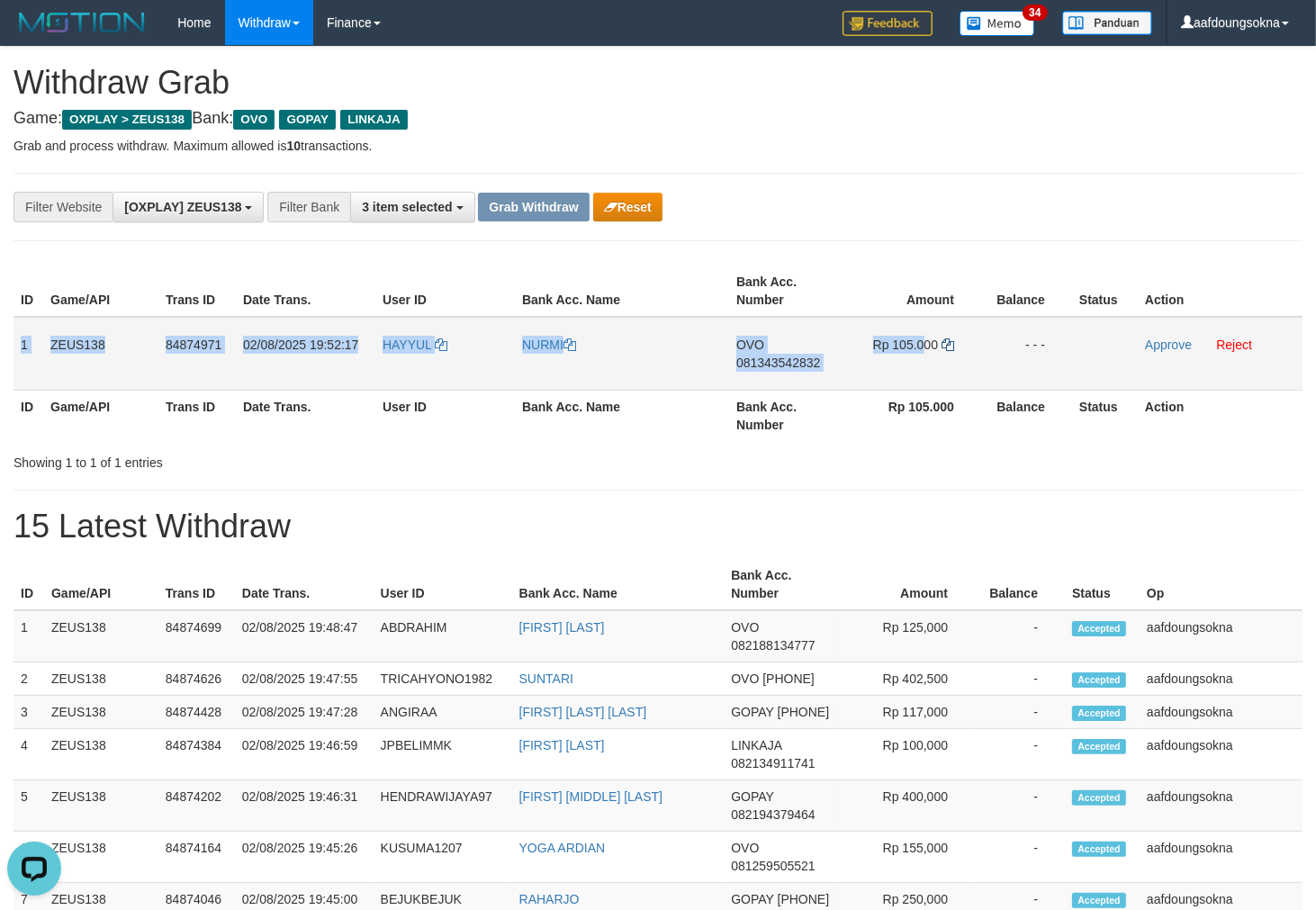 copy on "1
ZEUS138
84874971
[DATE] [TIME]
[FIRST]
[LAST]
OVO
[PHONE]
Rp 105.0" 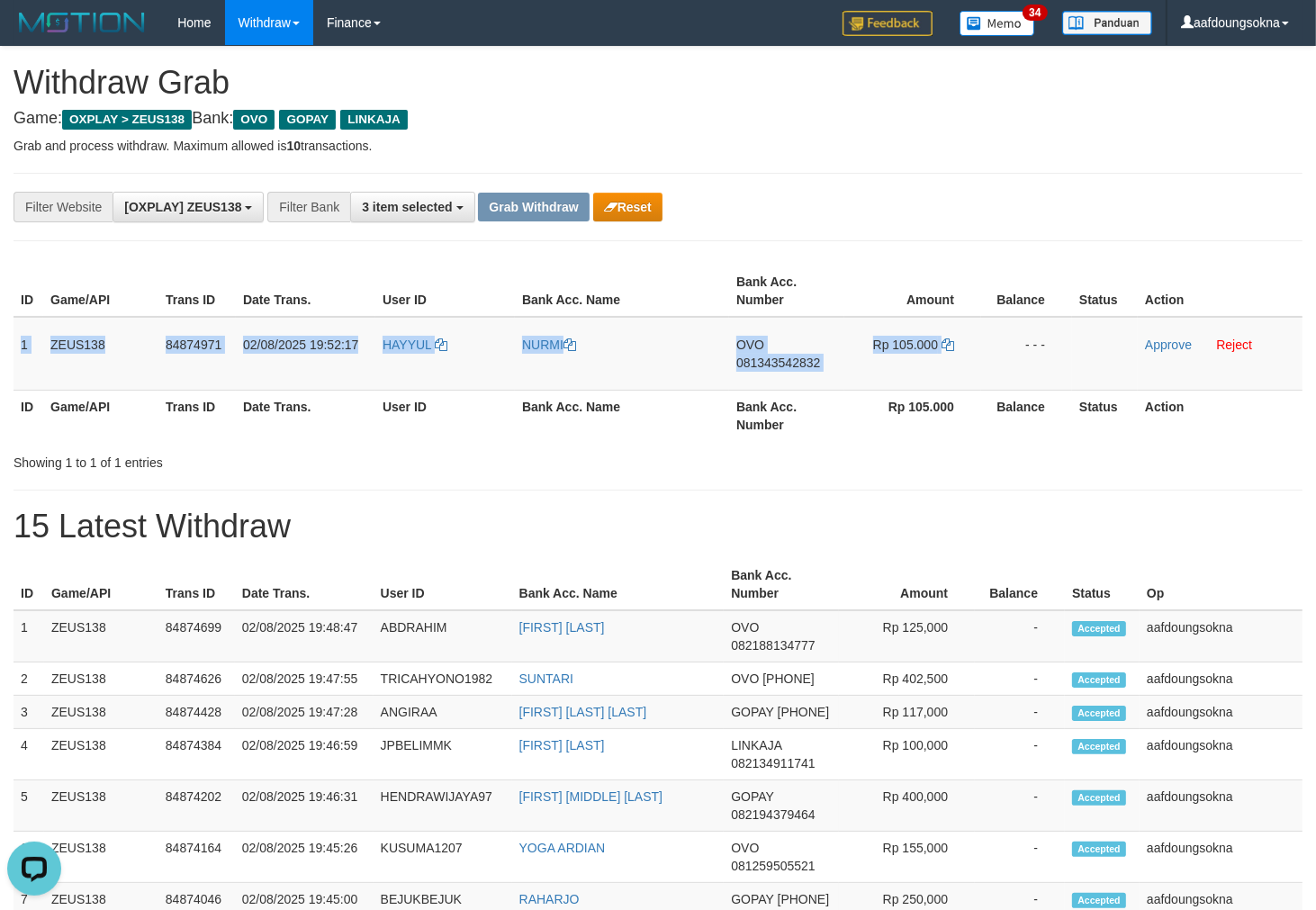 copy on "1
ZEUS138
84874971
[DATE] [TIME]
[FIRST]
[LAST]
OVO
[PHONE]
Rp 105.000" 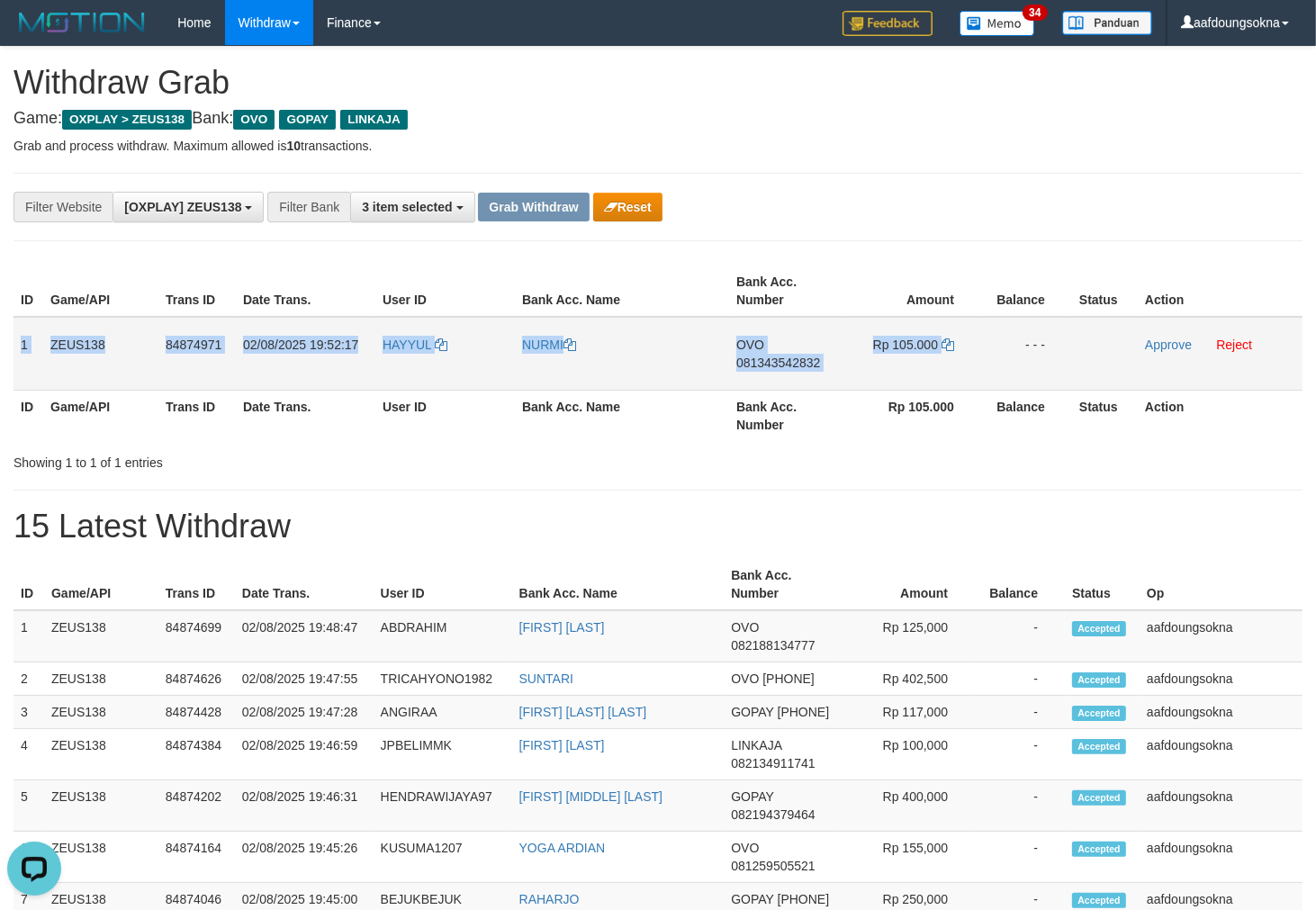 click on "OVO
[PHONE]" at bounding box center [787, 354] 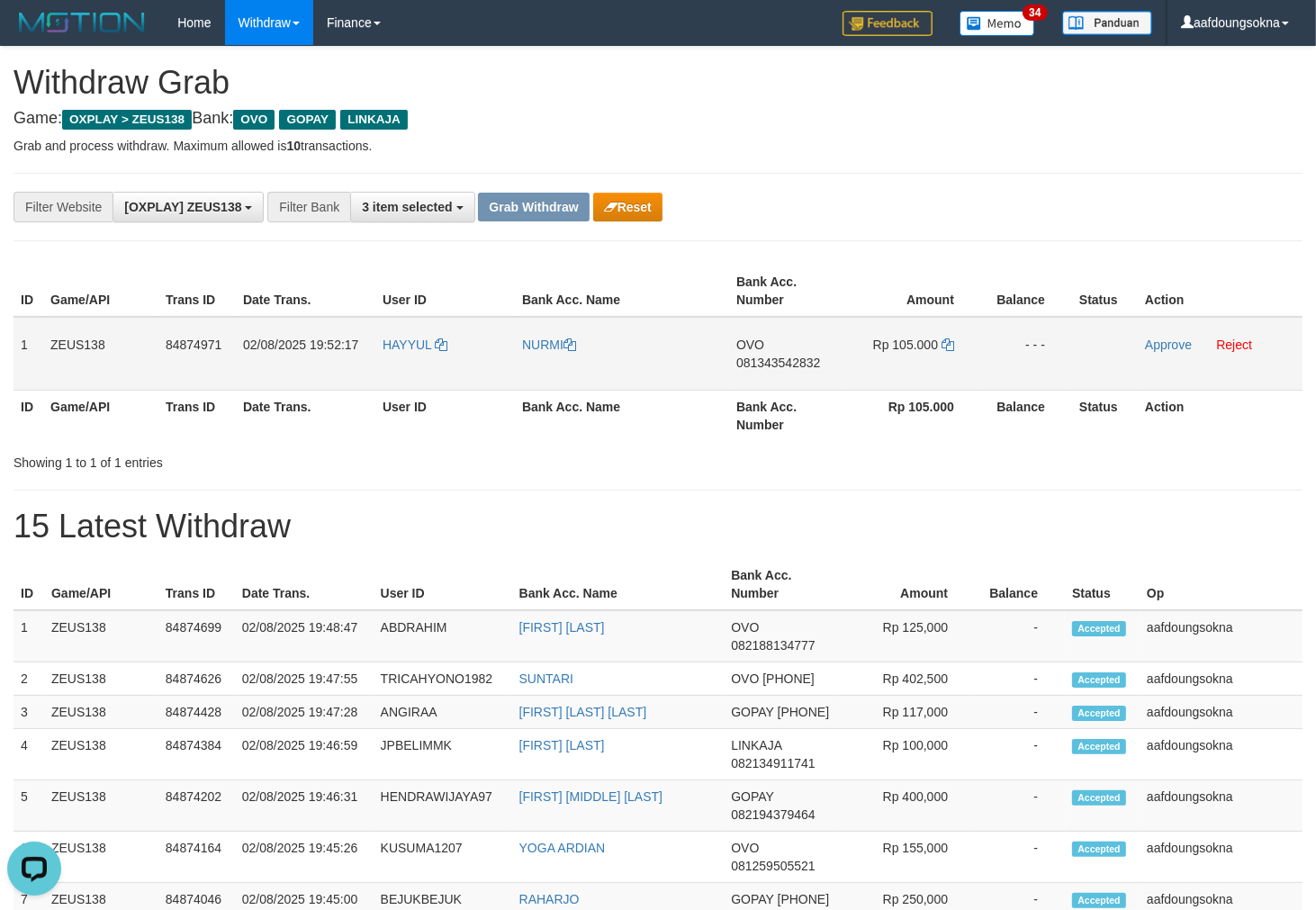 click on "OVO
[PHONE]" at bounding box center (787, 354) 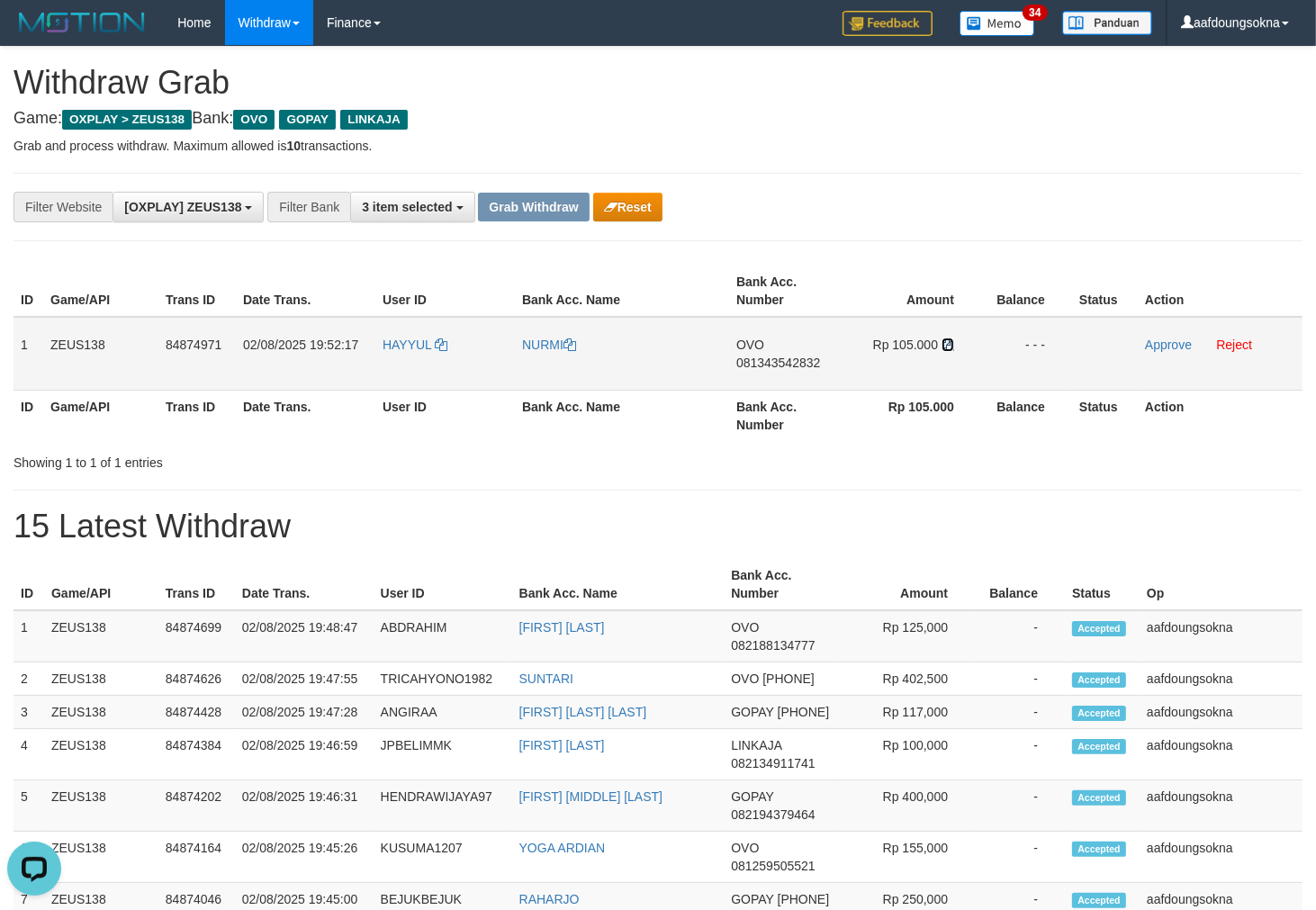 click at bounding box center [948, 345] 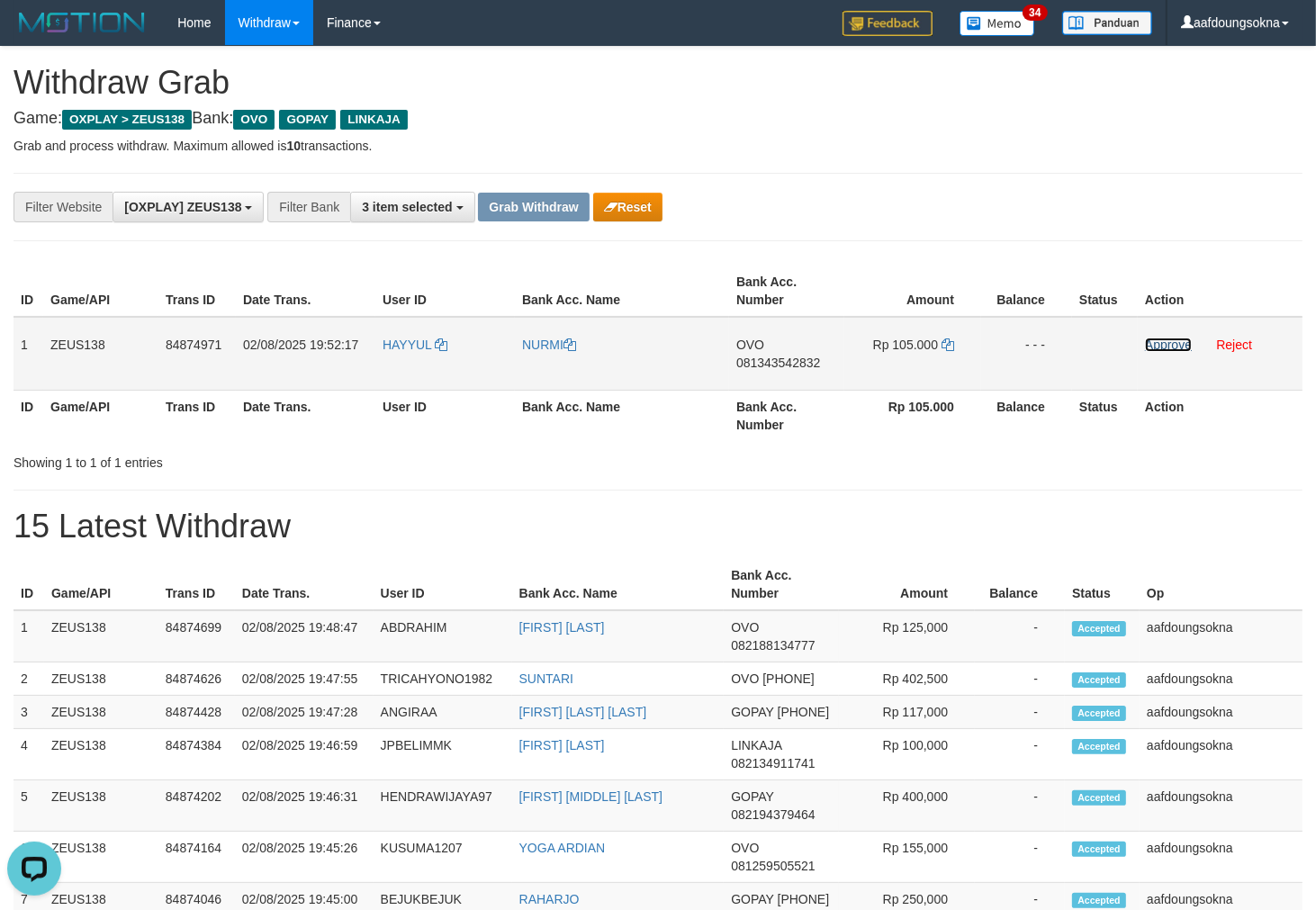 click on "Approve" at bounding box center (1168, 345) 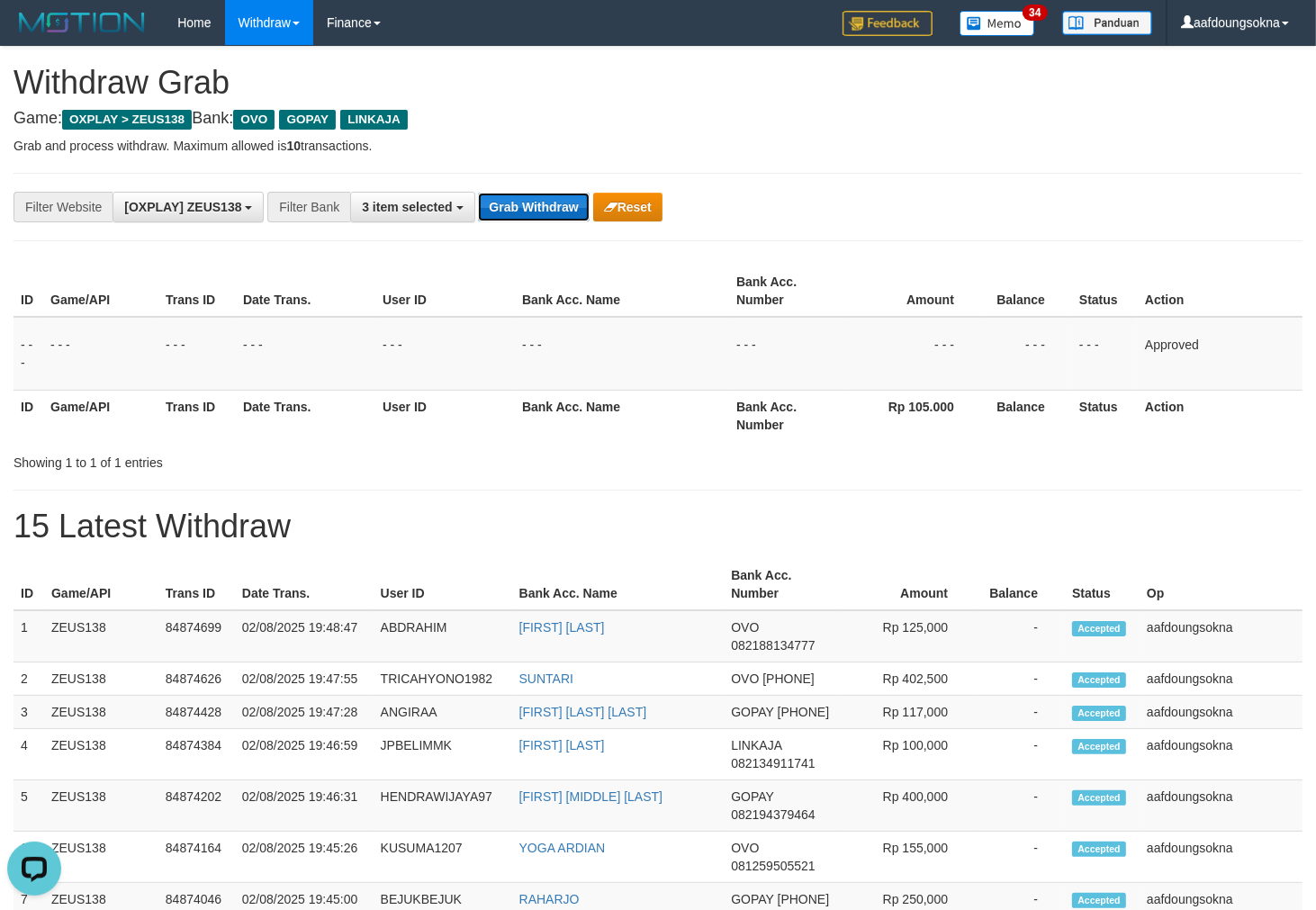 click on "Grab Withdraw" at bounding box center (533, 207) 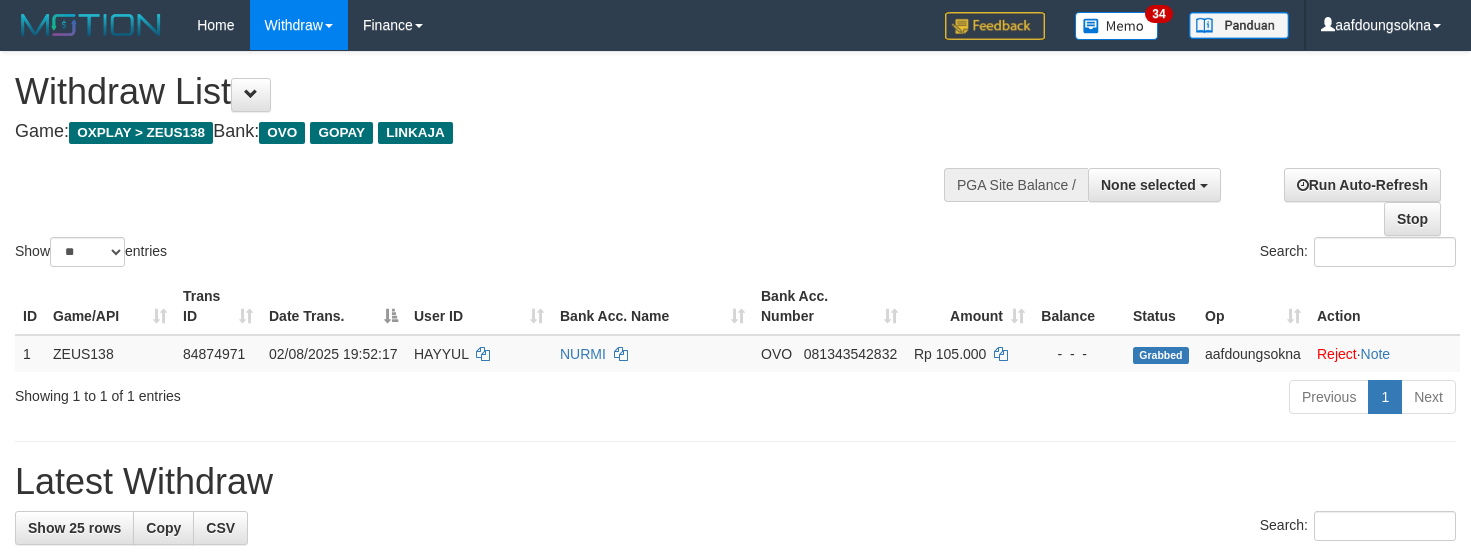 select 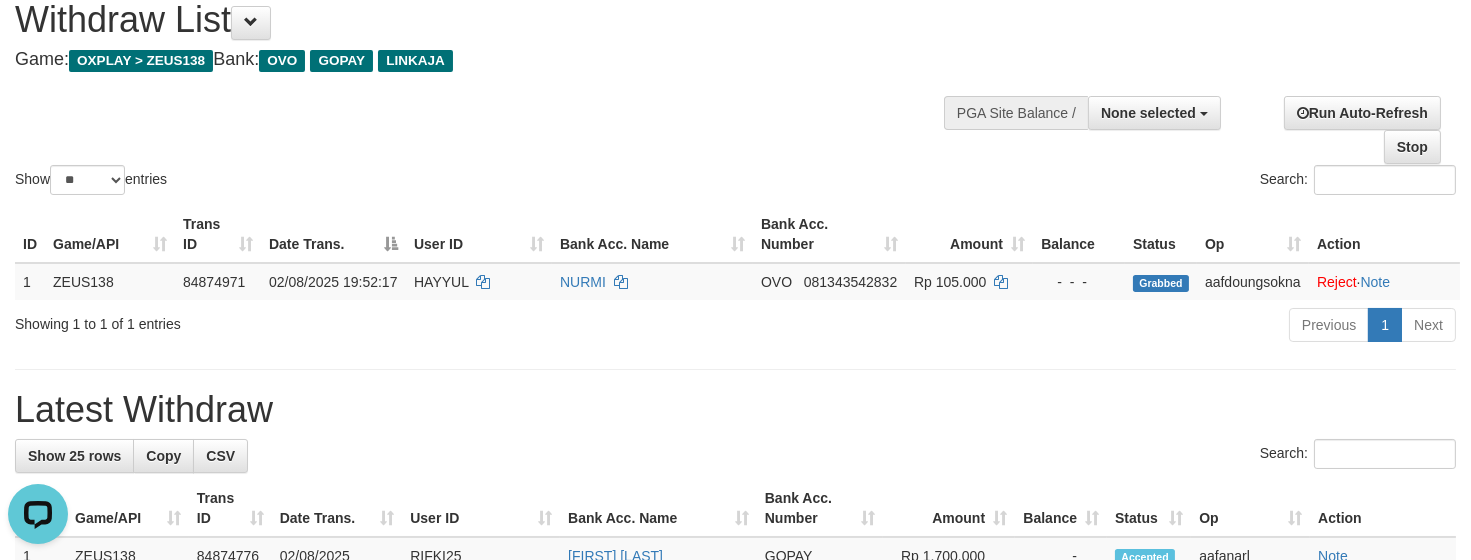 scroll, scrollTop: 0, scrollLeft: 0, axis: both 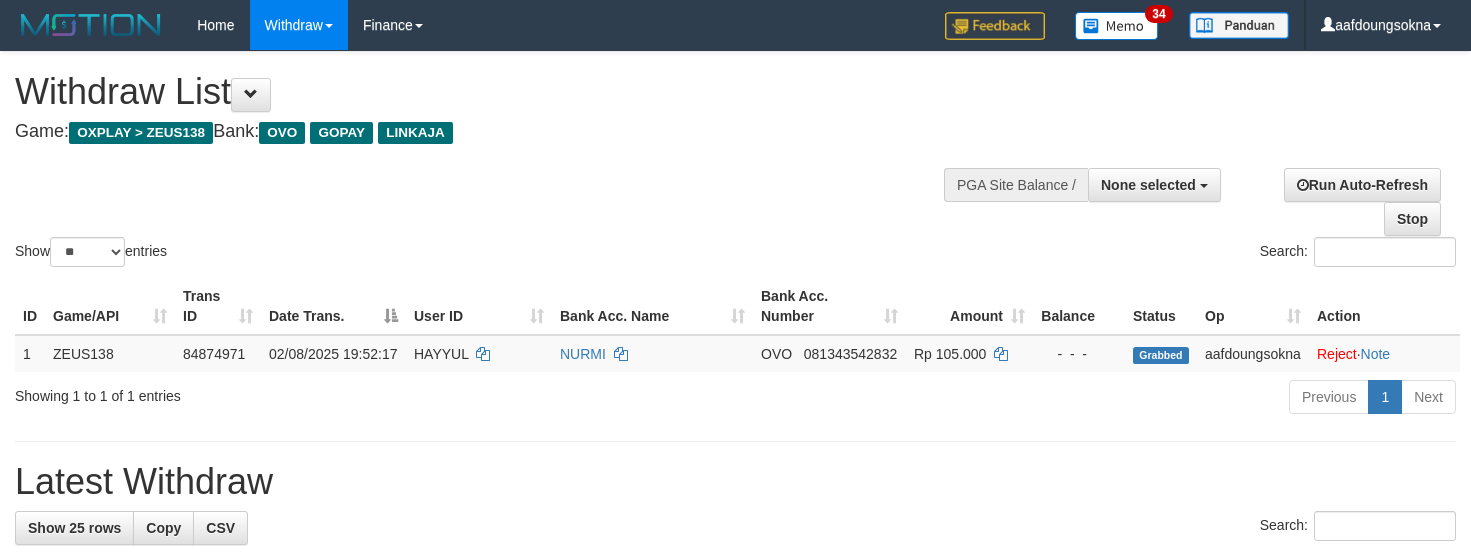 select 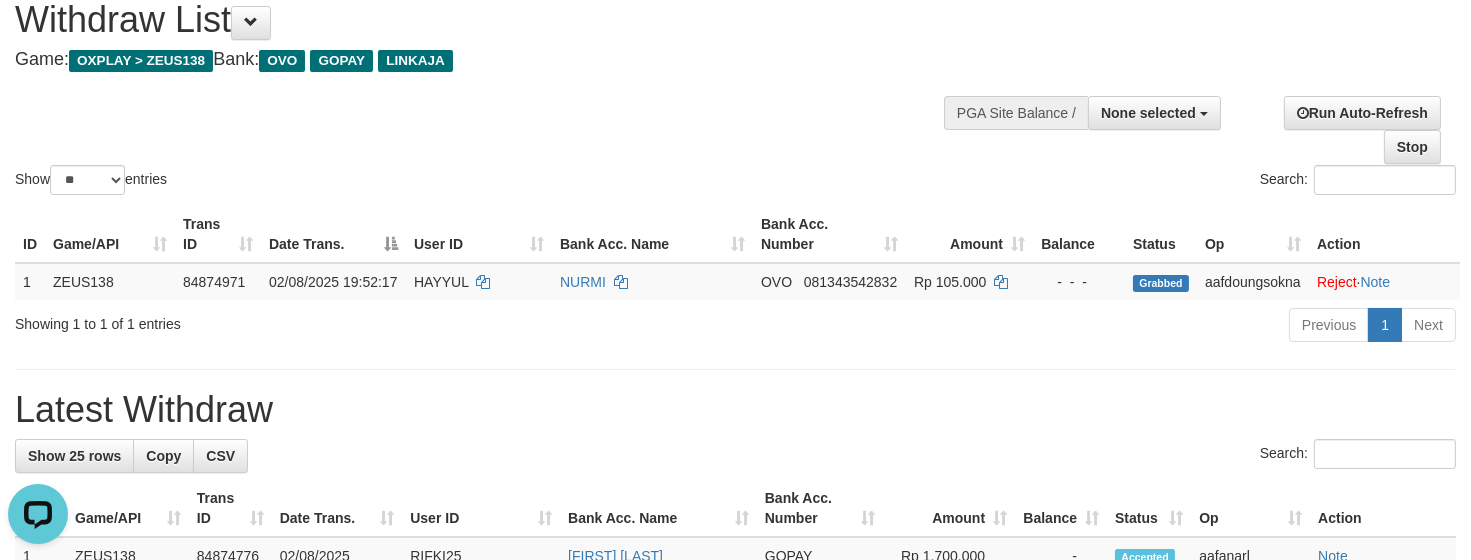 scroll, scrollTop: 0, scrollLeft: 0, axis: both 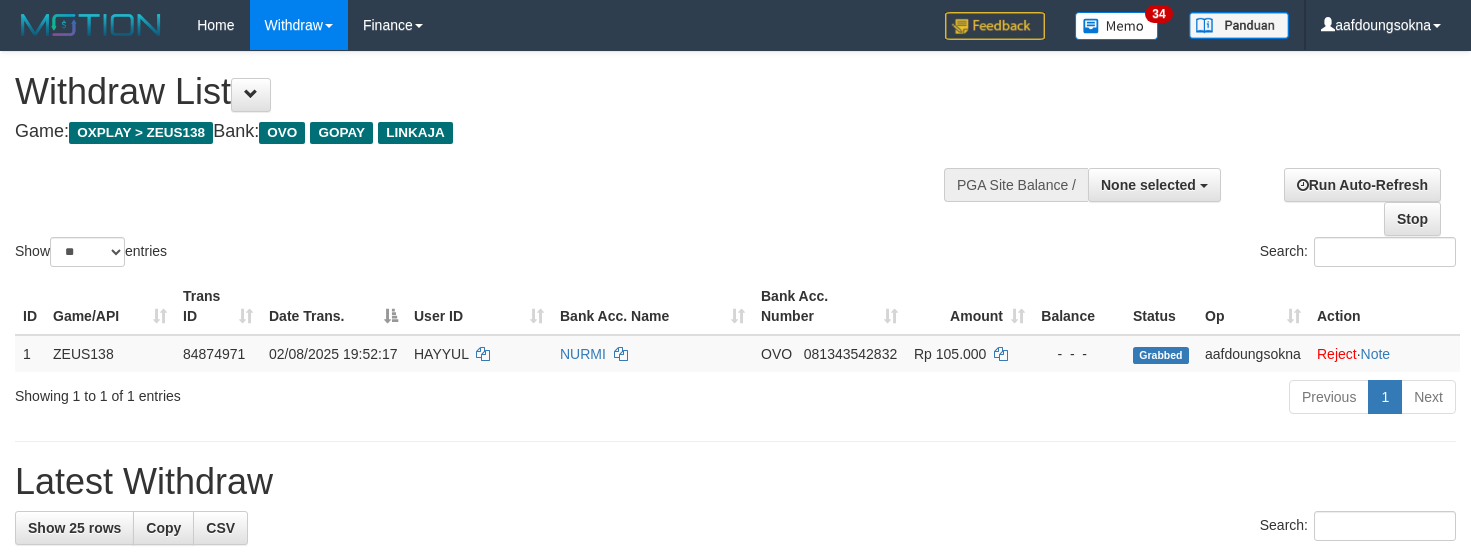 select 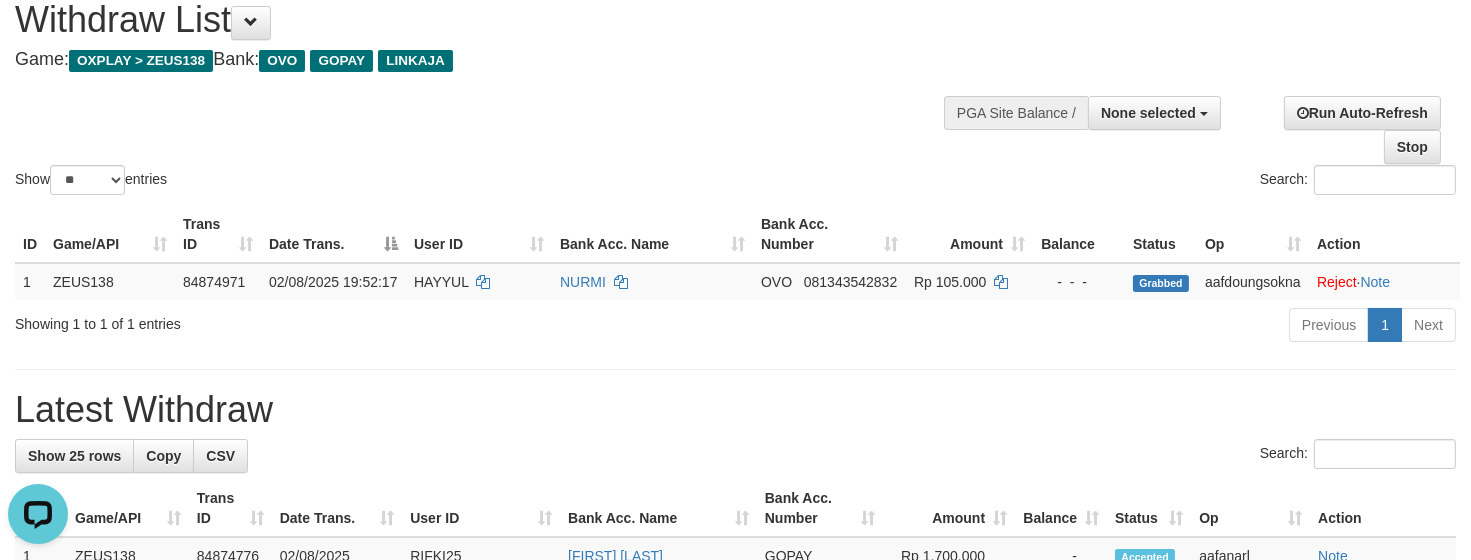 scroll, scrollTop: 0, scrollLeft: 0, axis: both 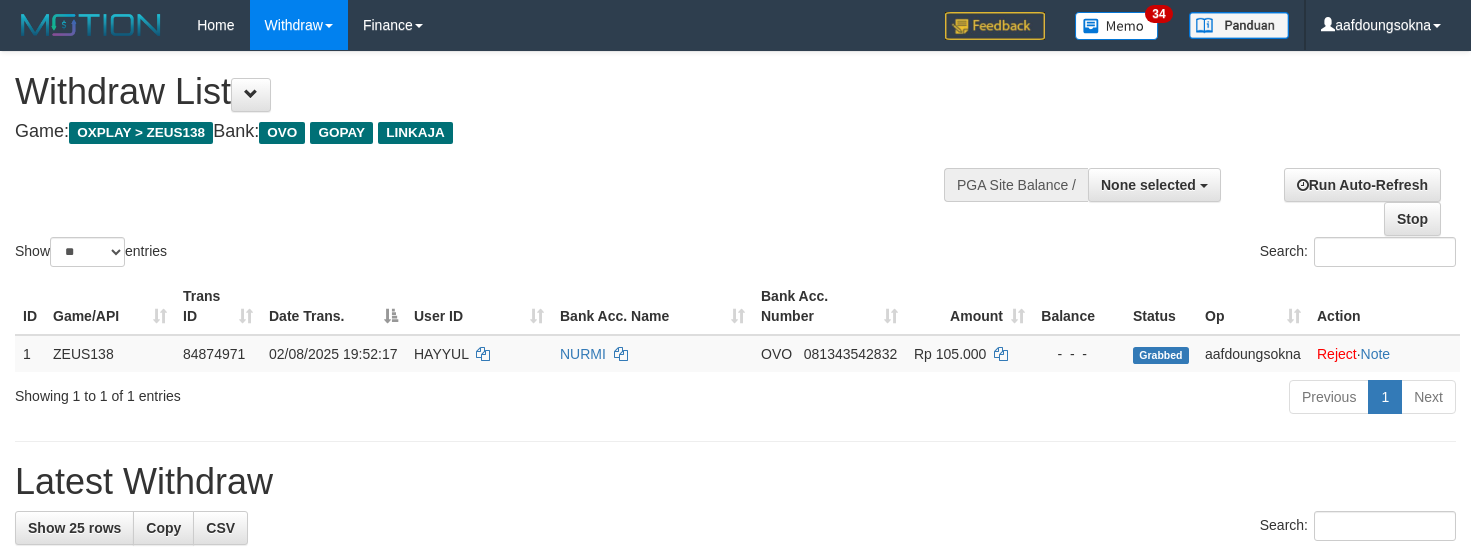 select 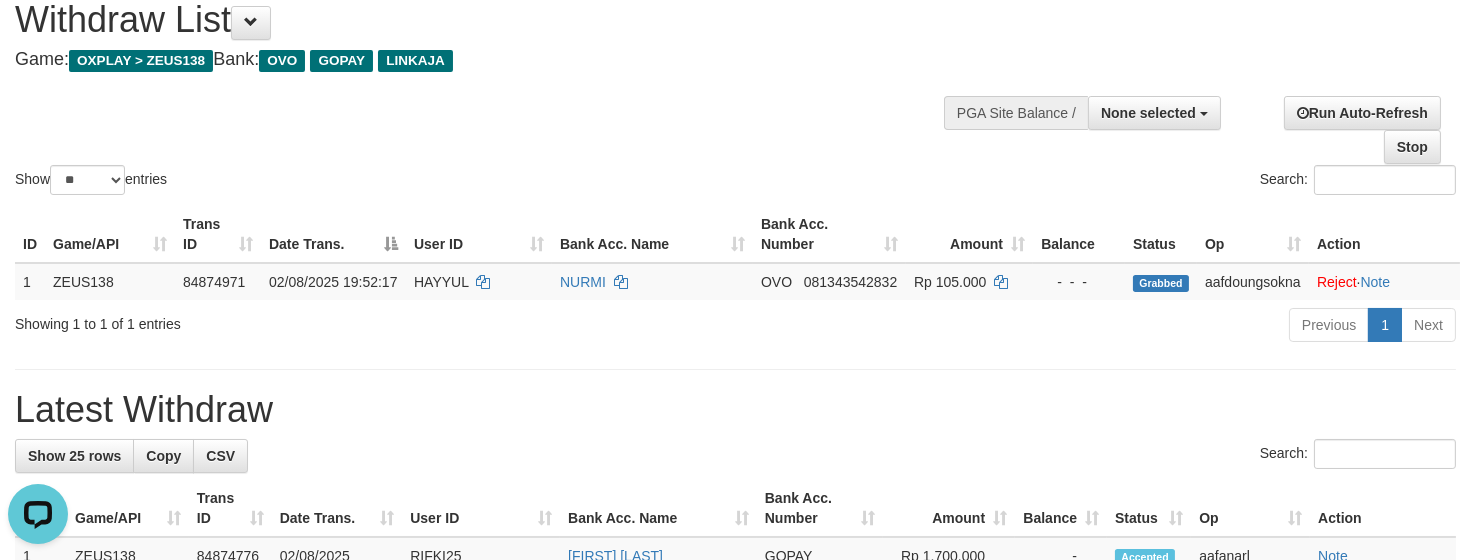 scroll, scrollTop: 0, scrollLeft: 0, axis: both 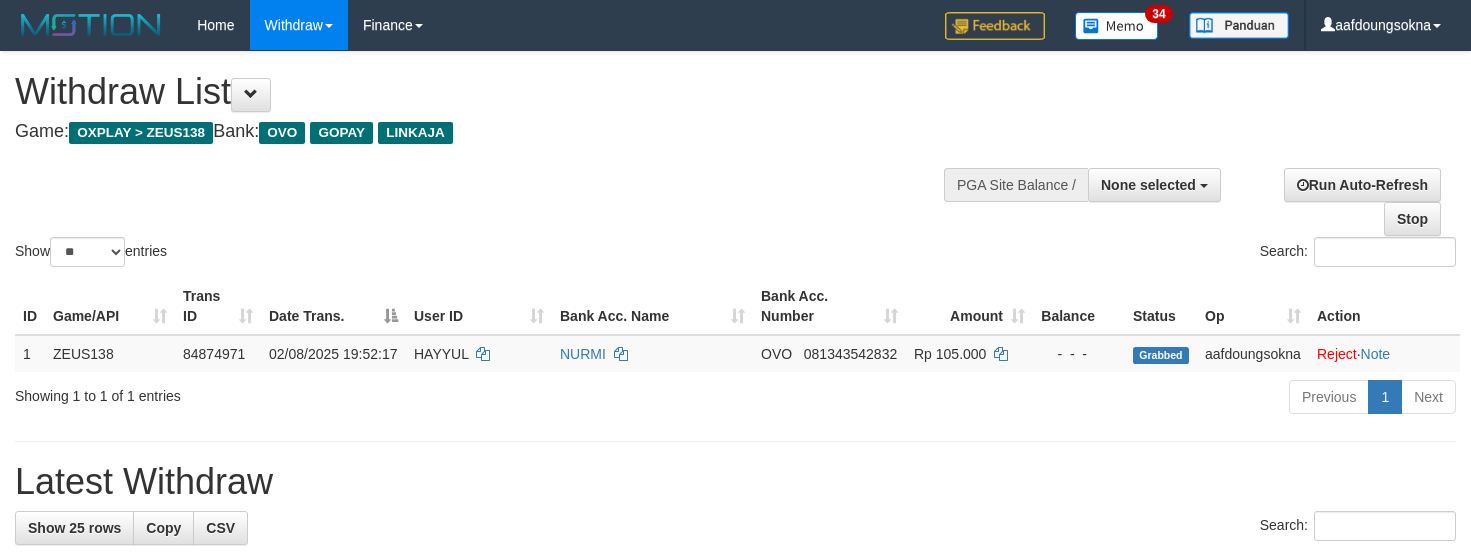 select 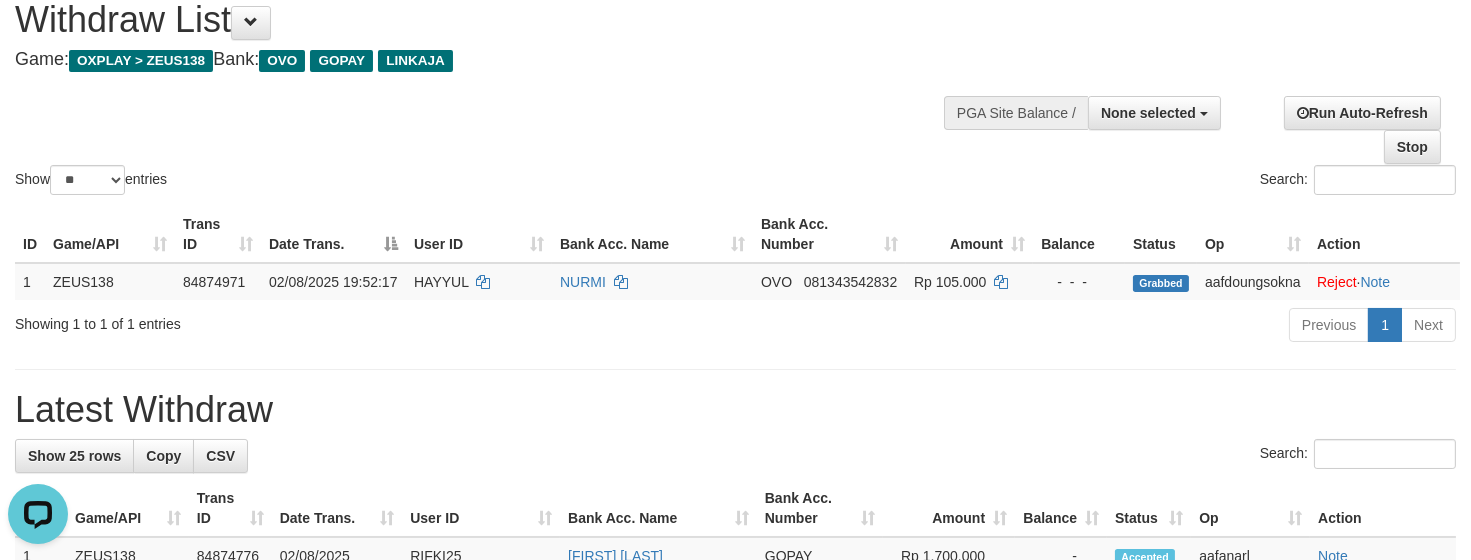 scroll, scrollTop: 0, scrollLeft: 0, axis: both 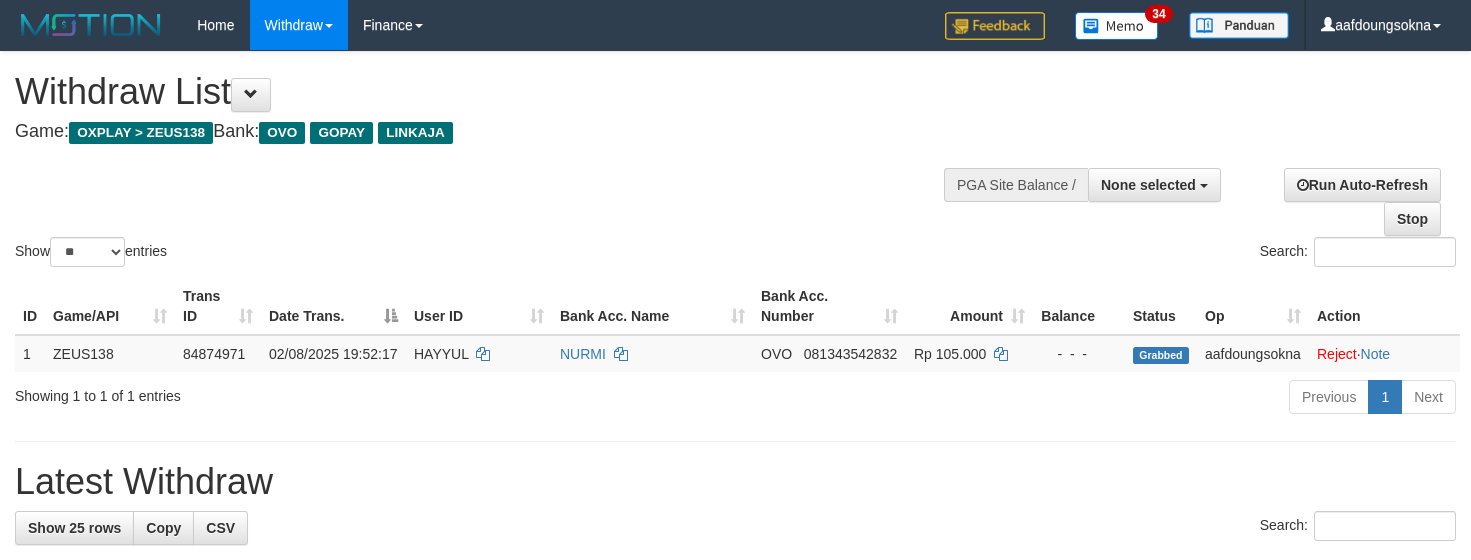 select 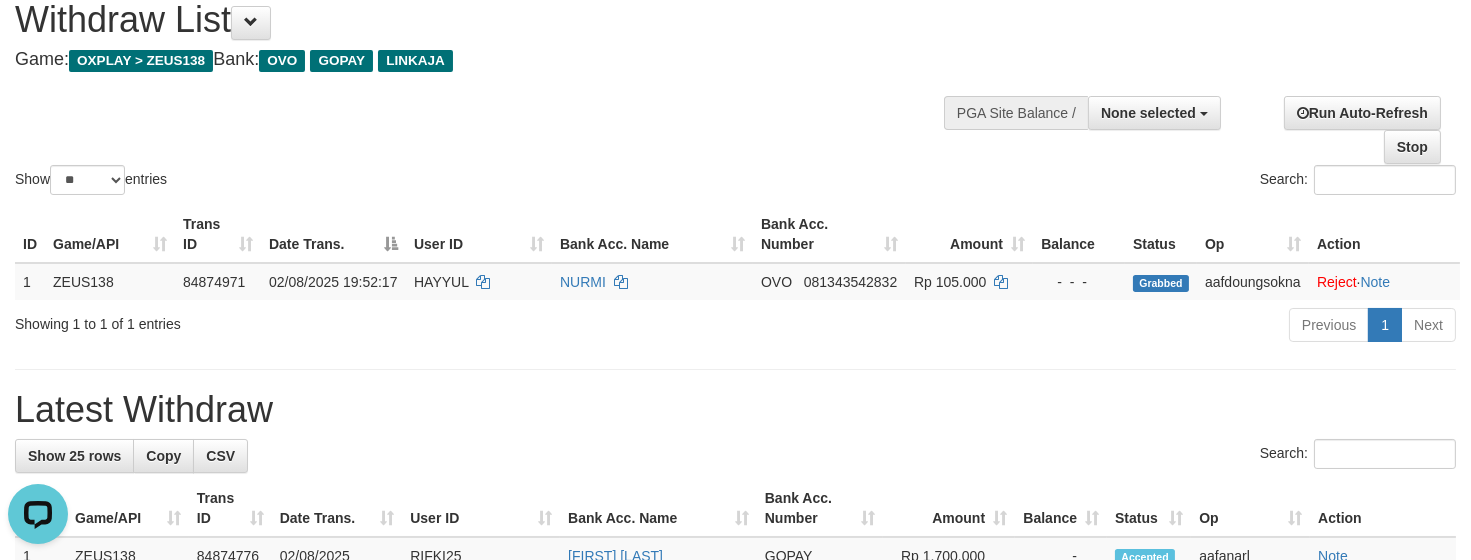 scroll, scrollTop: 0, scrollLeft: 0, axis: both 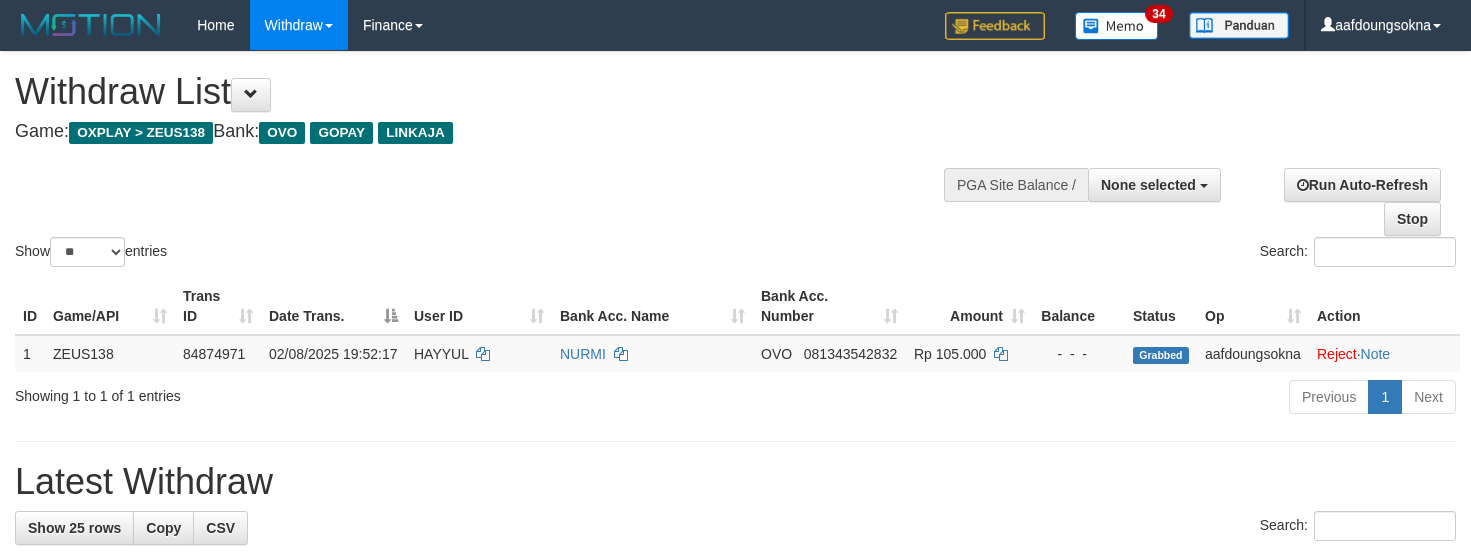 select 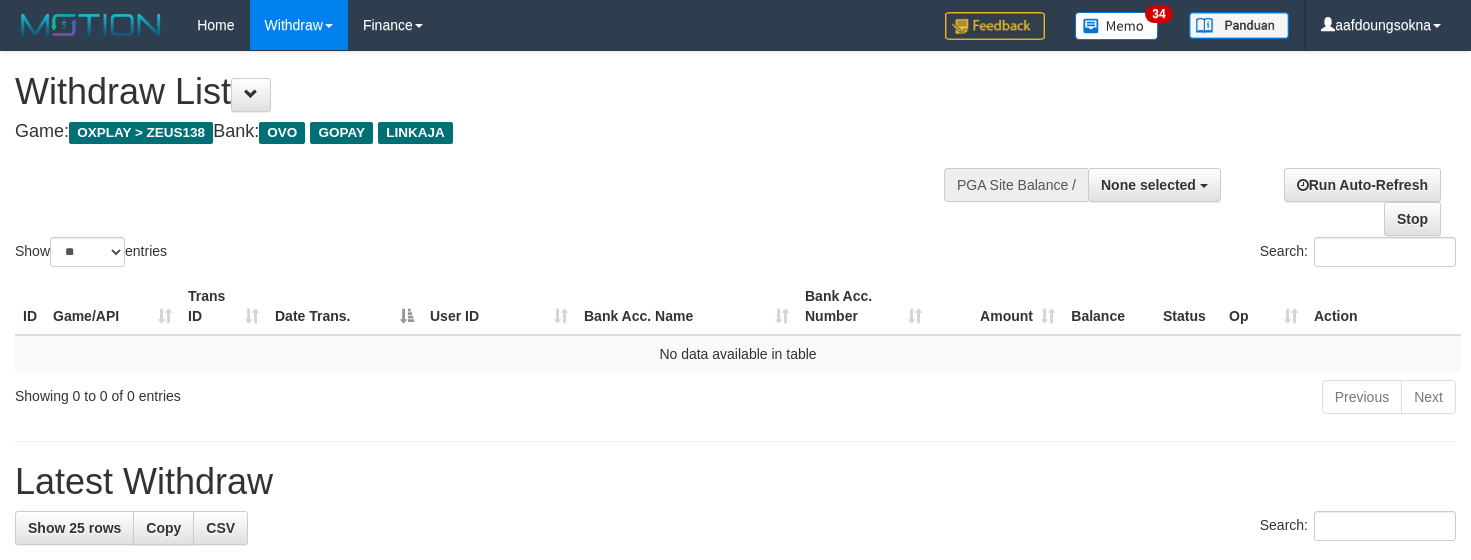 select 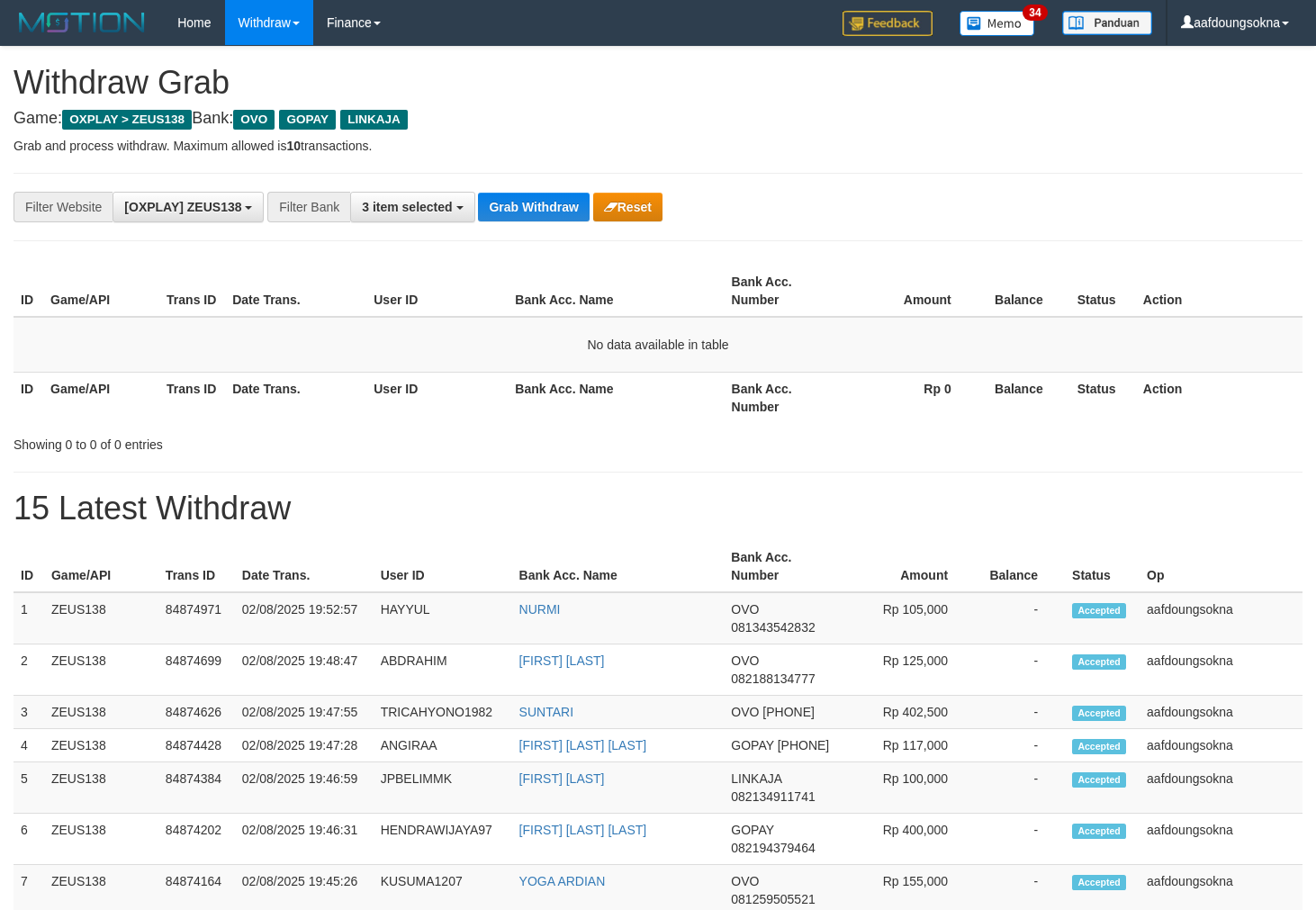 scroll, scrollTop: 0, scrollLeft: 0, axis: both 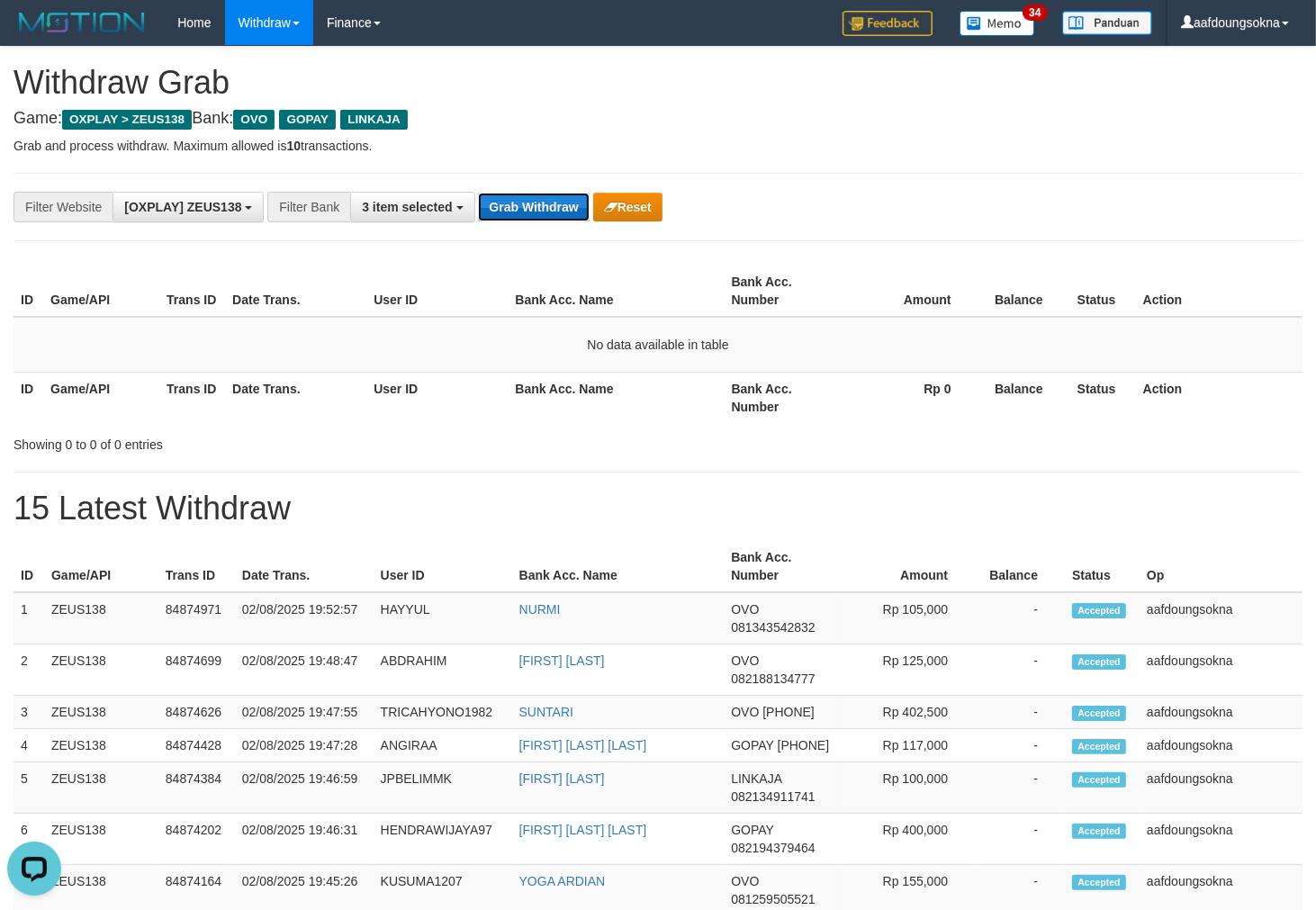 click on "Grab Withdraw" at bounding box center [533, 207] 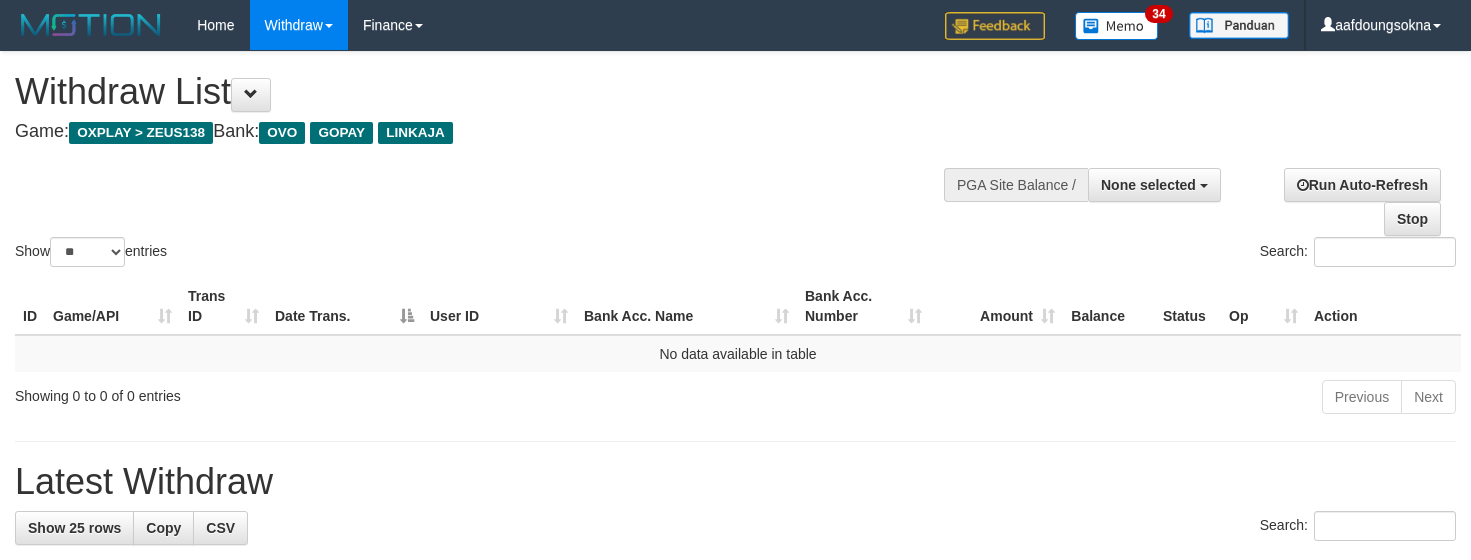 select 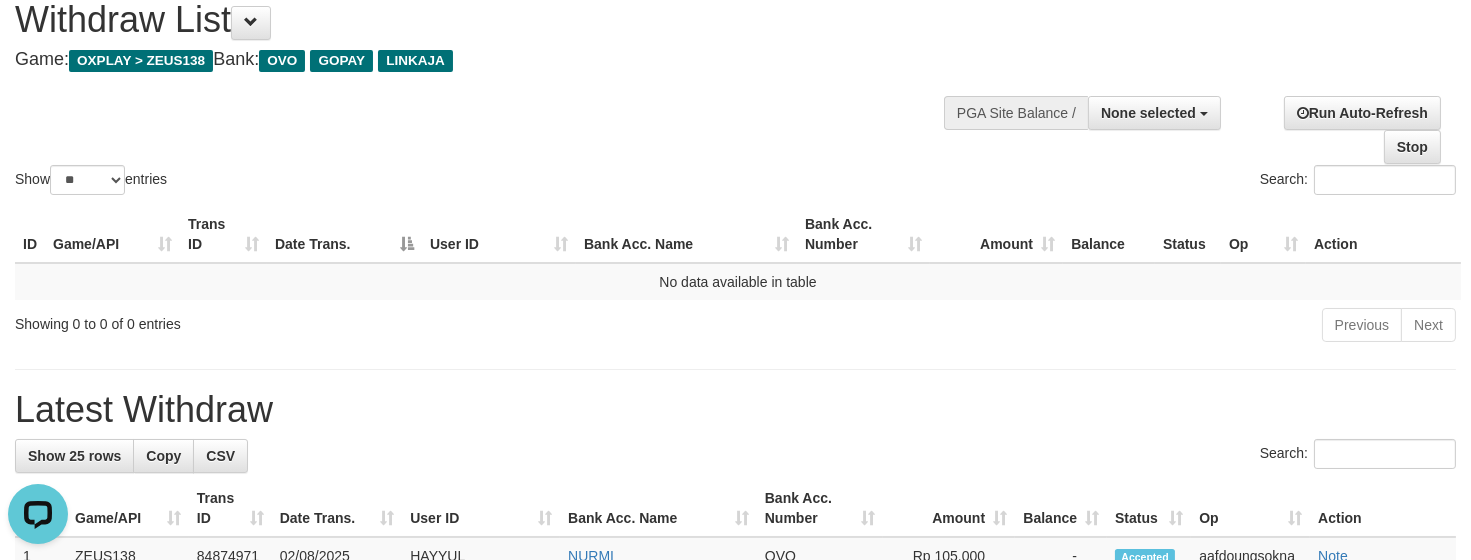 scroll, scrollTop: 0, scrollLeft: 0, axis: both 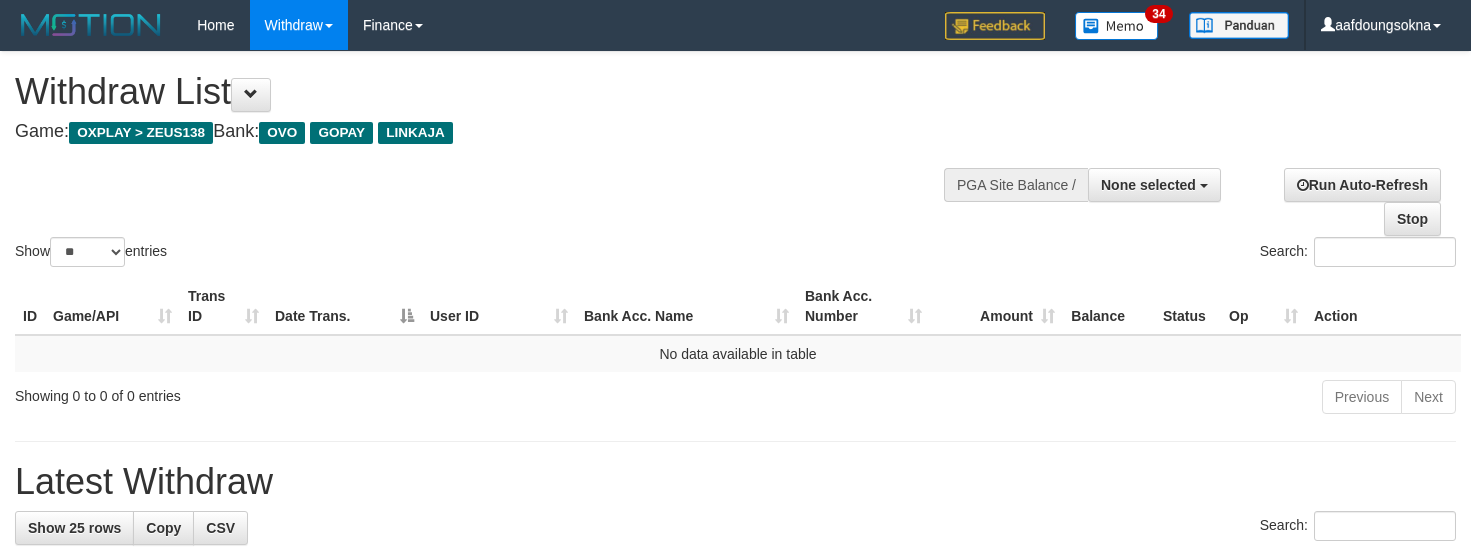 select 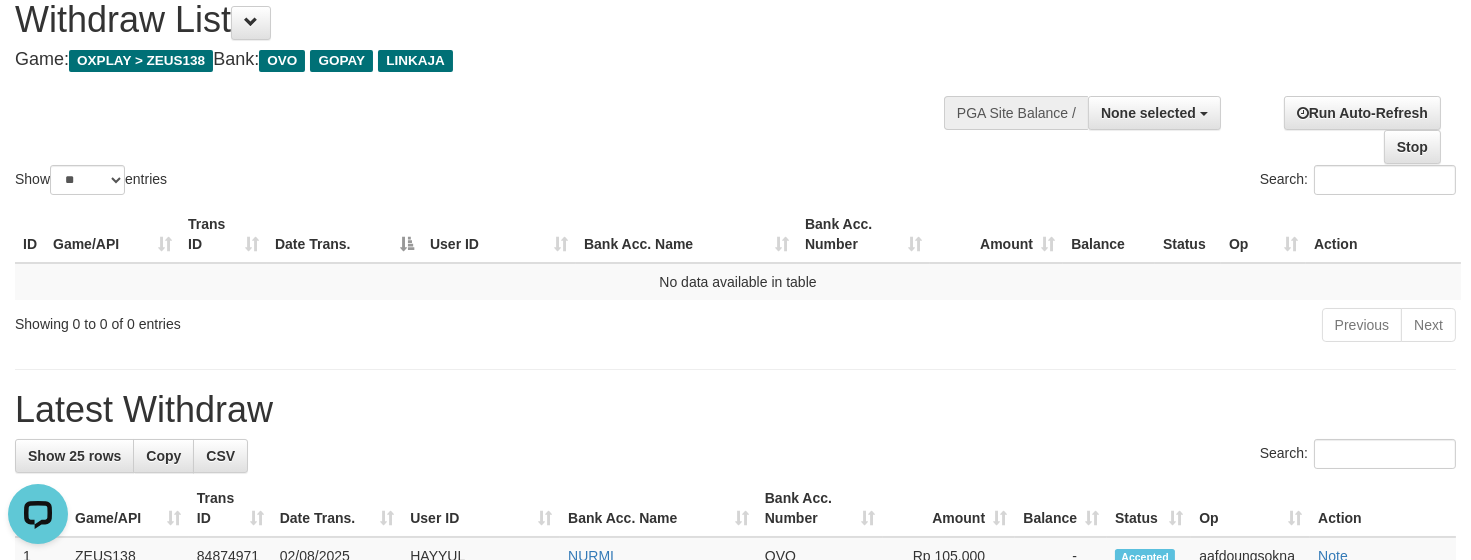 scroll, scrollTop: 0, scrollLeft: 0, axis: both 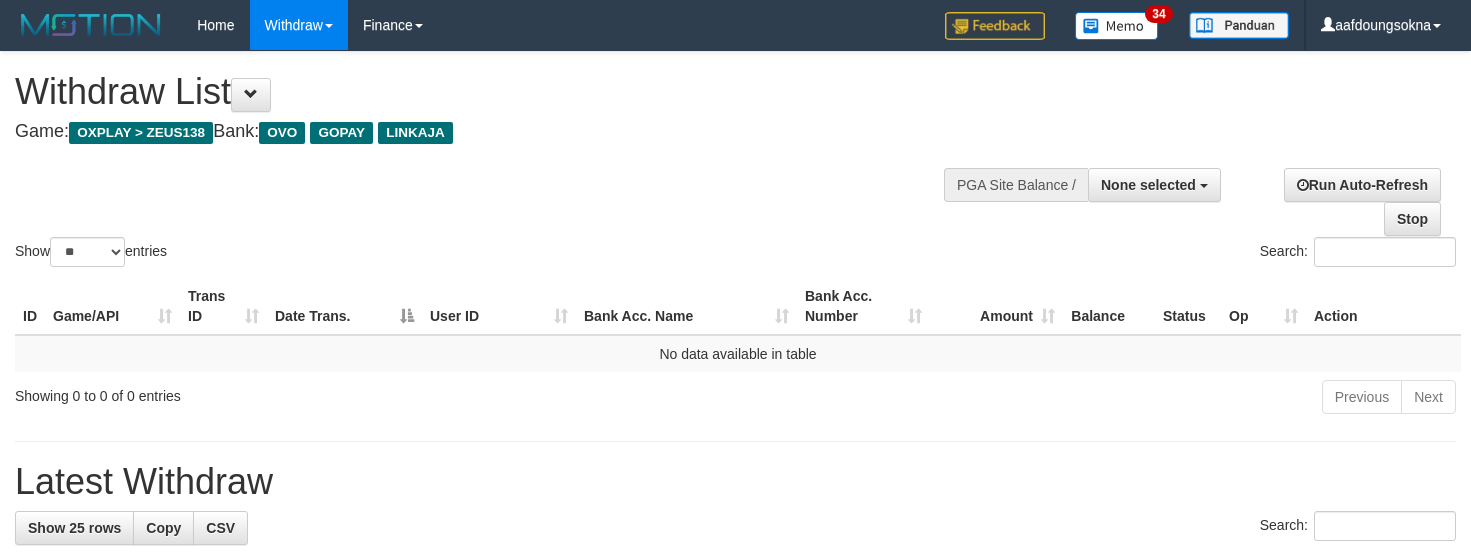 select 